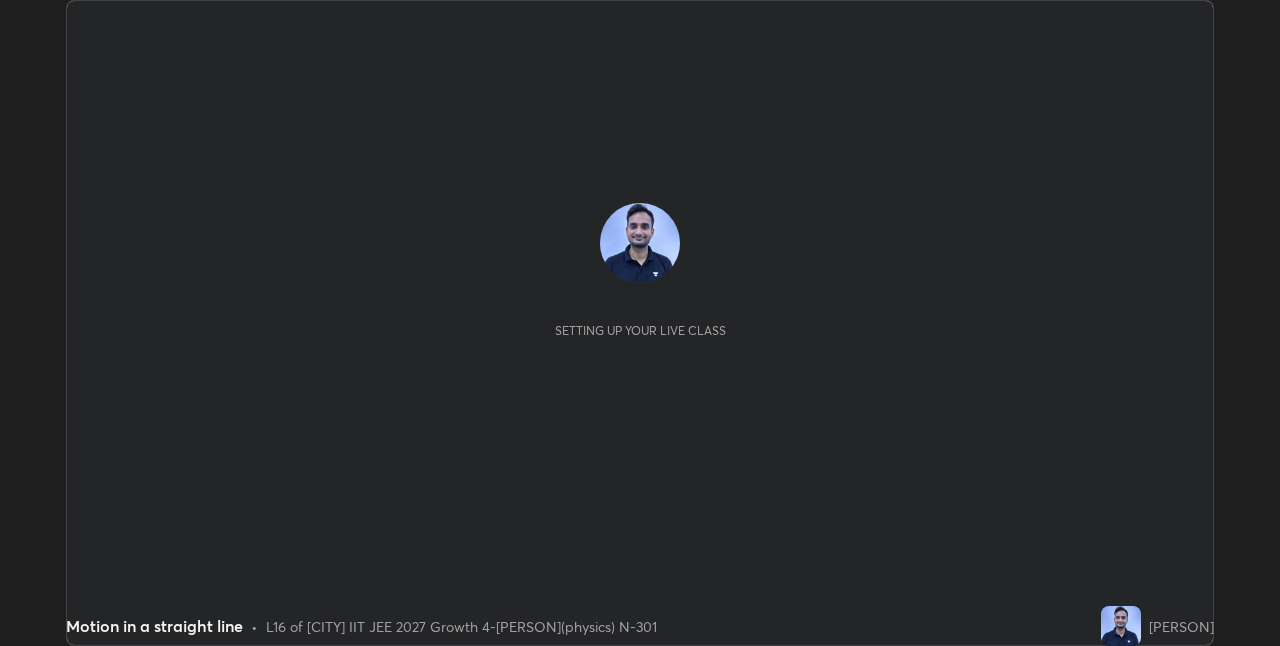 scroll, scrollTop: 0, scrollLeft: 0, axis: both 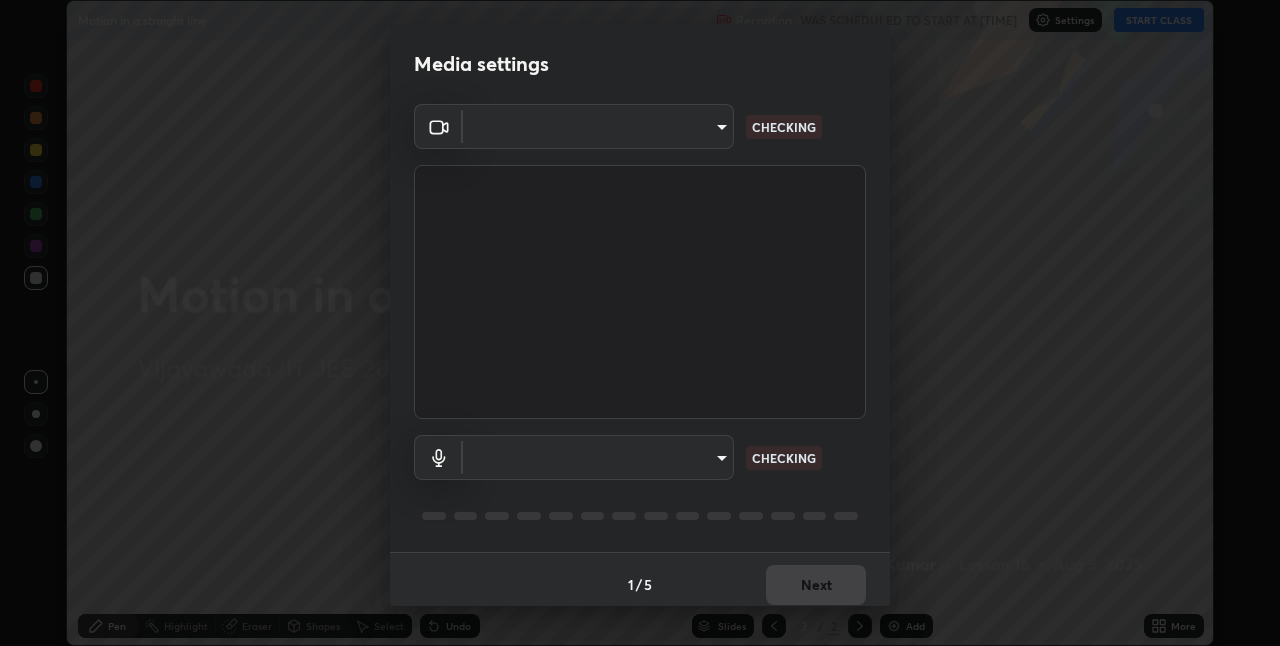 type on "e73d2c6d92d5eb4330bdac1748542d82cafb8f7456d61f7475a533174482276f" 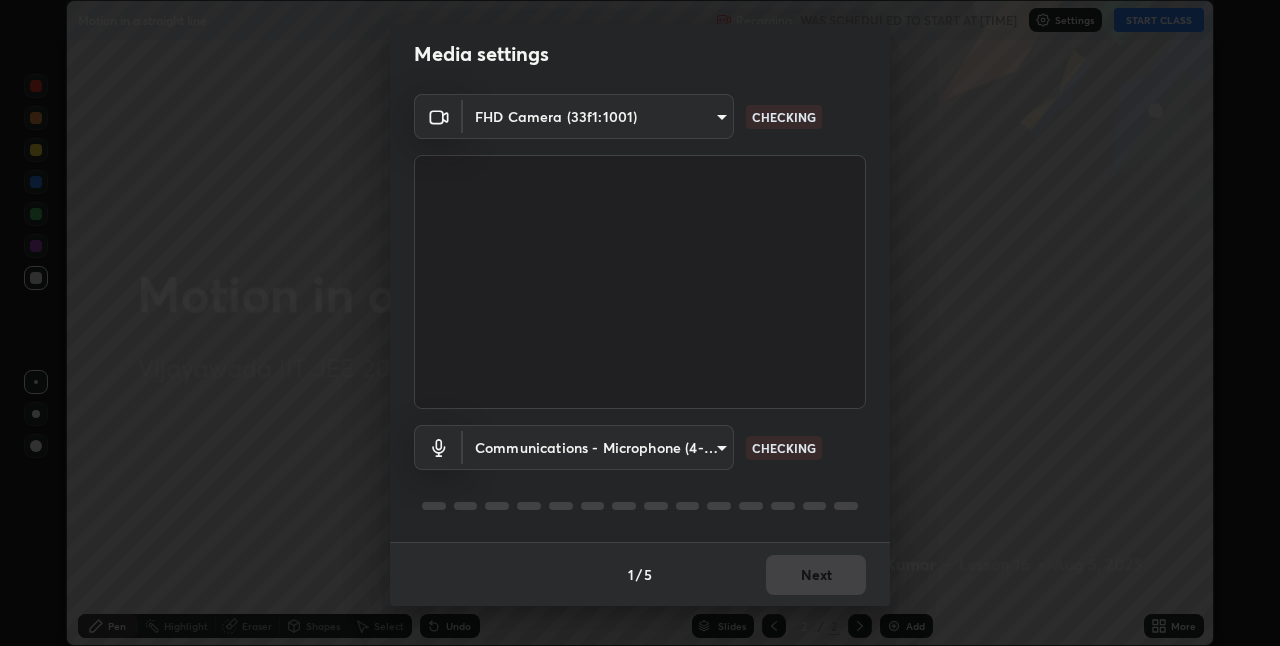 click on "Erase all Motion in a straight line Recording WAS SCHEDULED TO START AT  [TIME] Settings START CLASS Setting up your live class Motion in a straight line • L16 of [CITY] IIT JEE 2027 Growth 4-[PERSON](physics) N-301 [PERSON] Pen Highlight Eraser Shapes Select Undo Slides 2 / 2 Add More No doubts shared Encourage your learners to ask a doubt for better clarity Report an issue Reason for reporting Buffering Chat not working Audio - Video sync issue Educator video quality low ​ Attach an image Report Media settings FHD Camera (33f1:1001) [HASH] CHECKING Communications - Microphone (4- USB PnP Sound Device) communications CHECKING 1 / 5 Next" at bounding box center (640, 323) 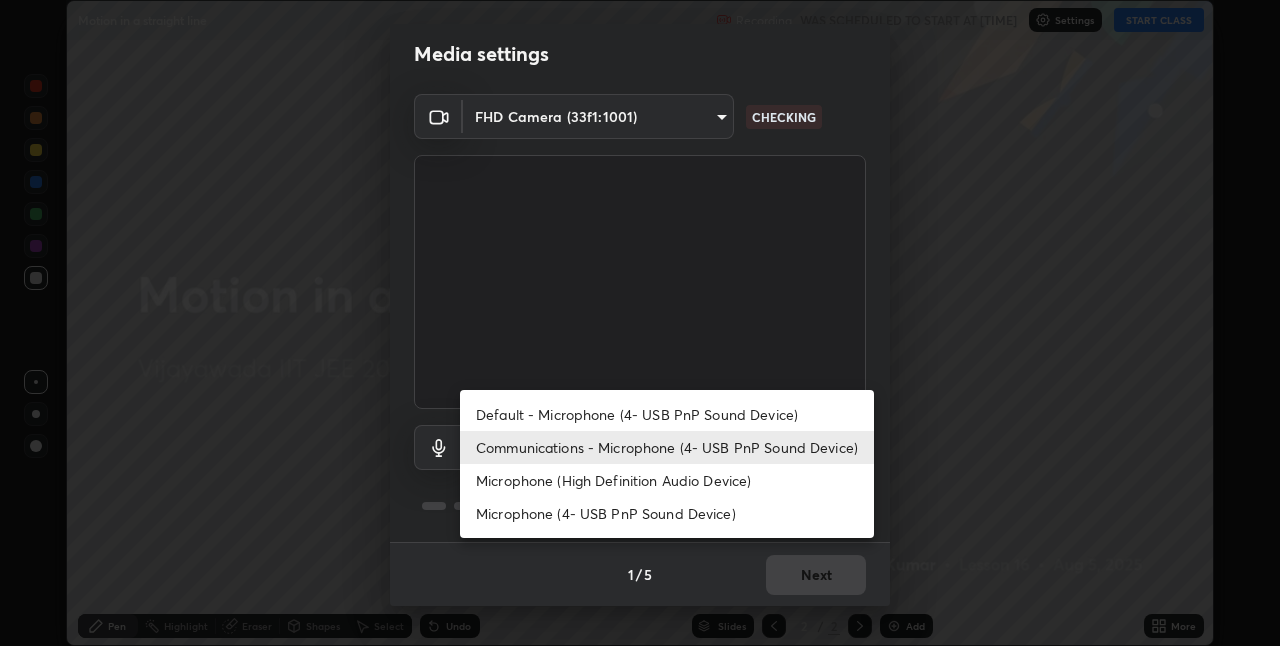 click on "Microphone (4- USB PnP Sound Device)" at bounding box center [667, 513] 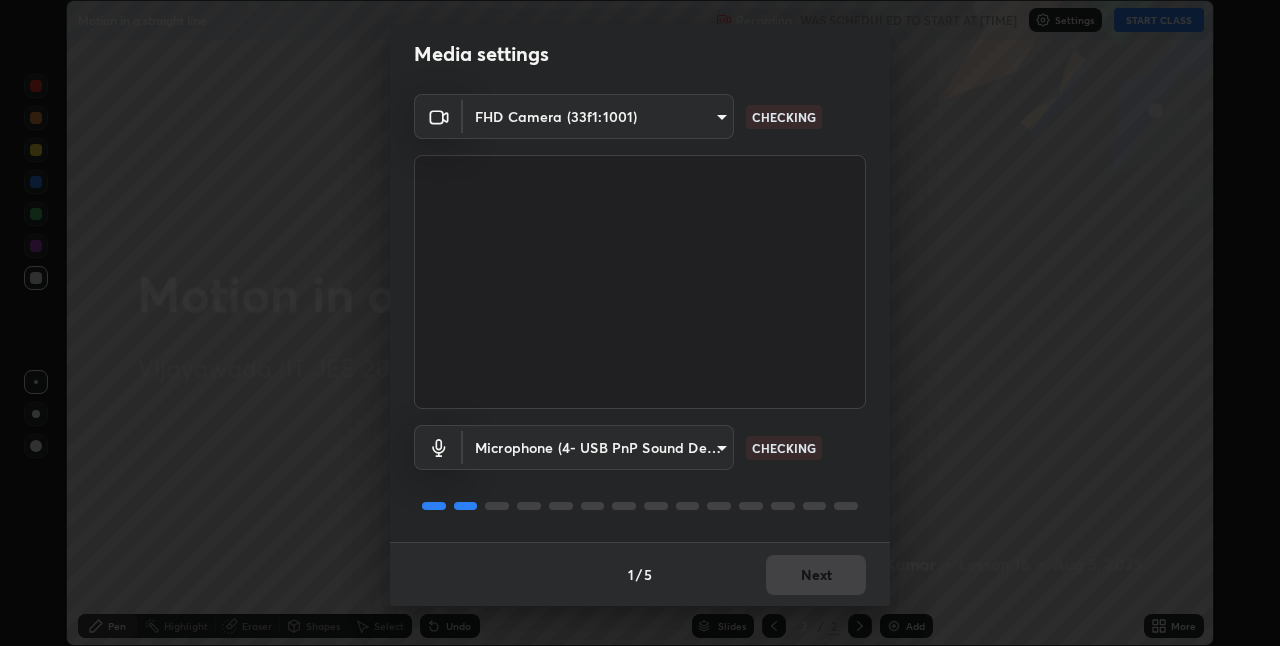 click on "Erase all Motion in a straight line Recording WAS SCHEDULED TO START AT  [TIME] Settings START CLASS Setting up your live class Motion in a straight line • L16 of [CITY] IIT JEE 2027 Growth 4-[PERSON](physics) N-301 [PERSON] Pen Highlight Eraser Shapes Select Undo Slides 2 / 2 Add More No doubts shared Encourage your learners to ask a doubt for better clarity Report an issue Reason for reporting Buffering Chat not working Audio - Video sync issue Educator video quality low ​ Attach an image Report Media settings FHD Camera (33f1:1001) [HASH] CHECKING Microphone (4- USB PnP Sound Device) [HASH] CHECKING 1 / 5 Next" at bounding box center (640, 323) 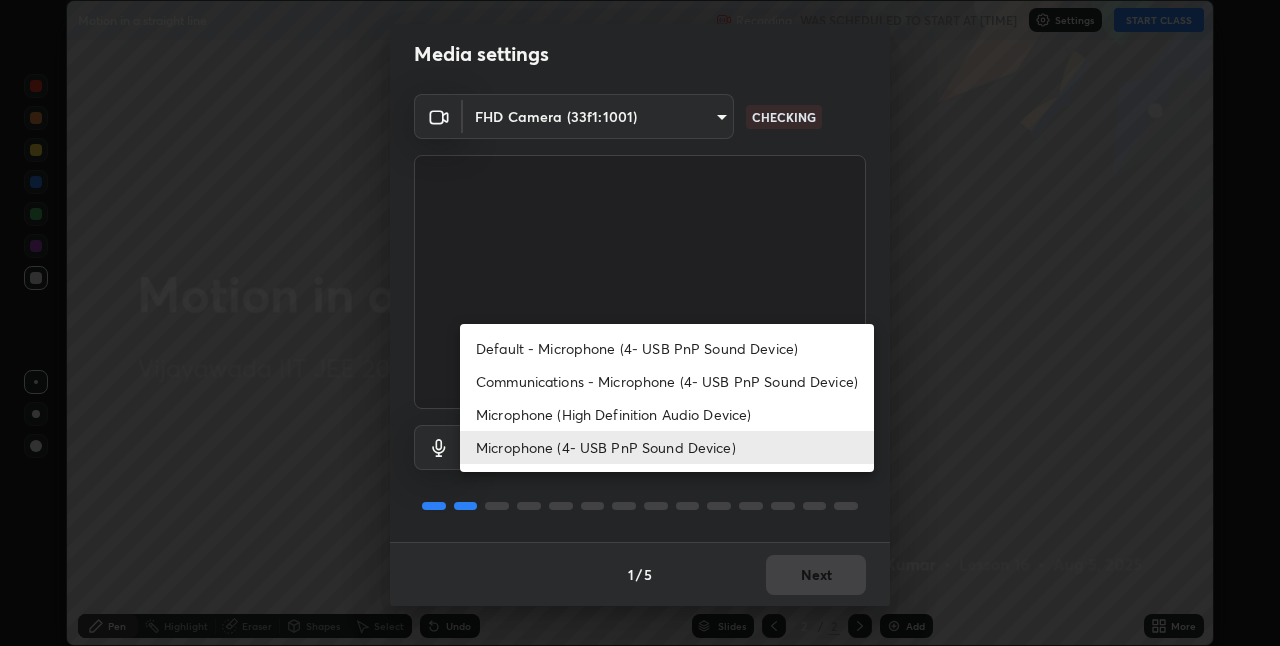 click on "Default - Microphone (4- USB PnP Sound Device)" at bounding box center (667, 348) 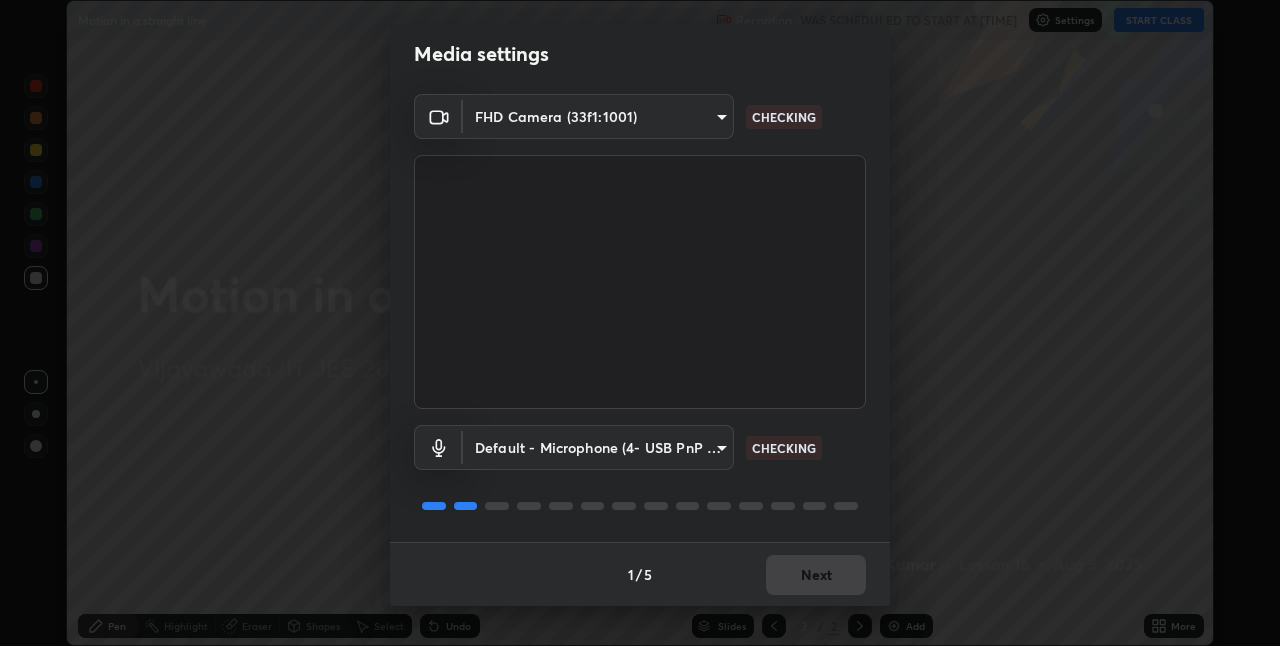 type on "default" 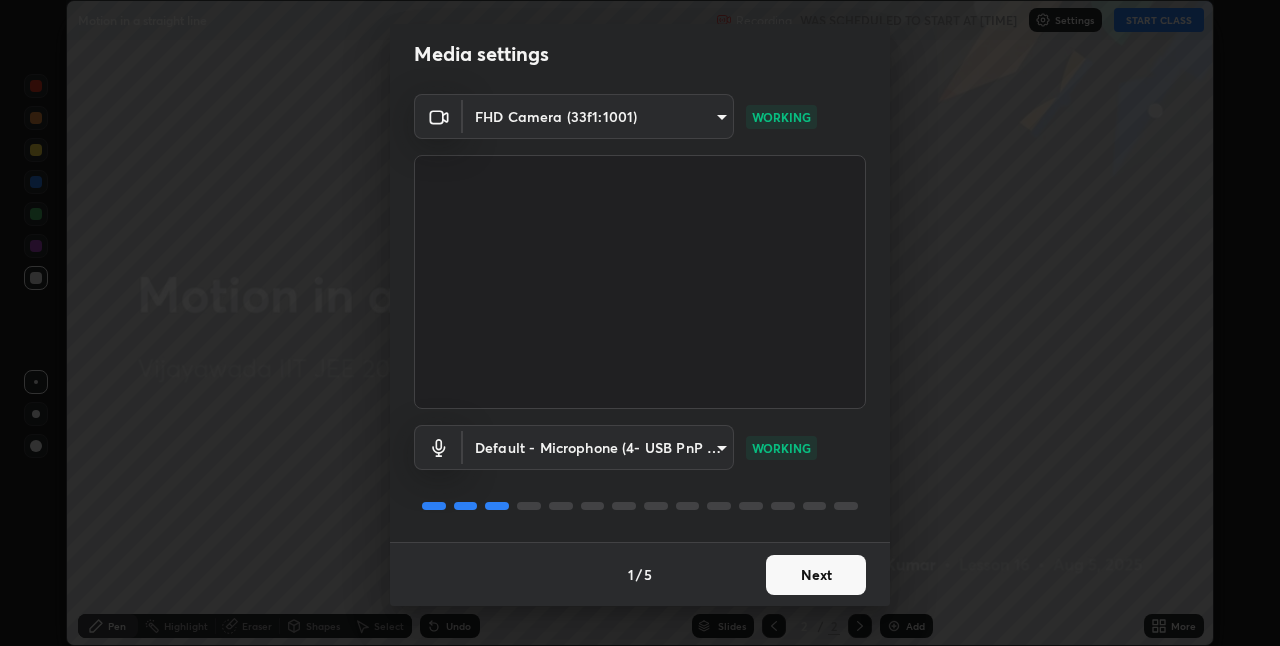 click on "Next" at bounding box center [816, 575] 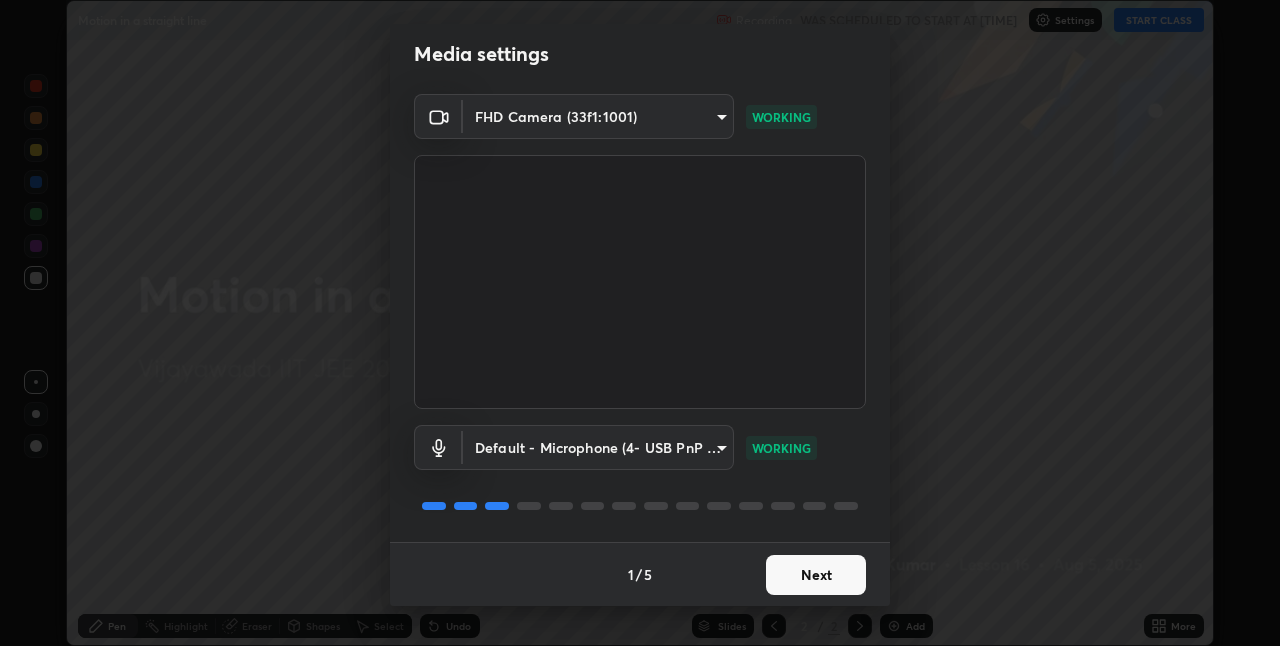 scroll, scrollTop: 0, scrollLeft: 0, axis: both 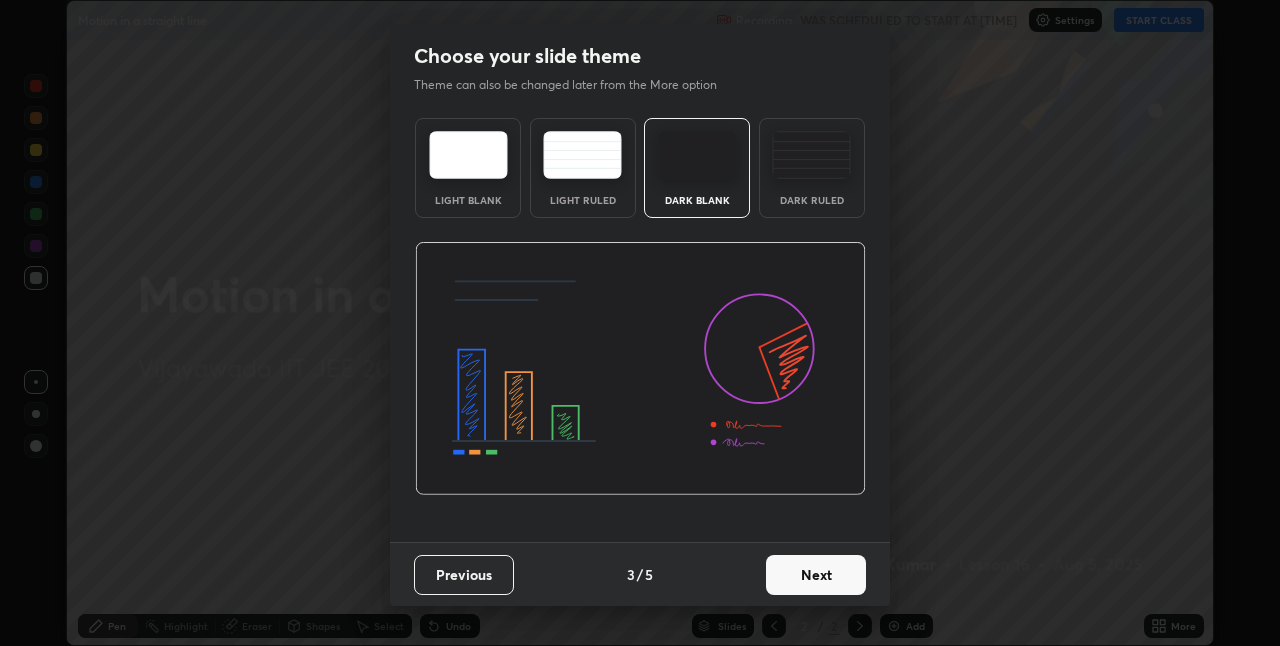click on "Next" at bounding box center (816, 575) 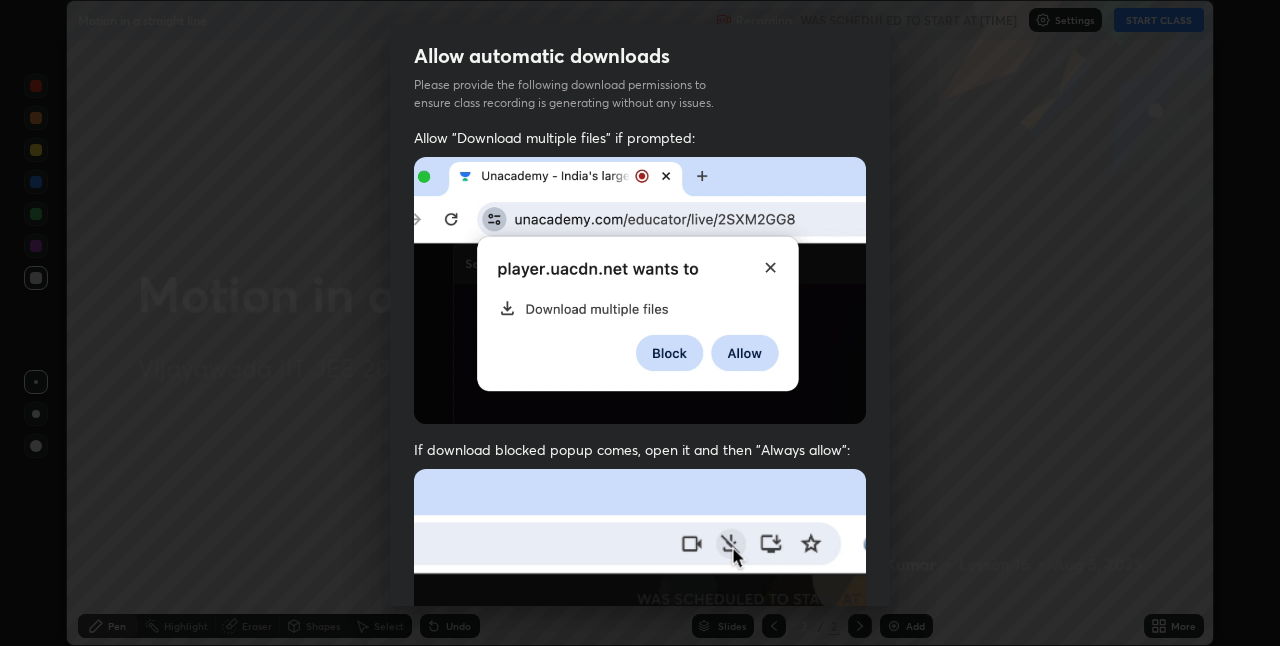 click at bounding box center (640, 687) 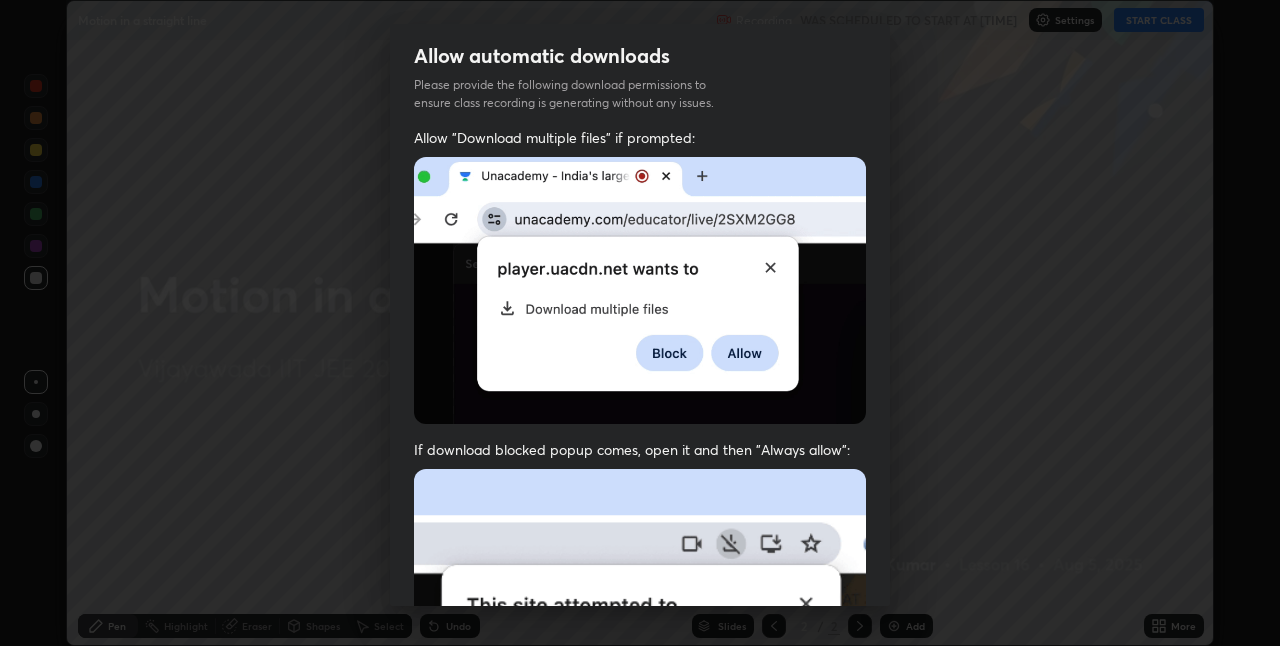 click at bounding box center [640, 687] 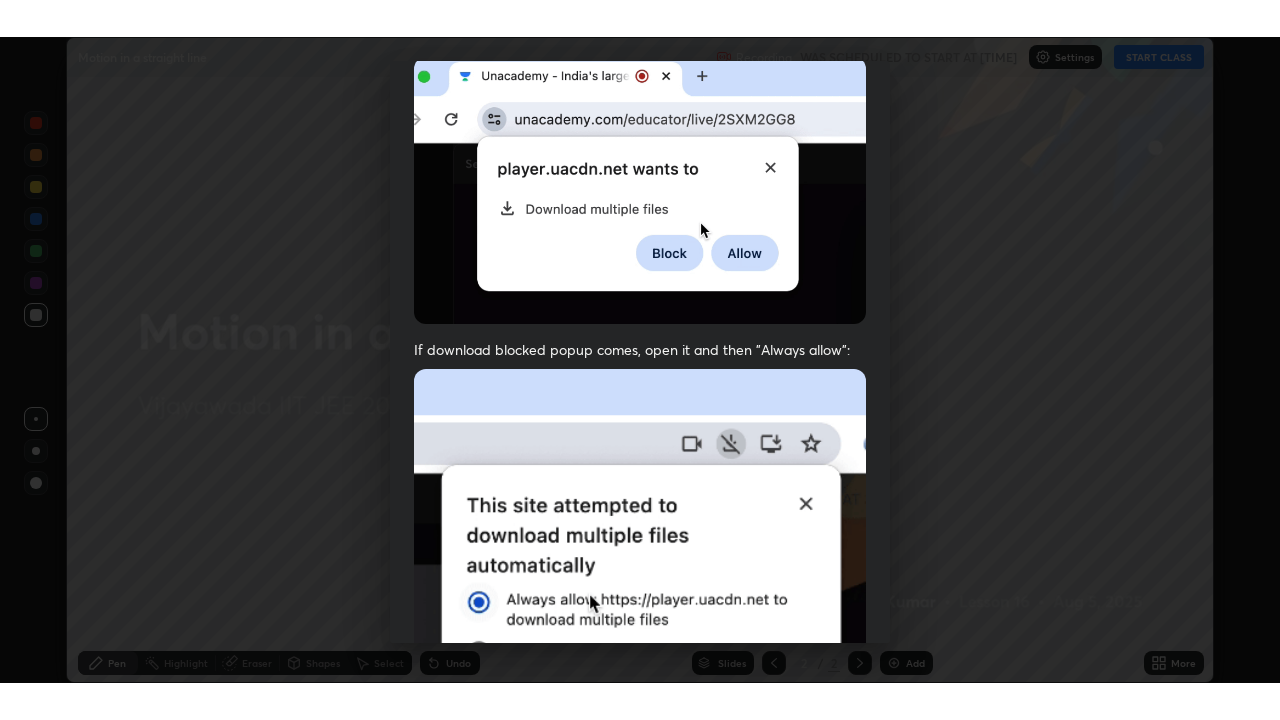 scroll, scrollTop: 418, scrollLeft: 0, axis: vertical 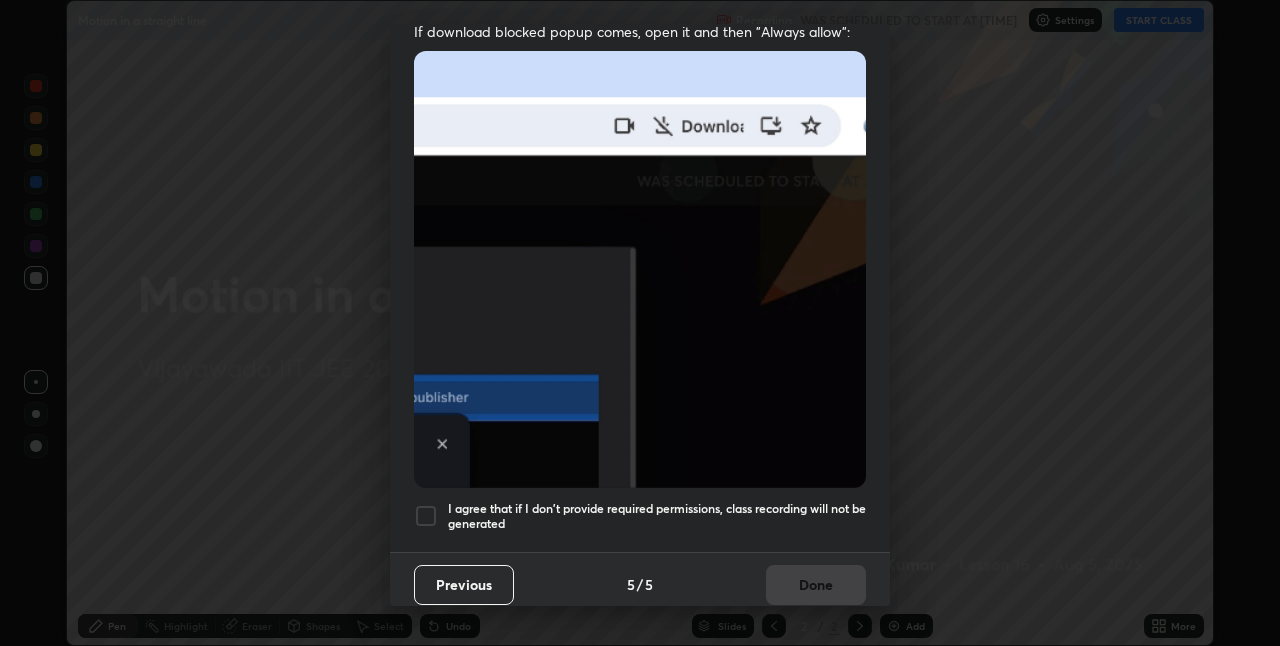 click on "I agree that if I don't provide required permissions, class recording will not be generated" at bounding box center (640, 516) 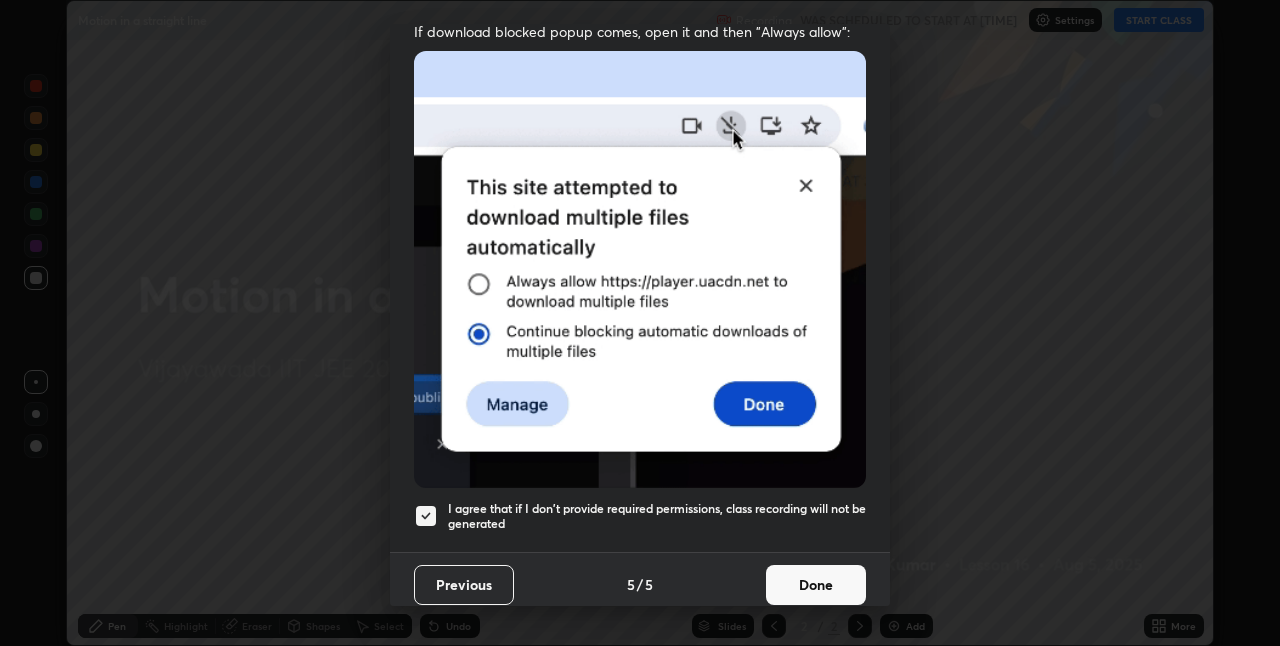 click on "Done" at bounding box center [816, 585] 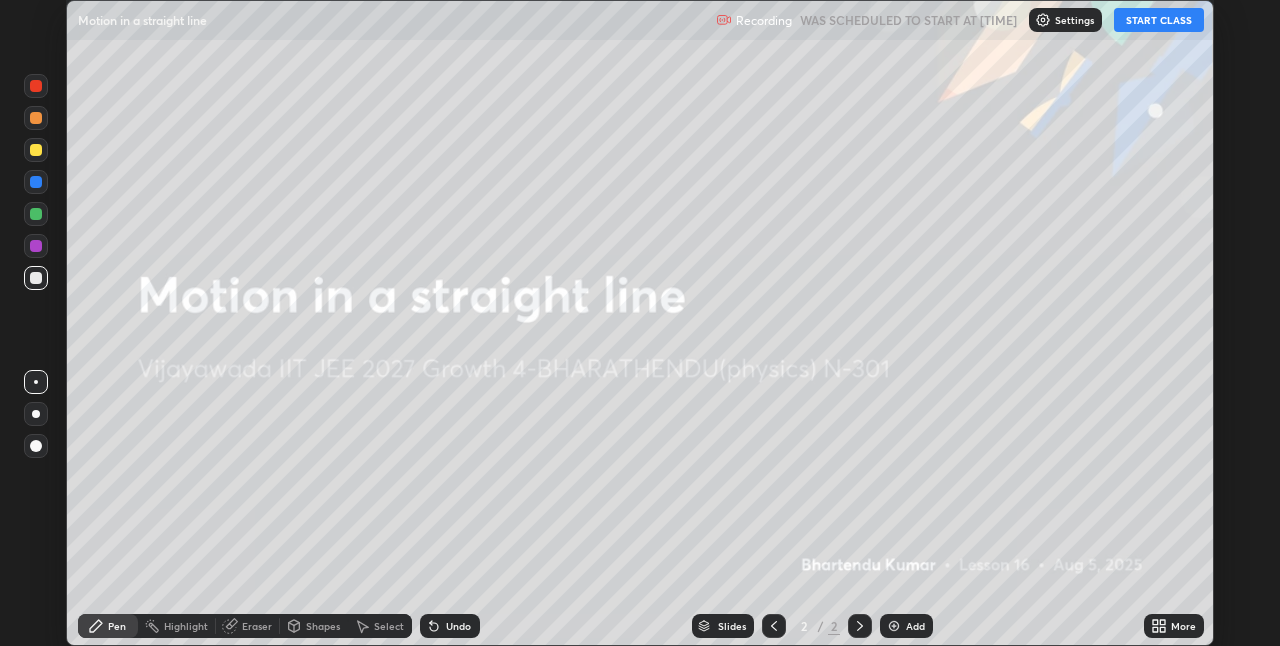 click on "Add" at bounding box center (906, 626) 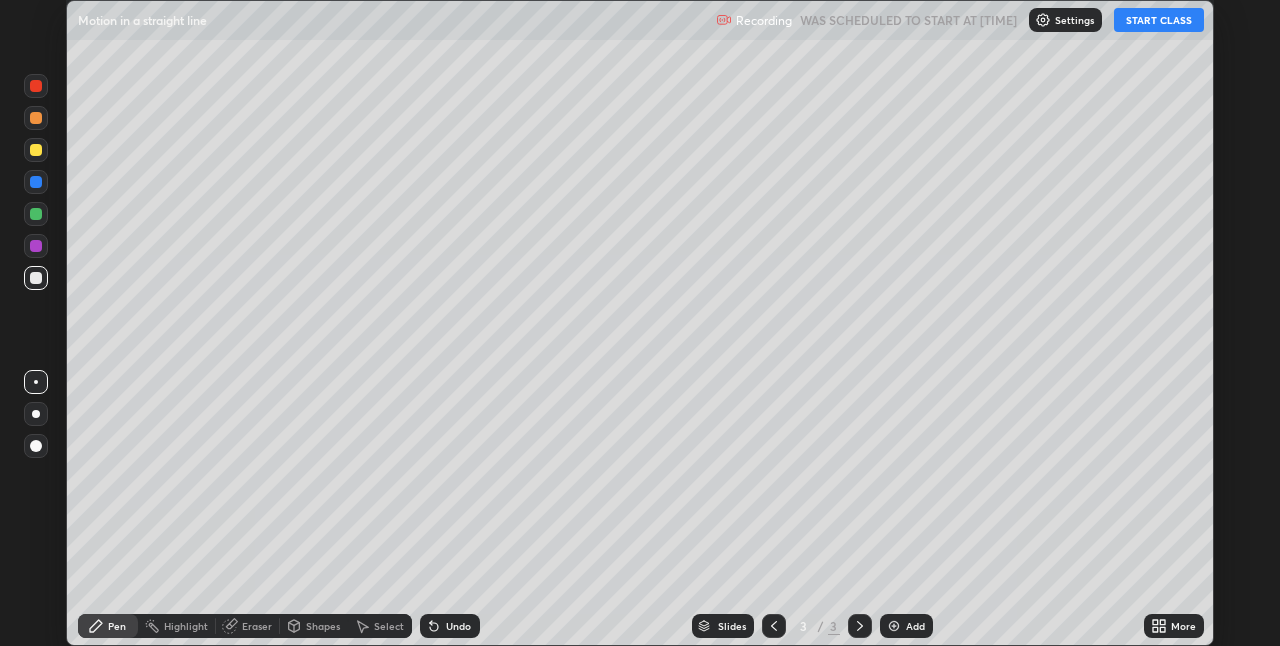 click on "START CLASS" at bounding box center [1159, 20] 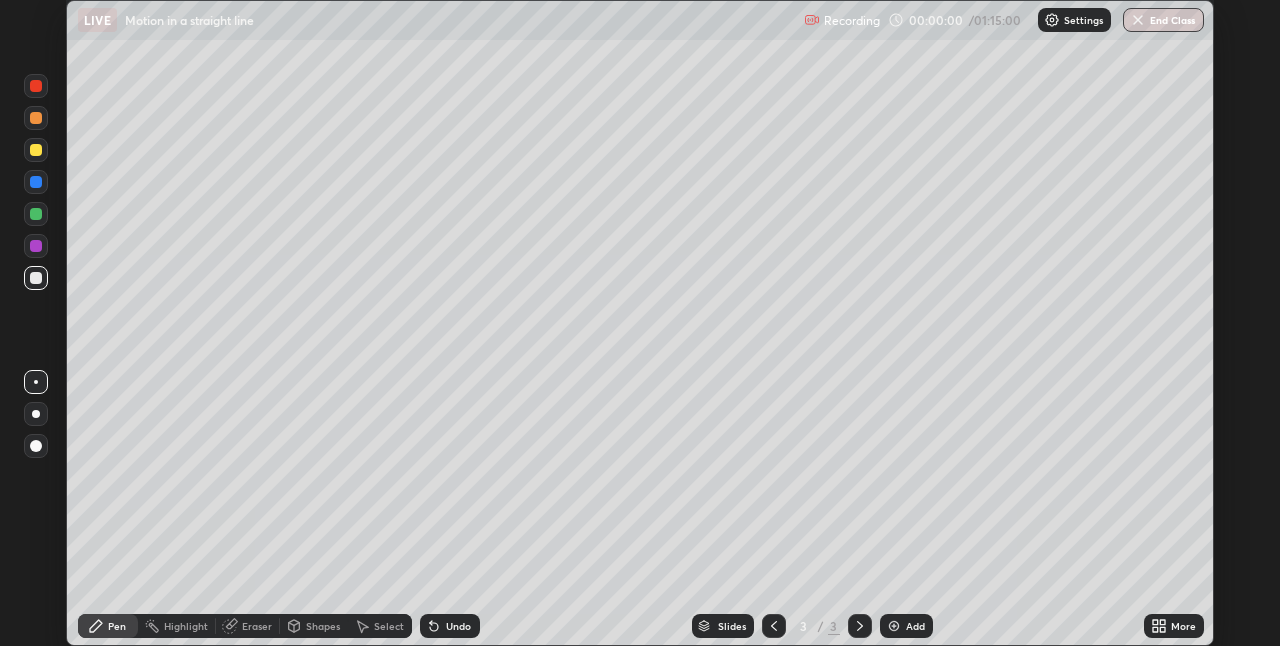 click 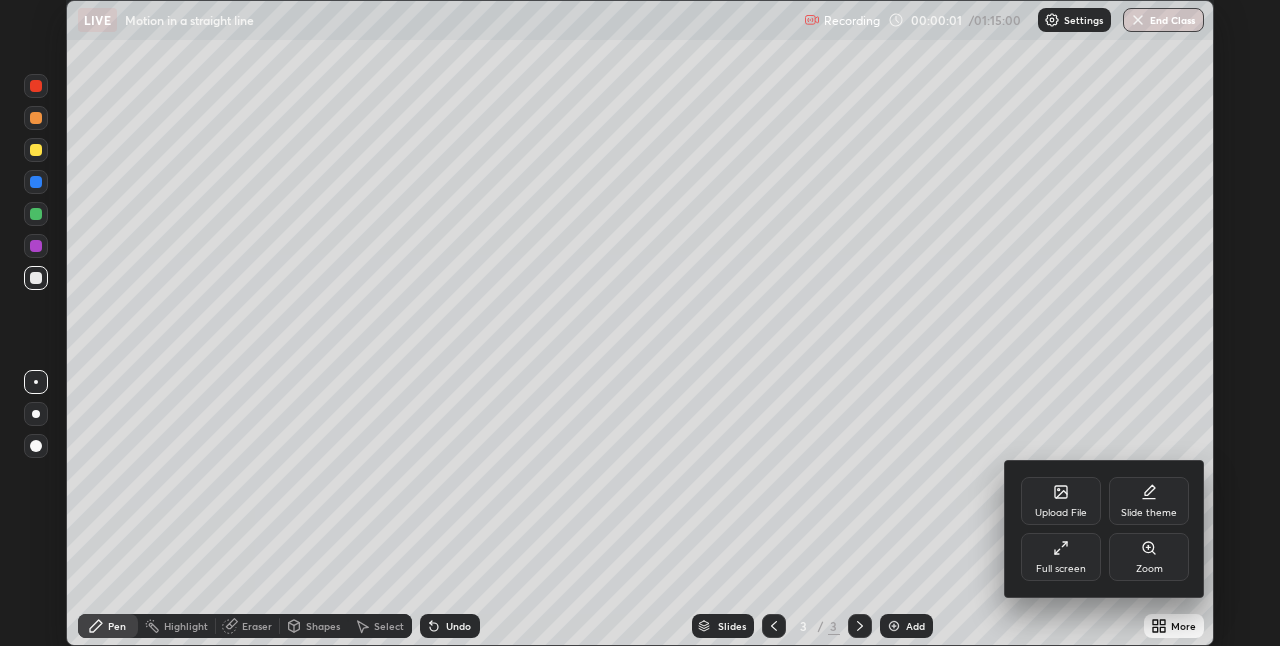click on "Full screen" at bounding box center [1061, 557] 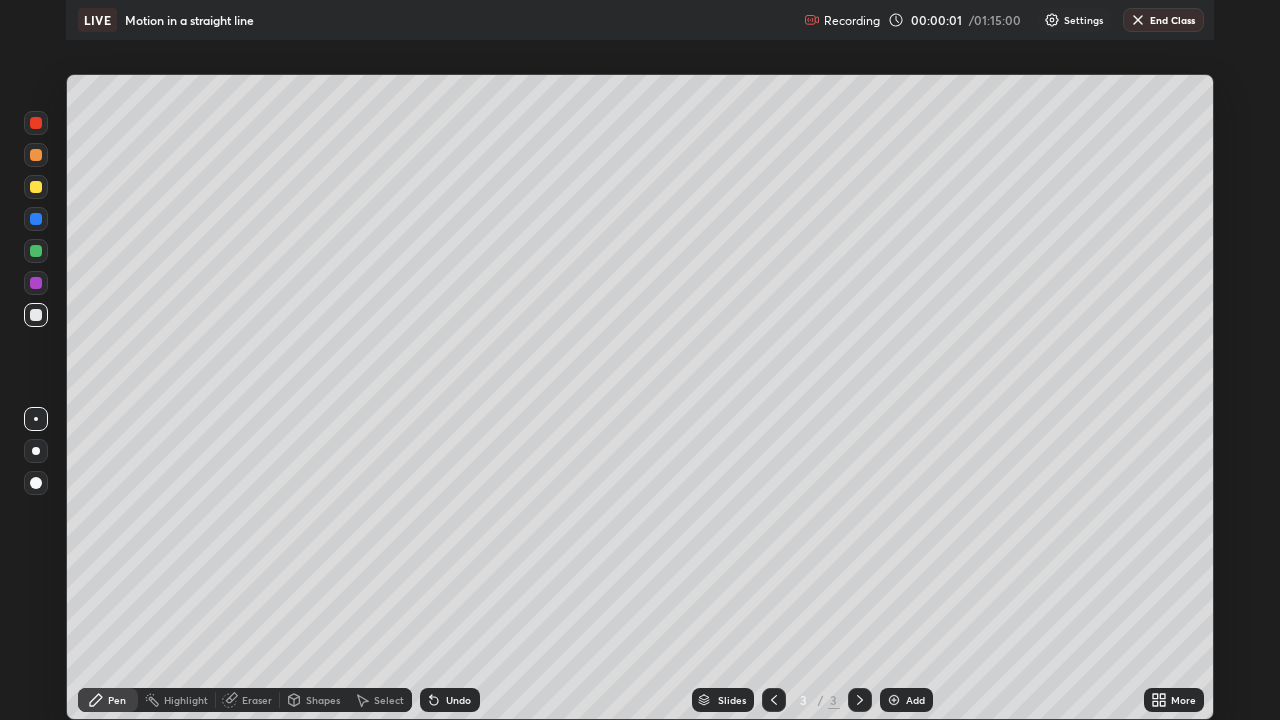 scroll, scrollTop: 99280, scrollLeft: 98720, axis: both 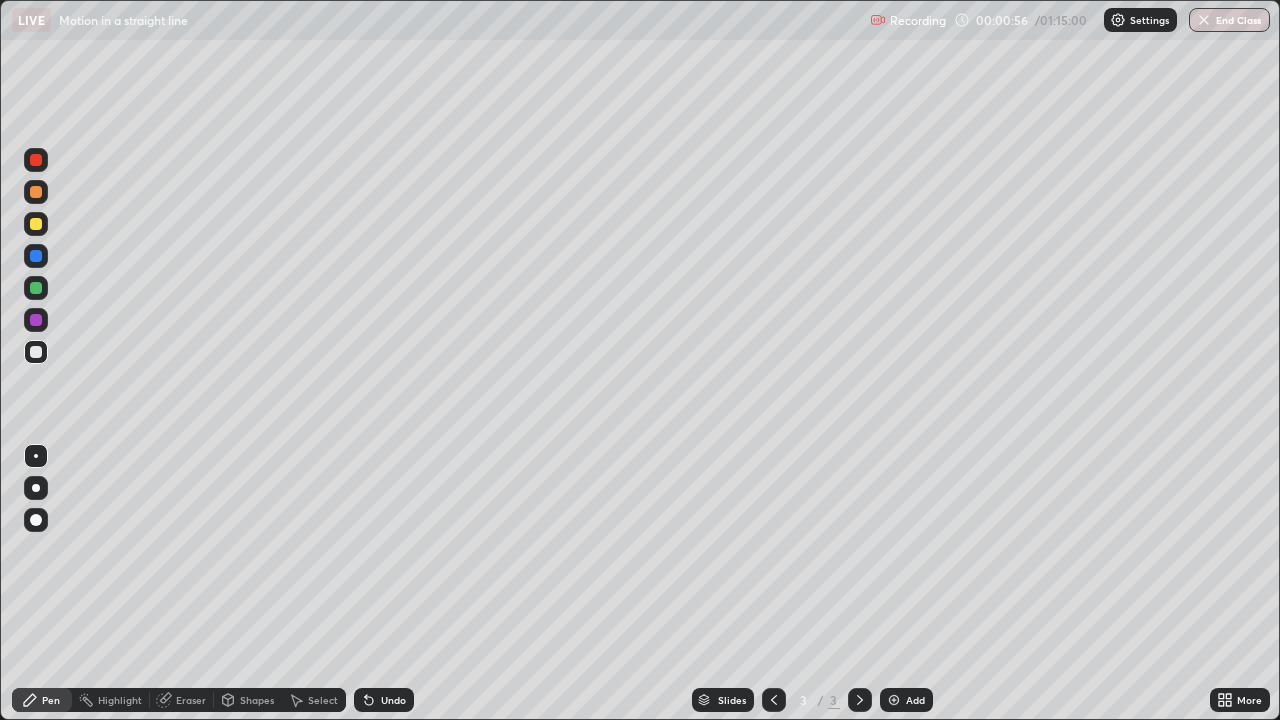 click at bounding box center (36, 192) 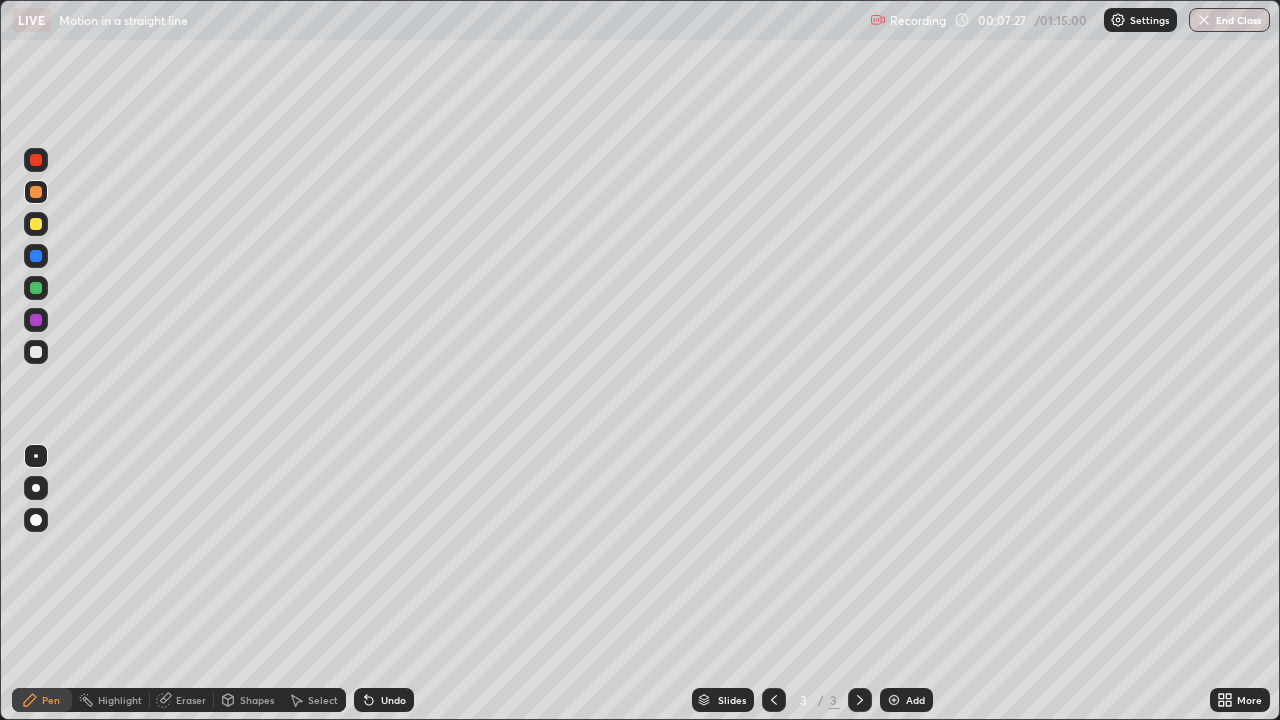 click on "Eraser" at bounding box center [191, 700] 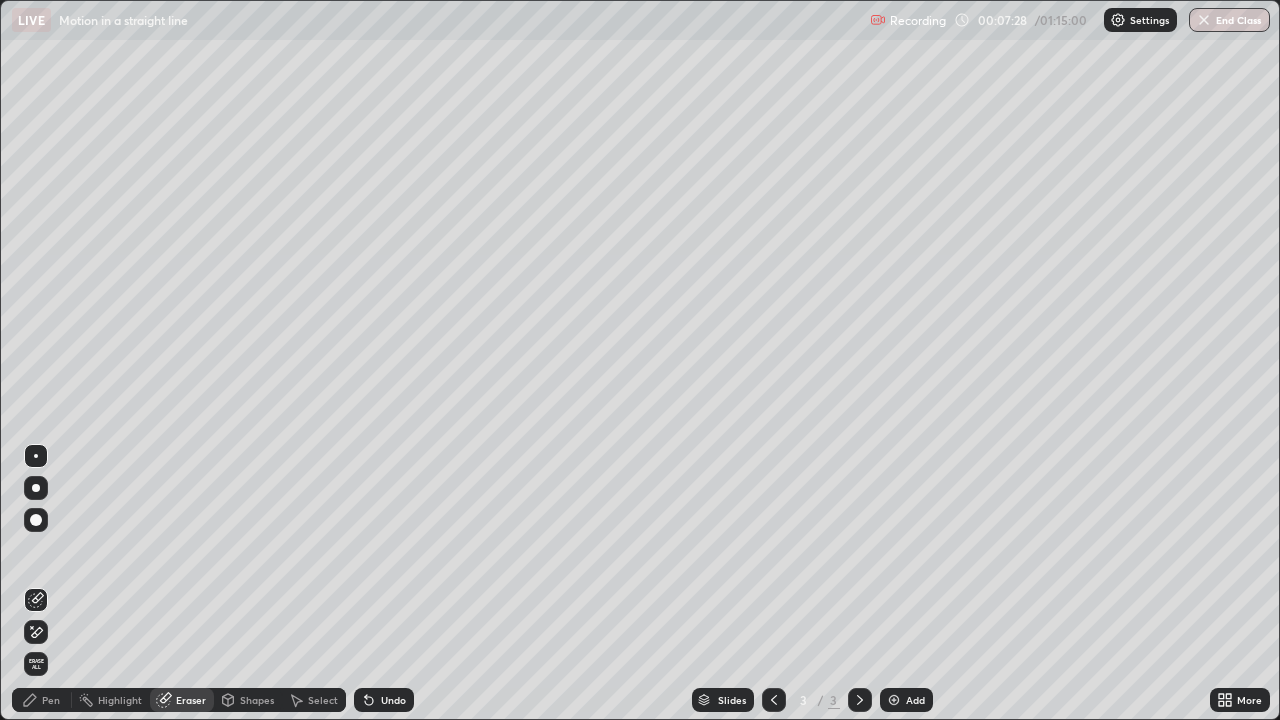 click at bounding box center (36, 520) 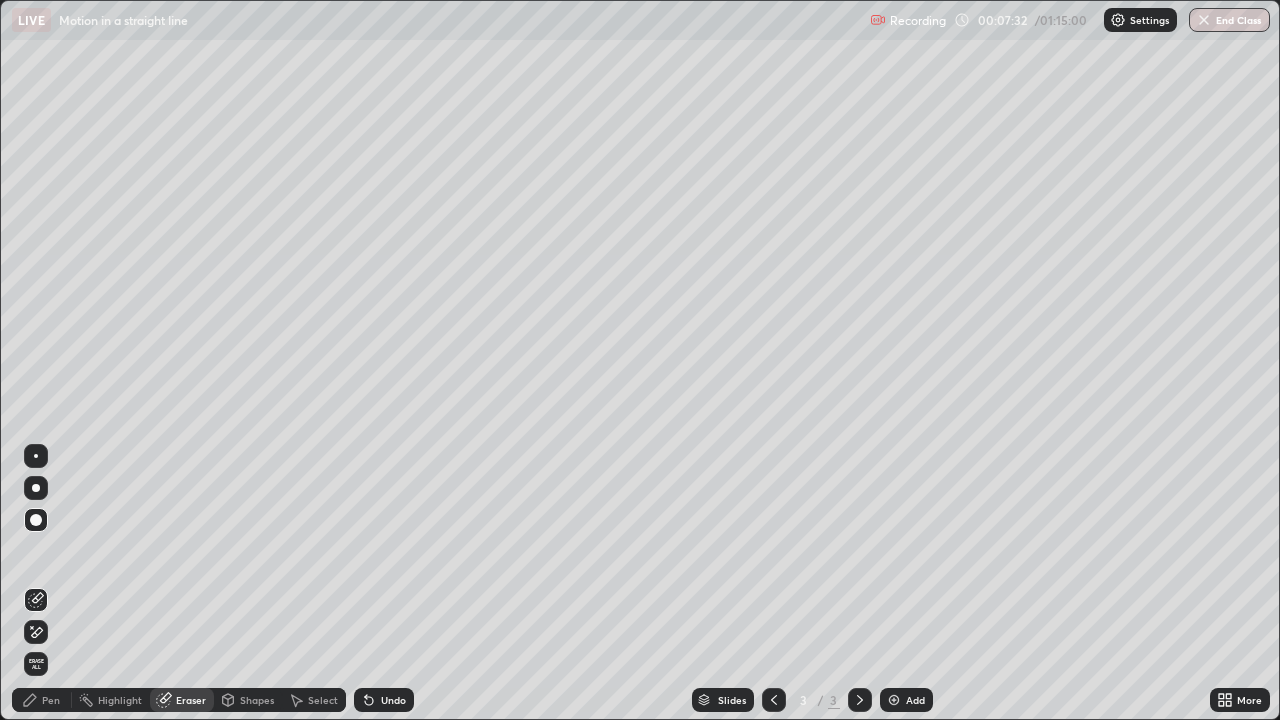 click on "Pen" at bounding box center [51, 700] 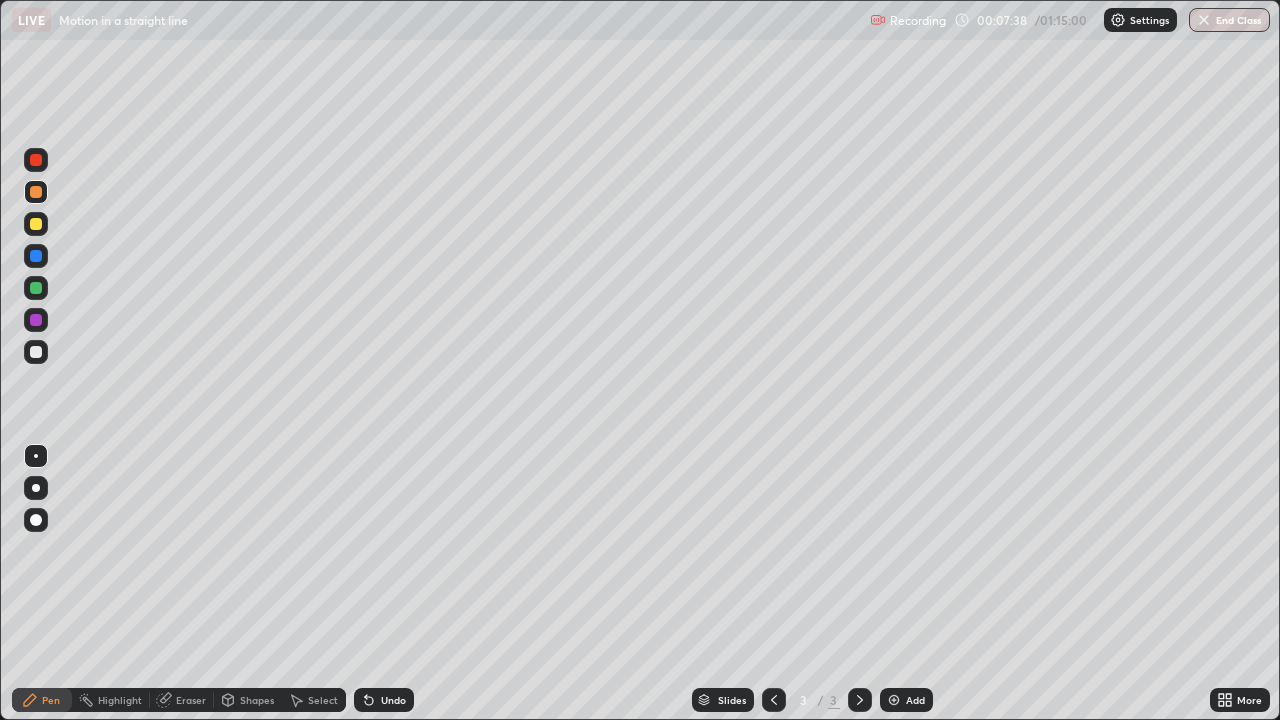 click at bounding box center (36, 224) 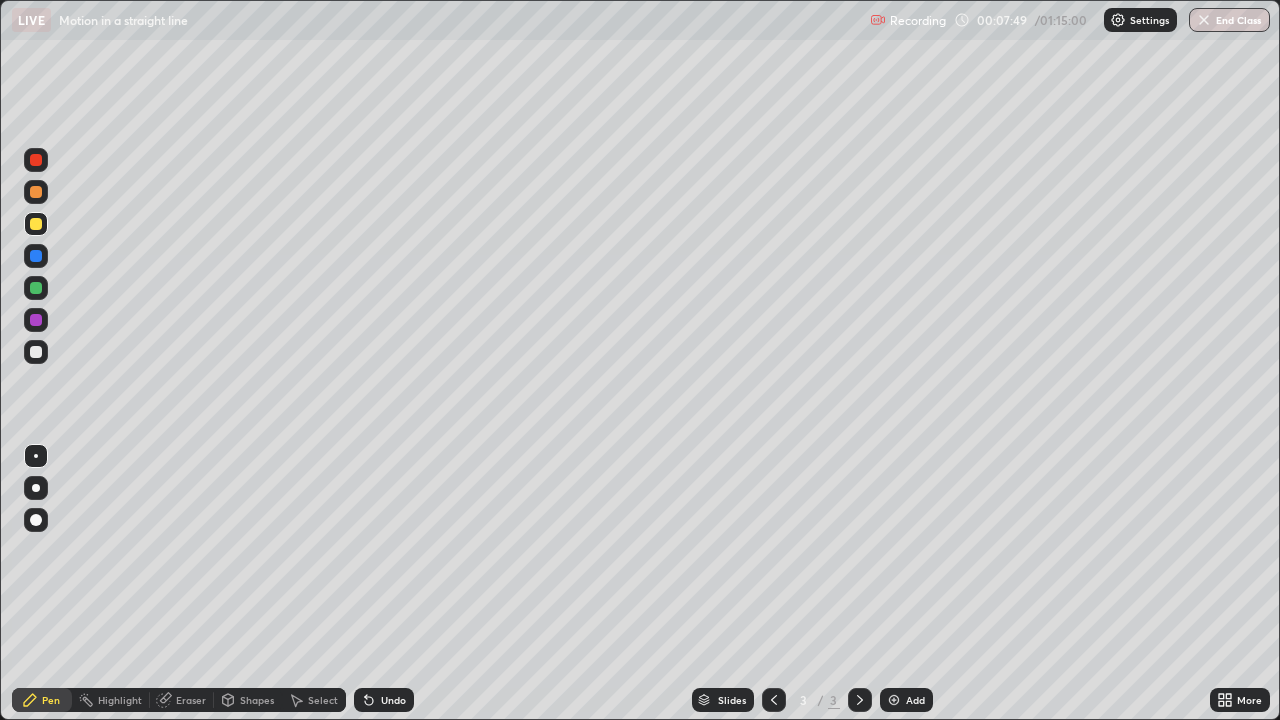 click at bounding box center [36, 160] 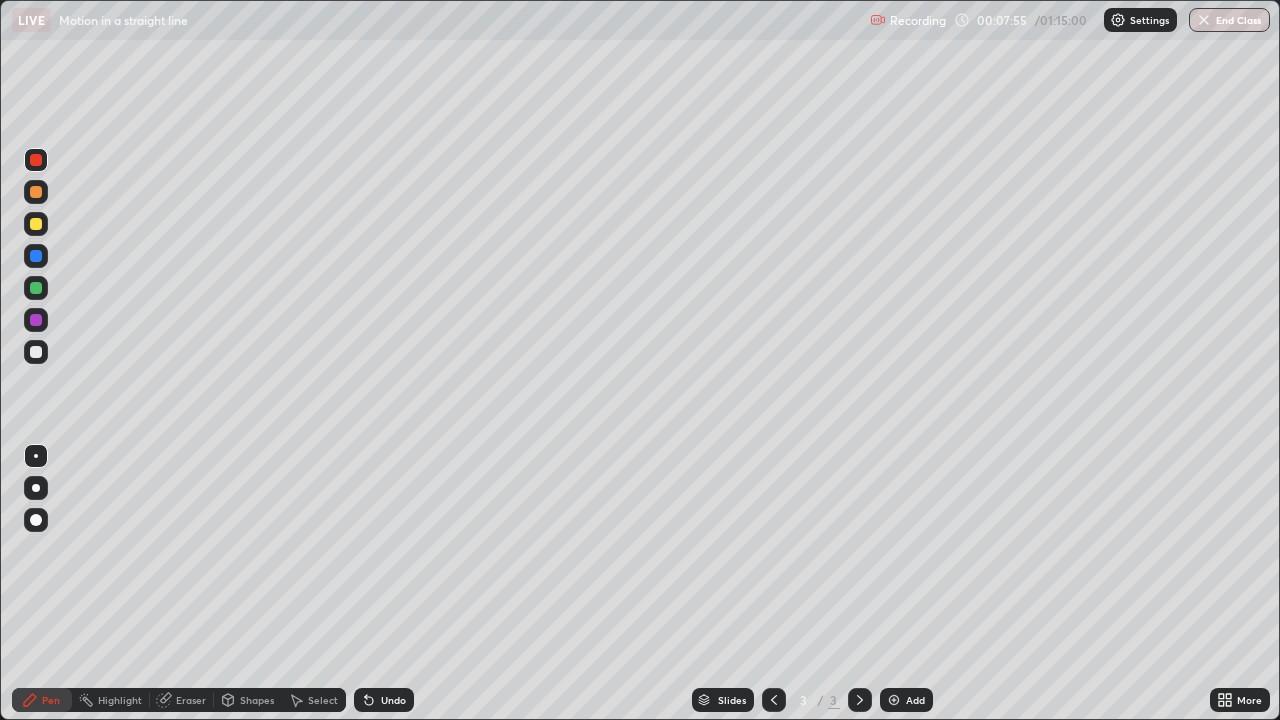 click at bounding box center [36, 352] 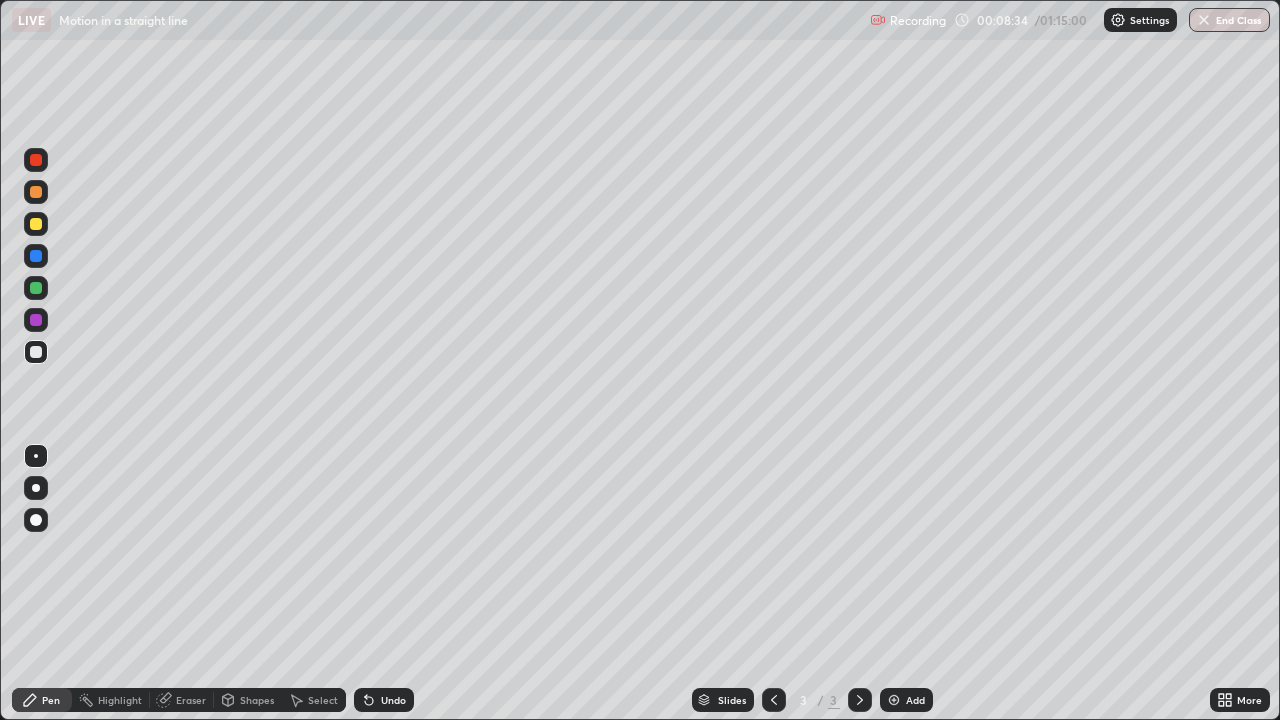 click at bounding box center [36, 192] 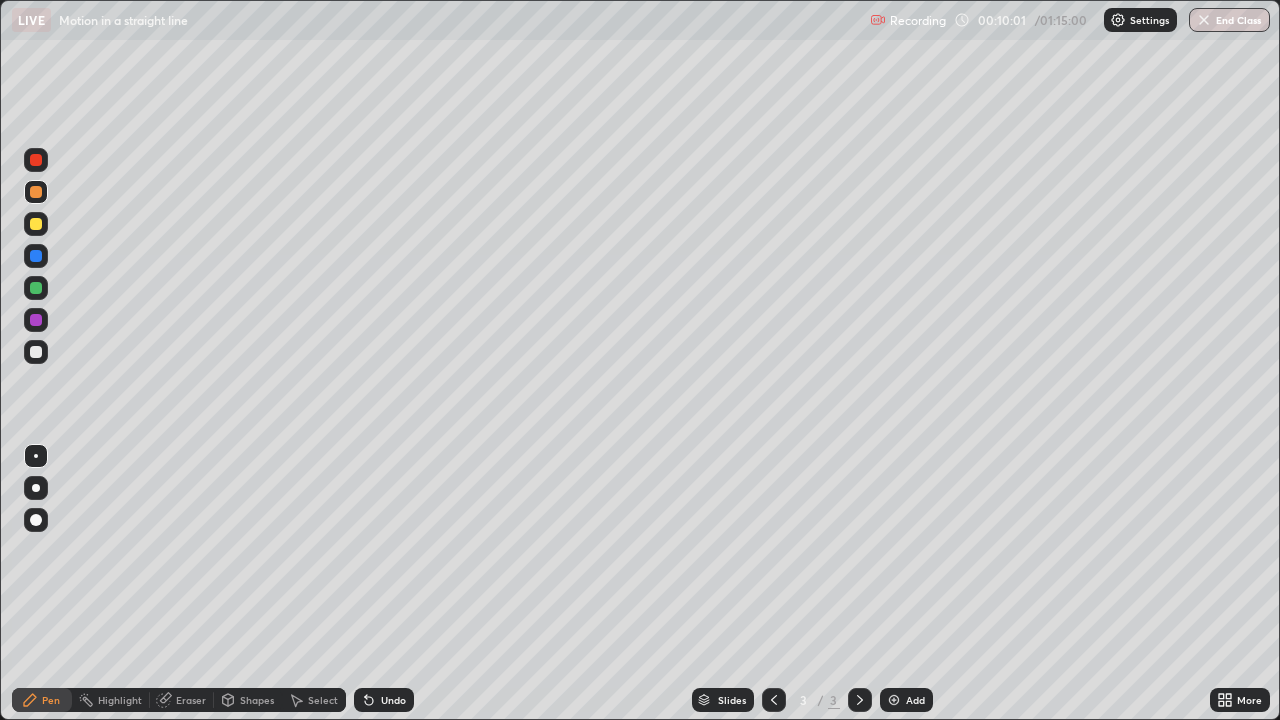 click at bounding box center (36, 224) 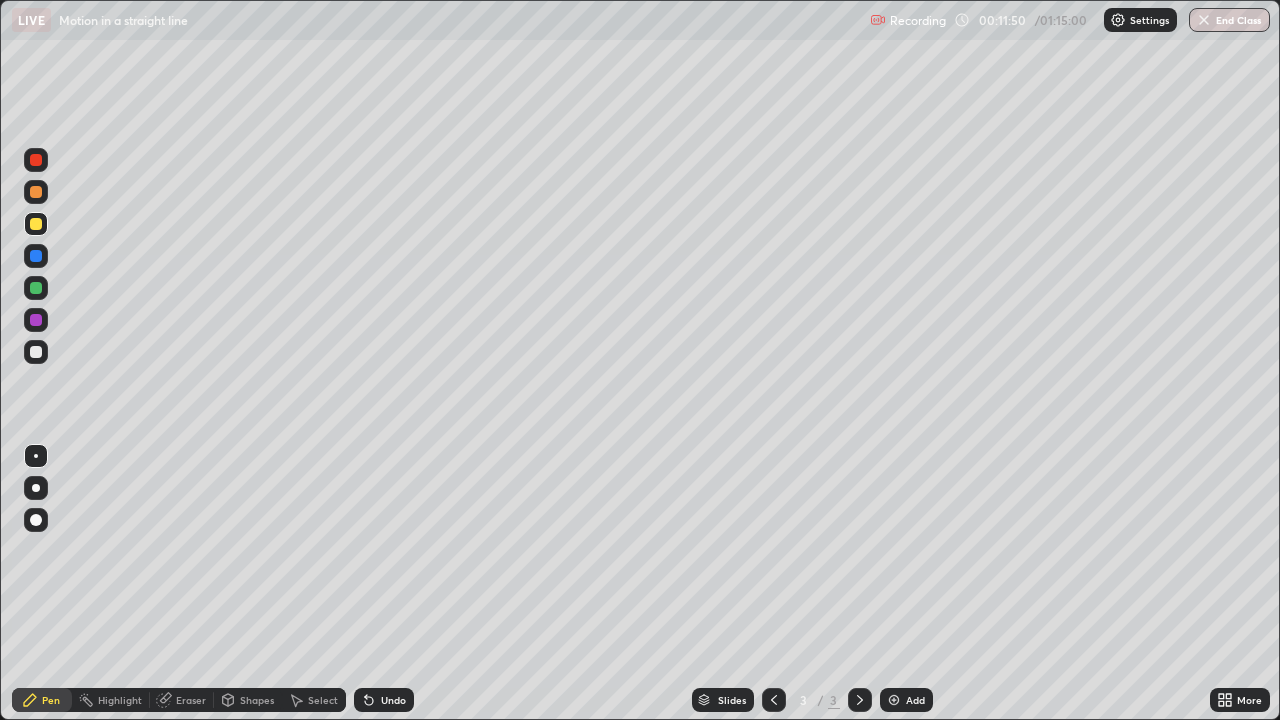 click at bounding box center (894, 700) 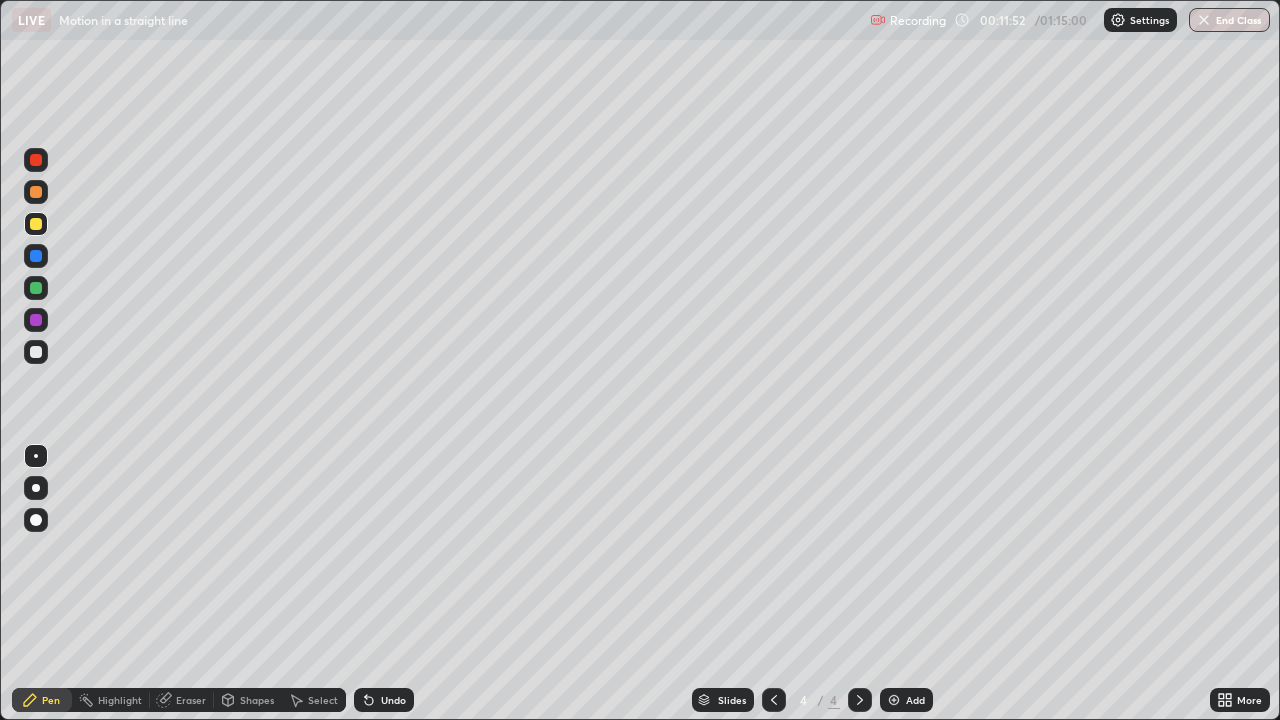 click at bounding box center (36, 192) 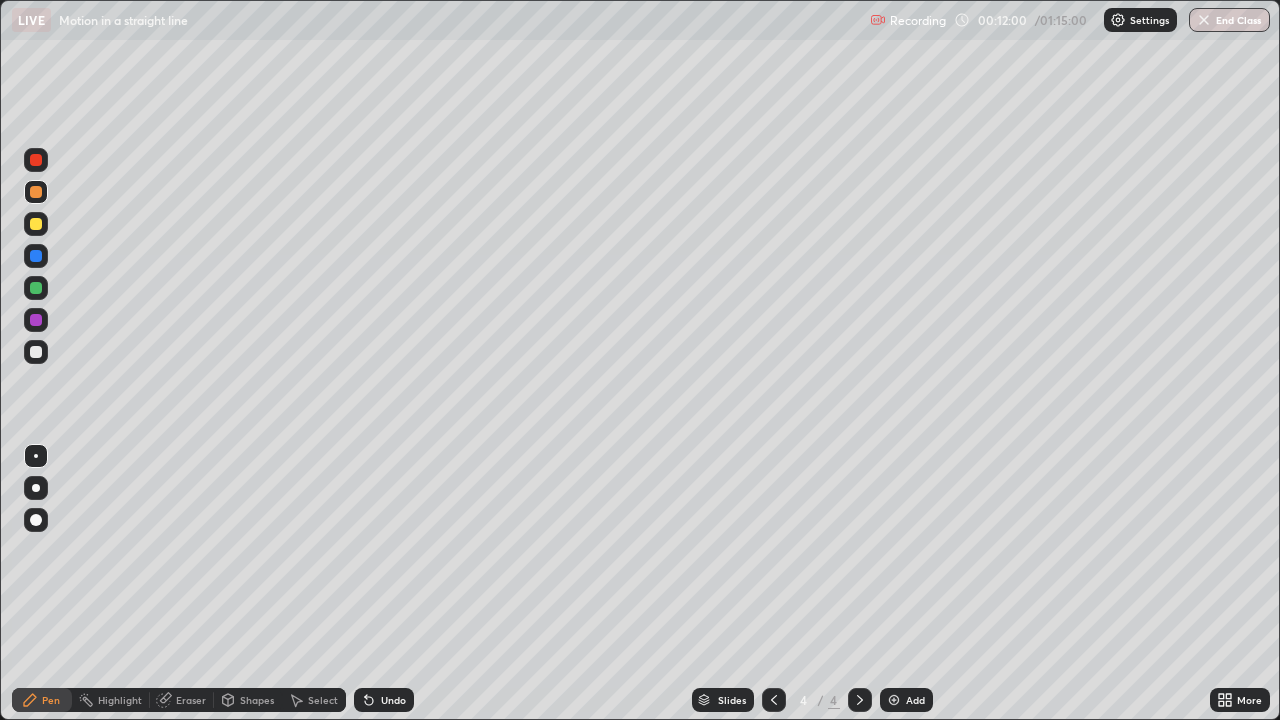 click at bounding box center (36, 224) 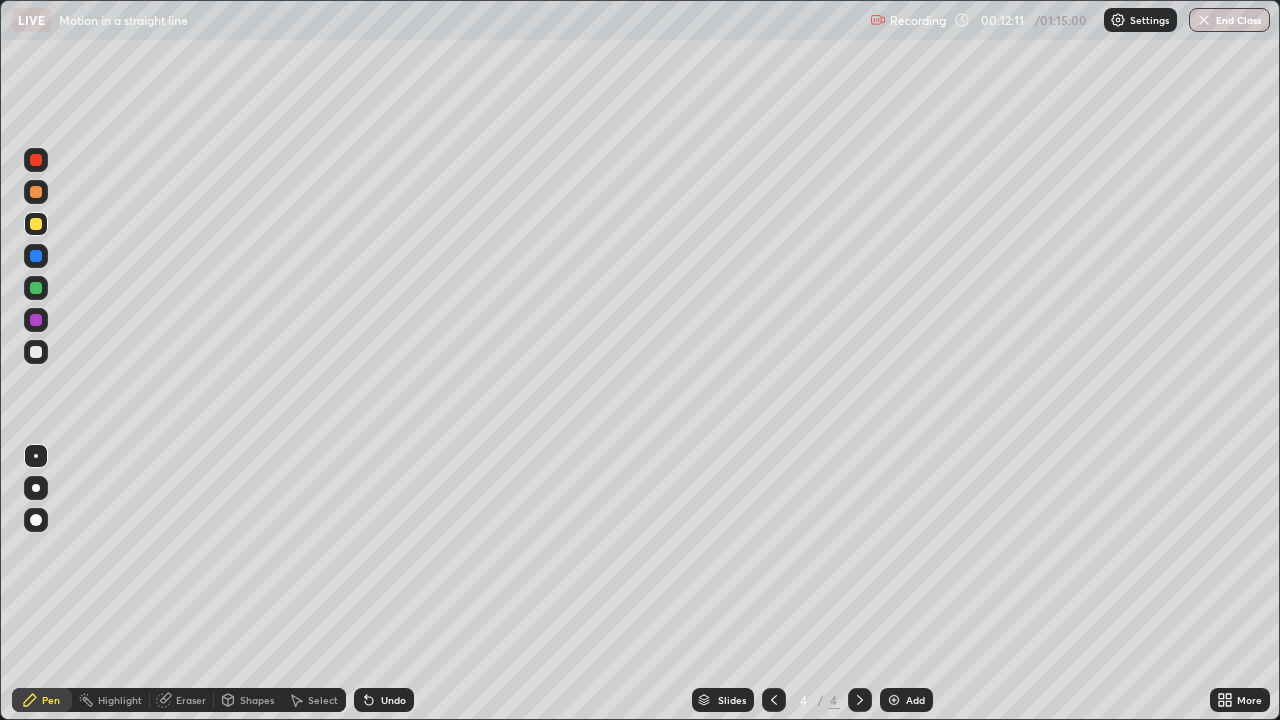 click on "Eraser" at bounding box center [191, 700] 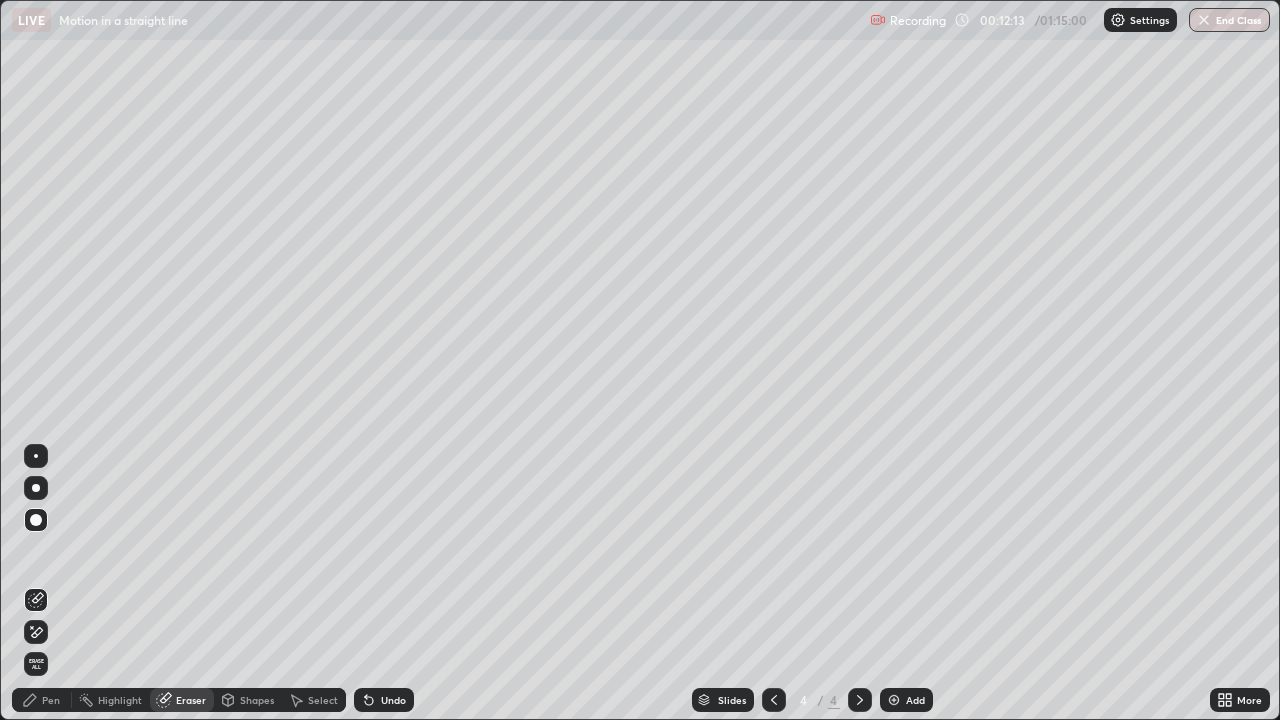 click on "Pen" at bounding box center (51, 700) 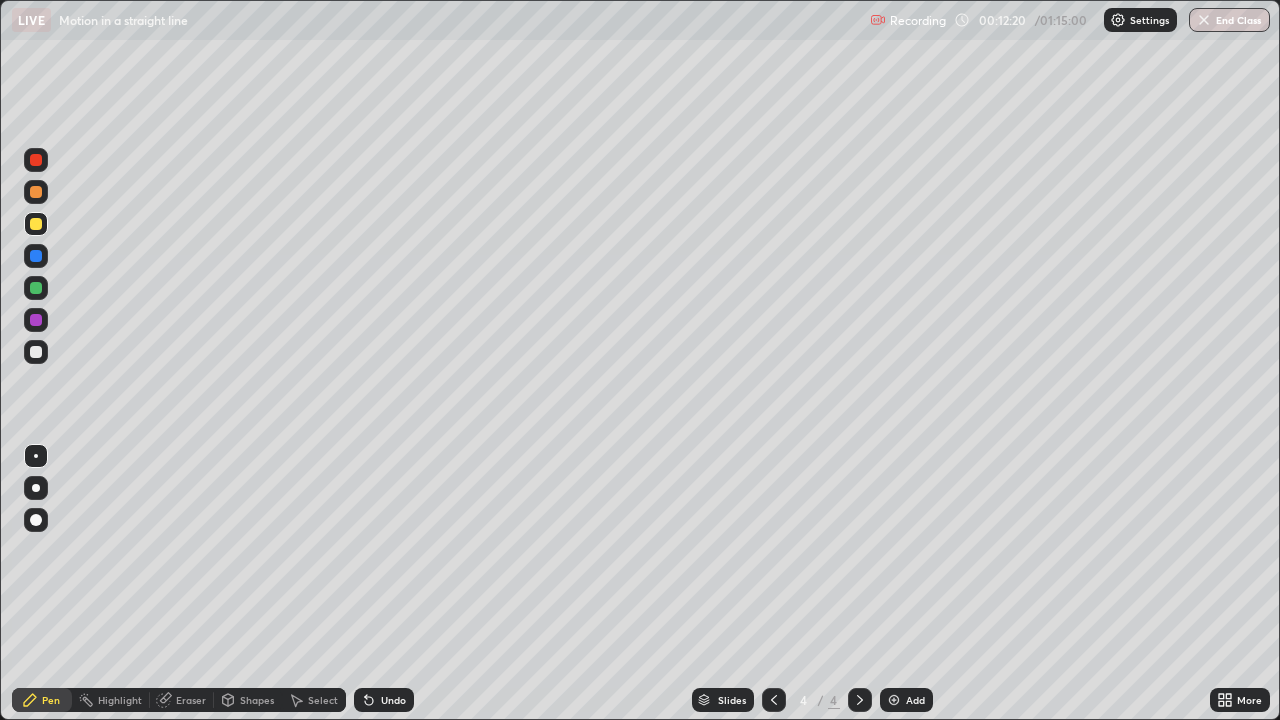 click at bounding box center [36, 256] 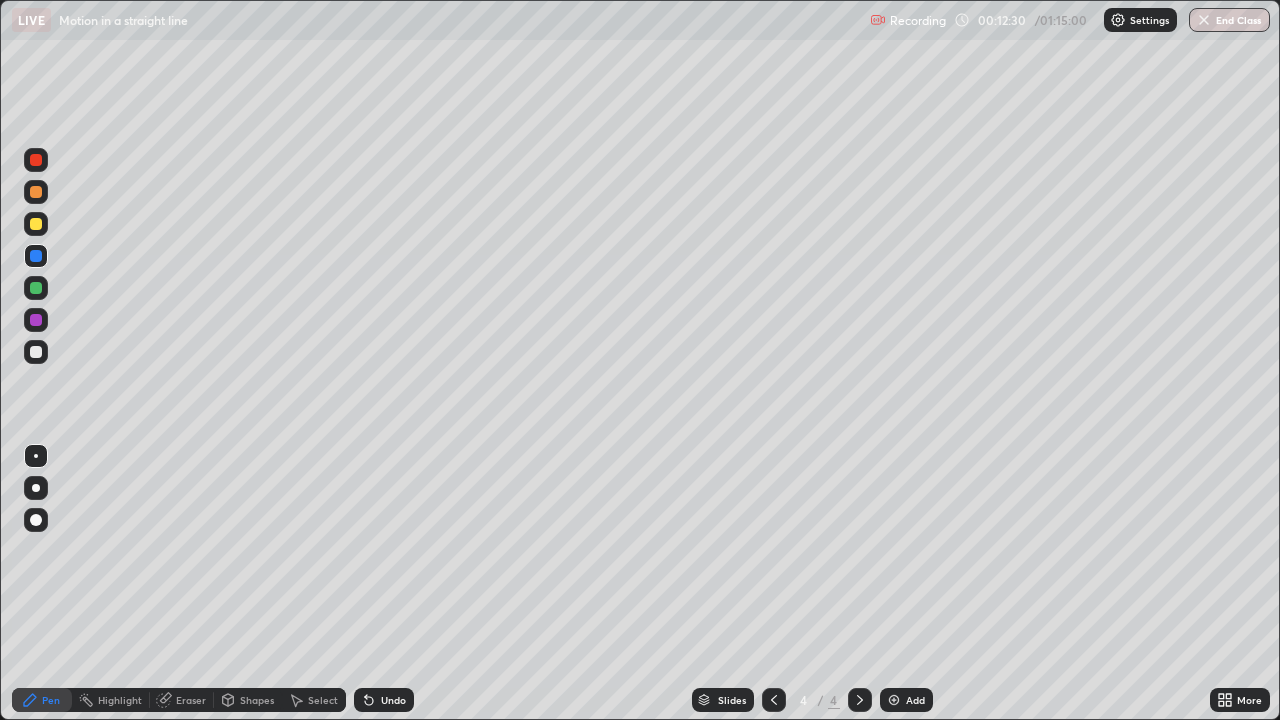 click at bounding box center [36, 320] 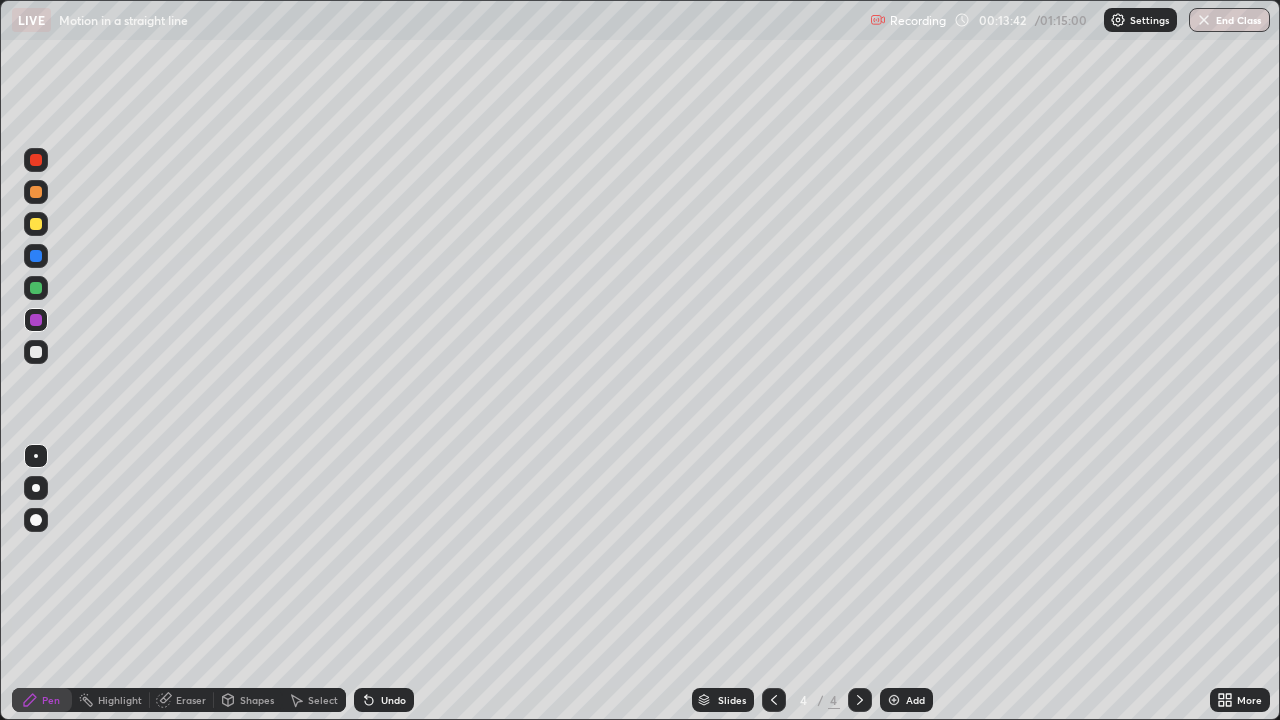 click at bounding box center (36, 352) 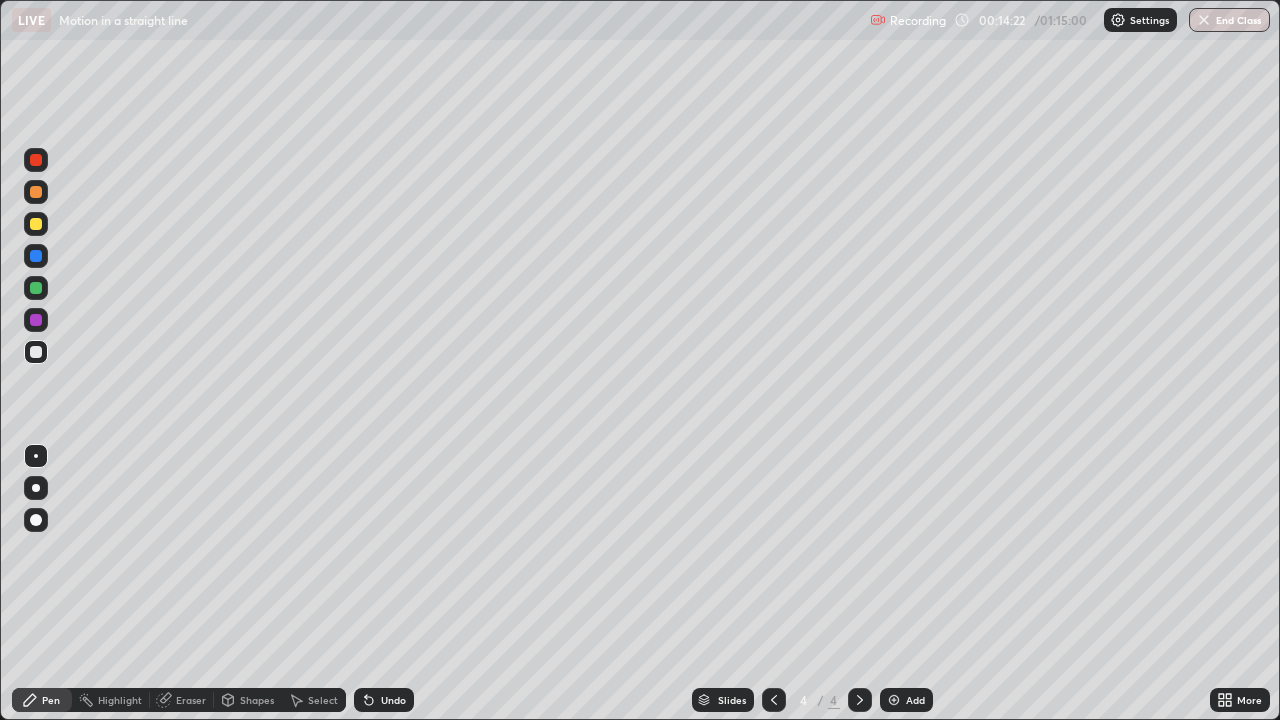 click at bounding box center [36, 192] 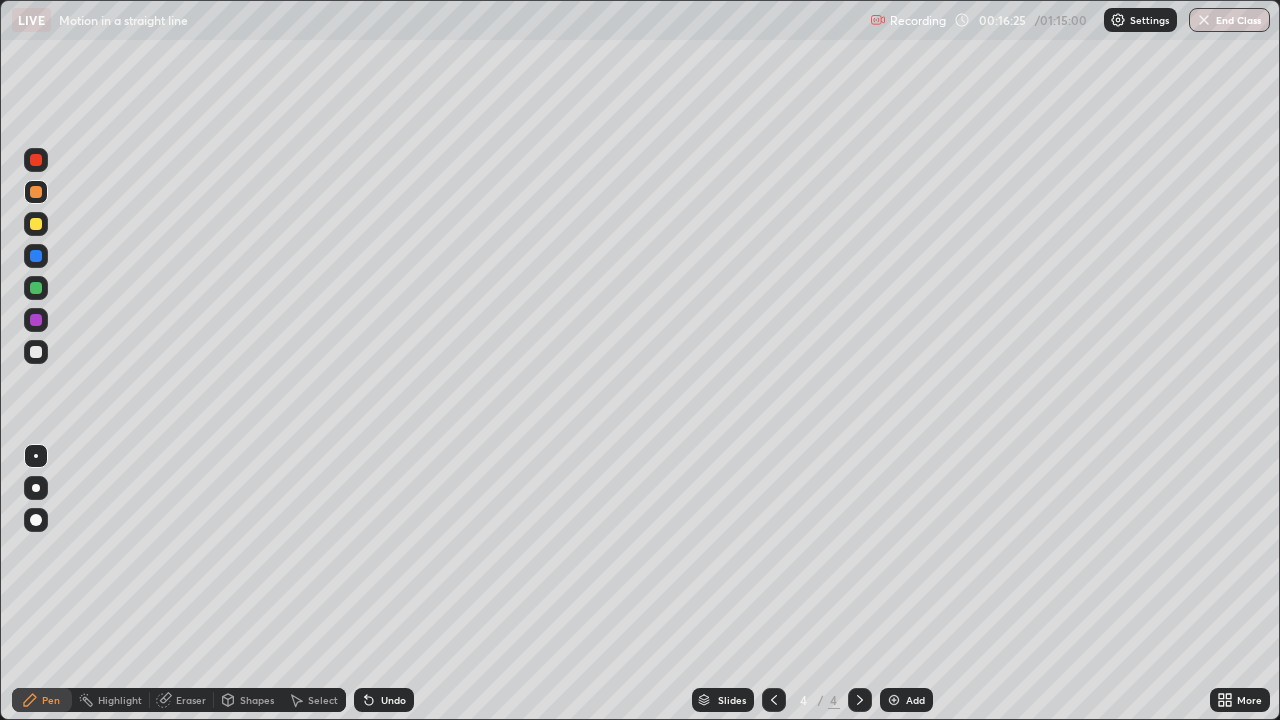 click at bounding box center [36, 224] 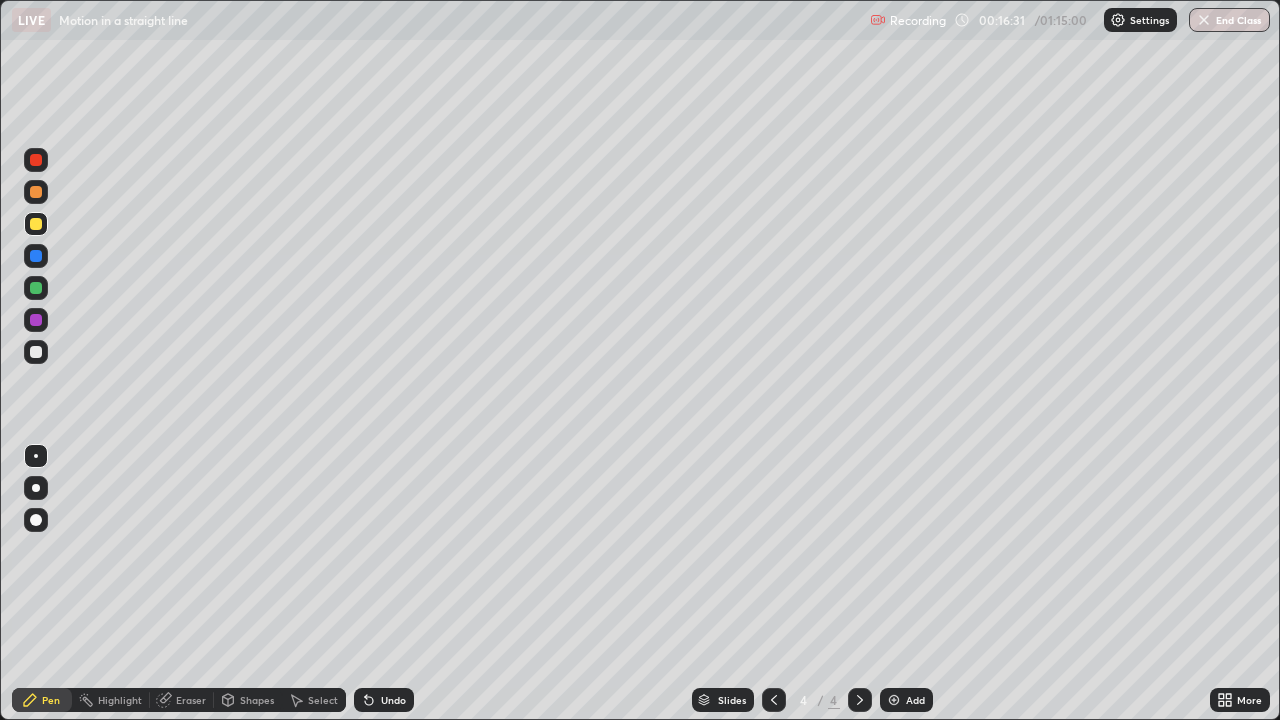 click at bounding box center (36, 352) 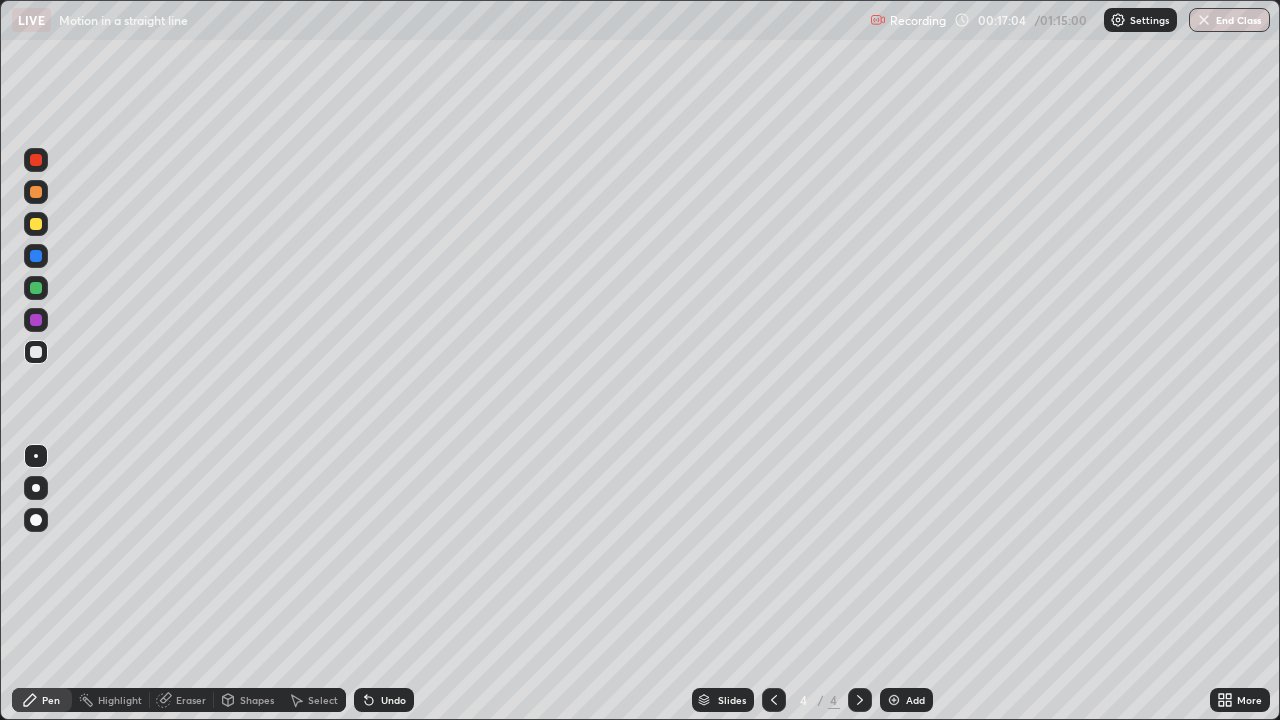 click at bounding box center (36, 224) 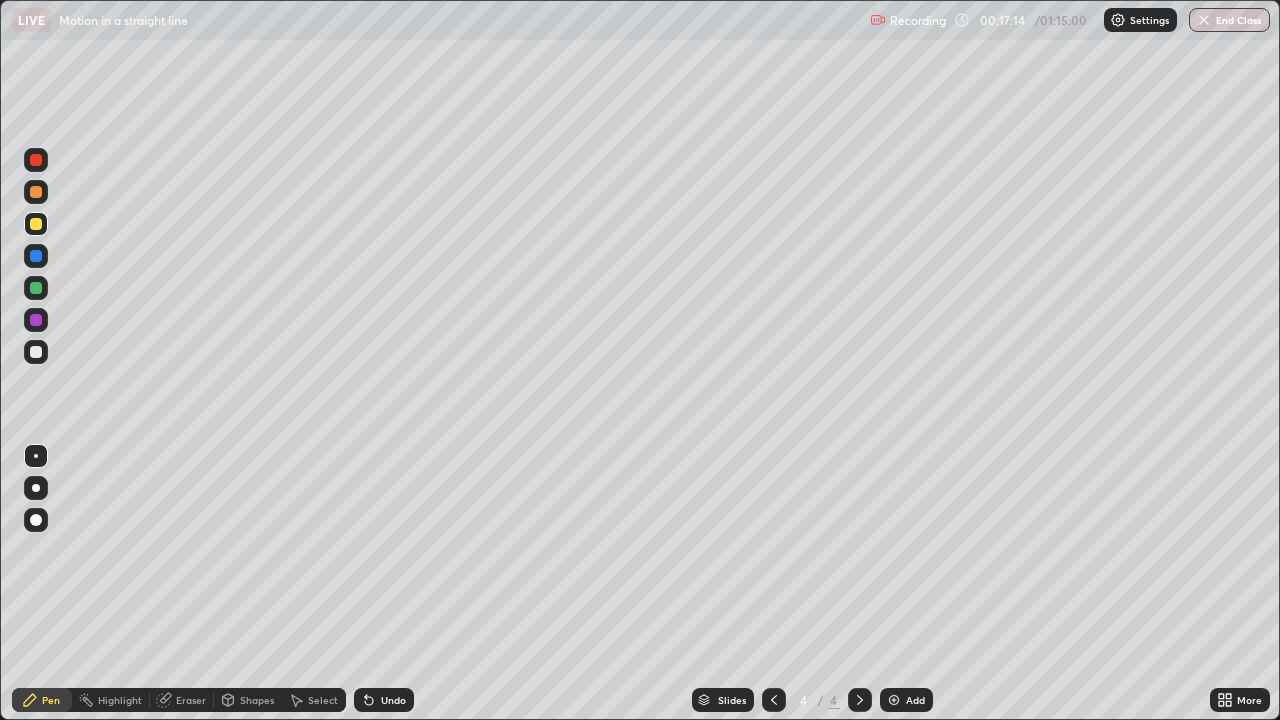 click at bounding box center (36, 160) 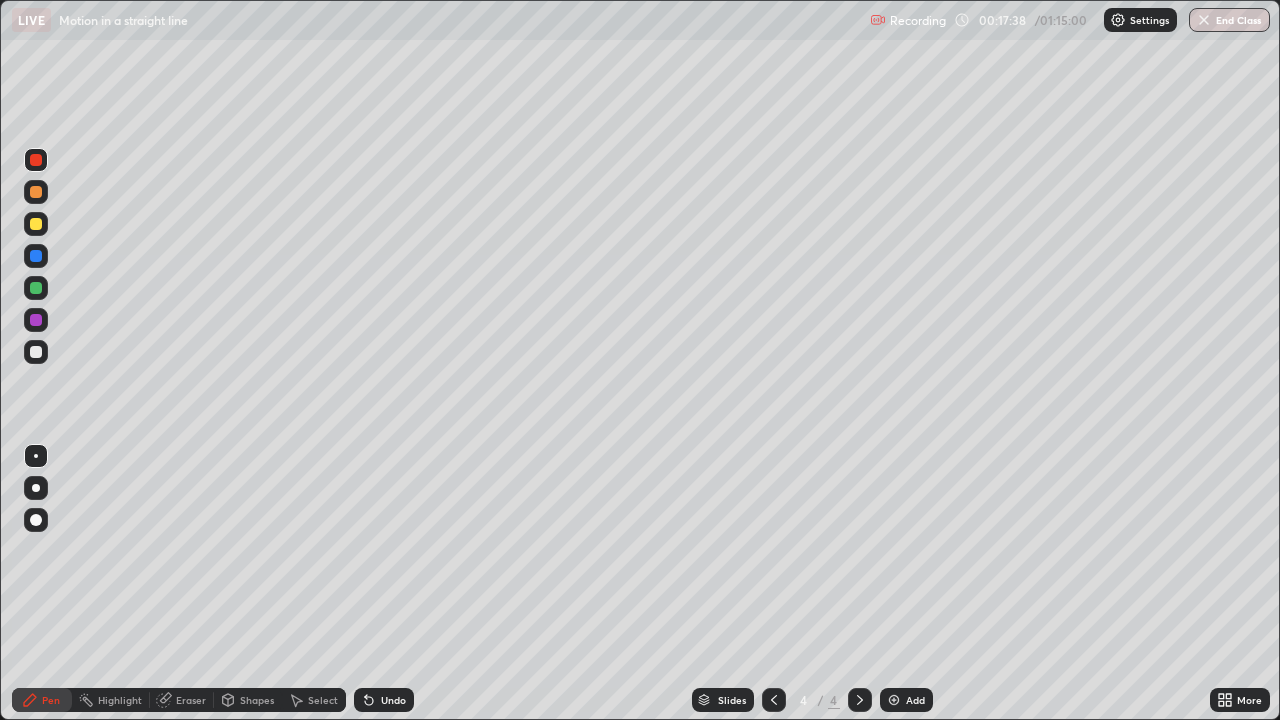 click at bounding box center (36, 352) 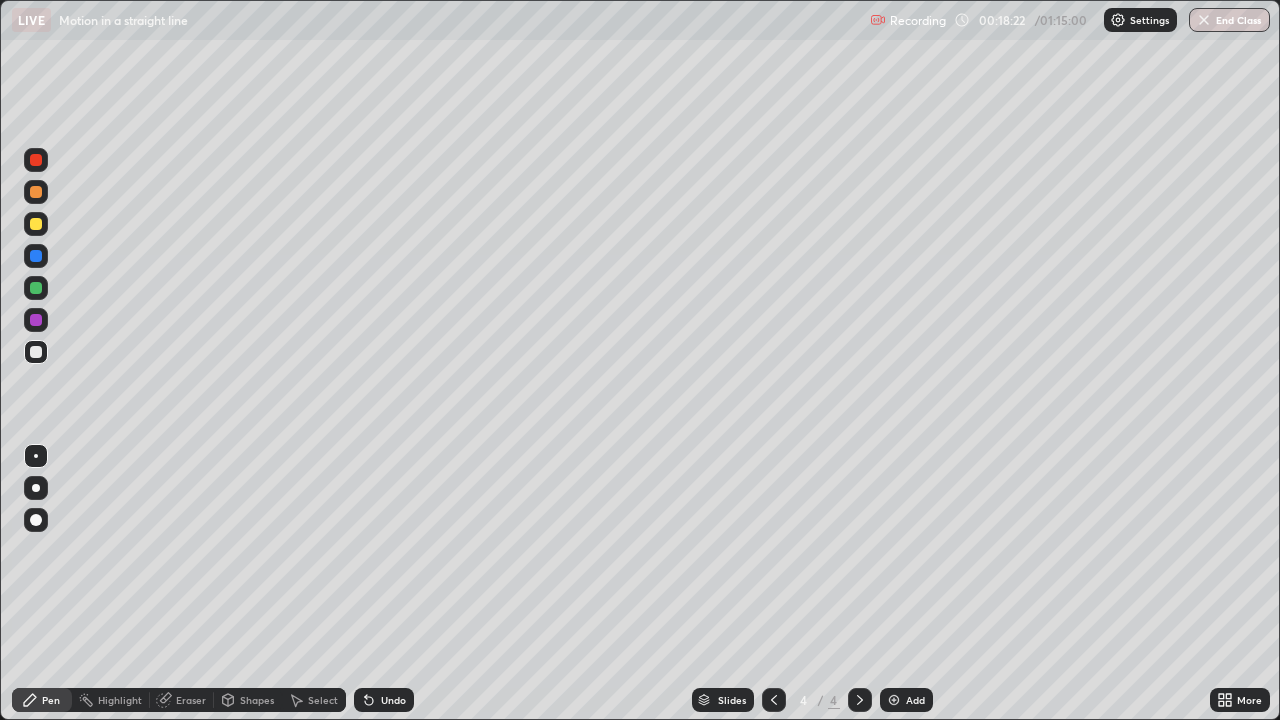 click at bounding box center [36, 224] 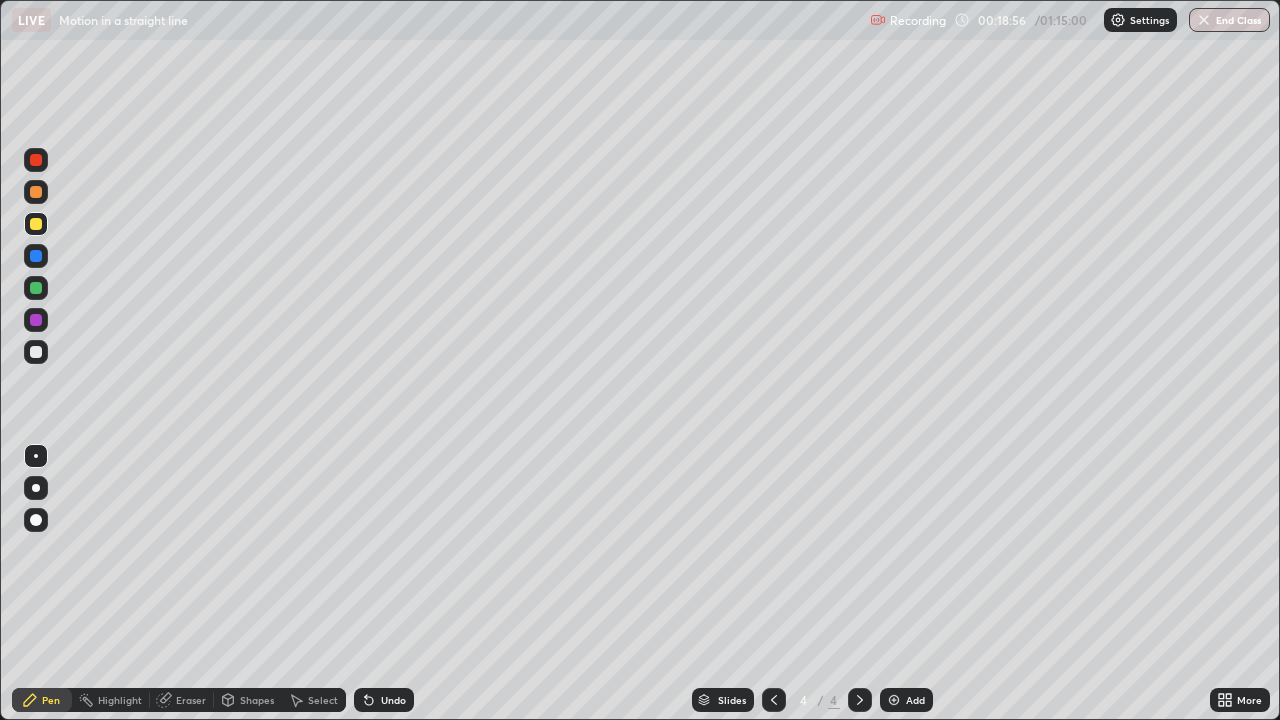 click at bounding box center [36, 352] 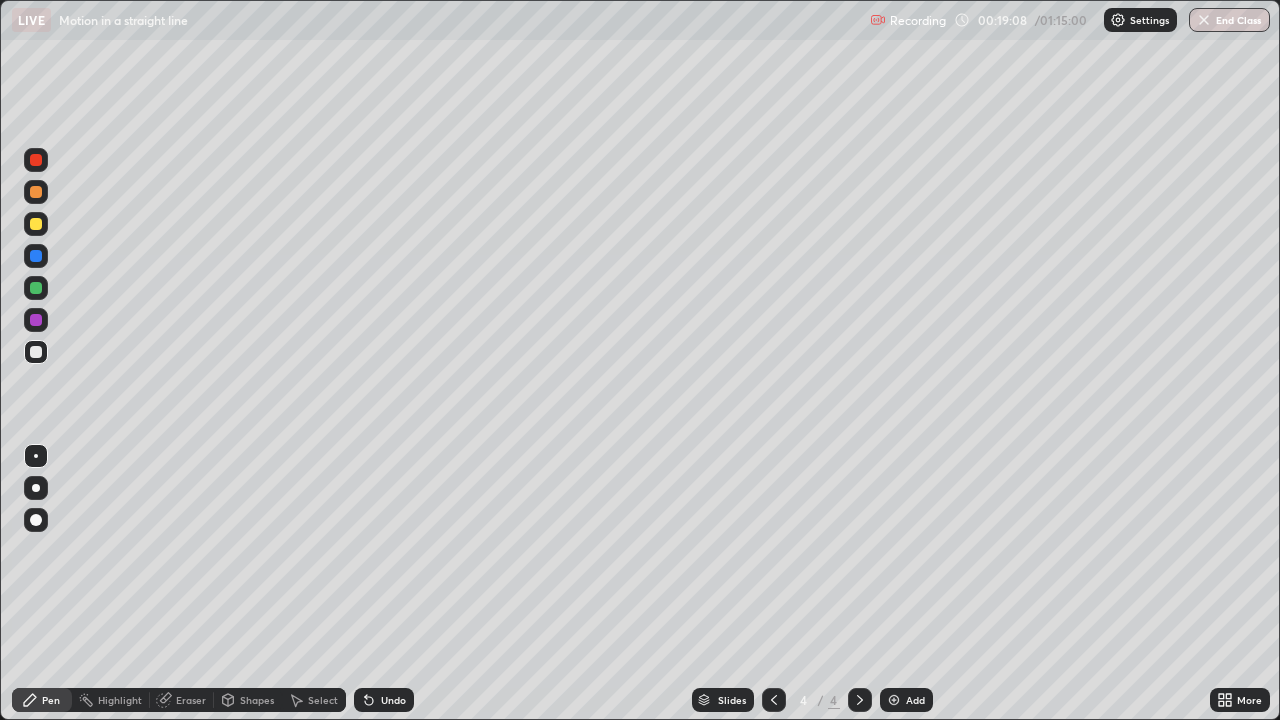 click at bounding box center [36, 352] 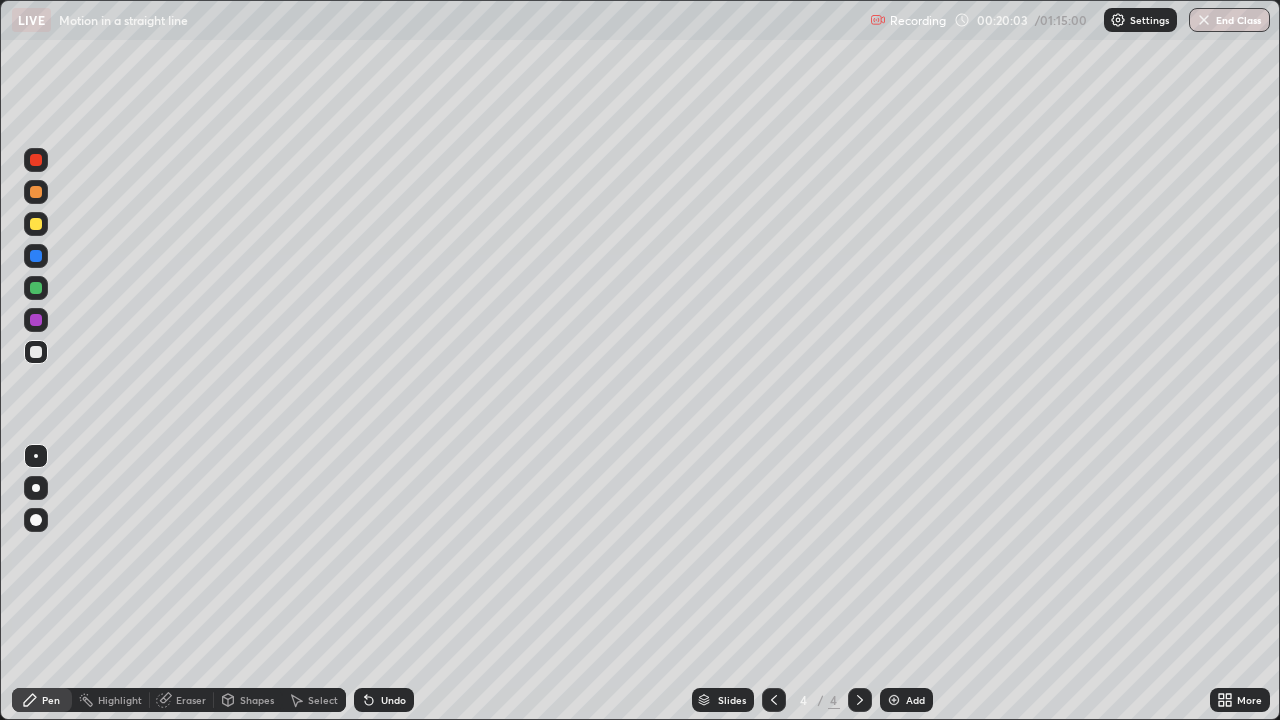 click on "Eraser" at bounding box center [182, 700] 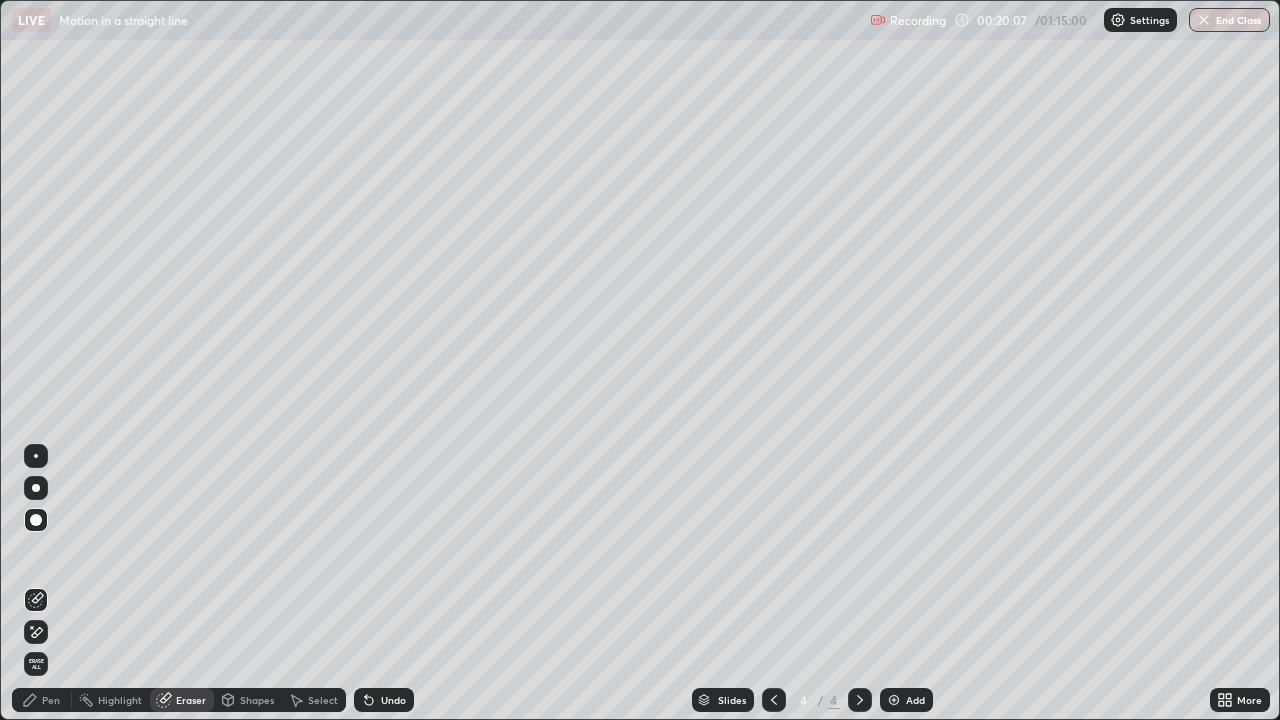 click on "Pen" at bounding box center (51, 700) 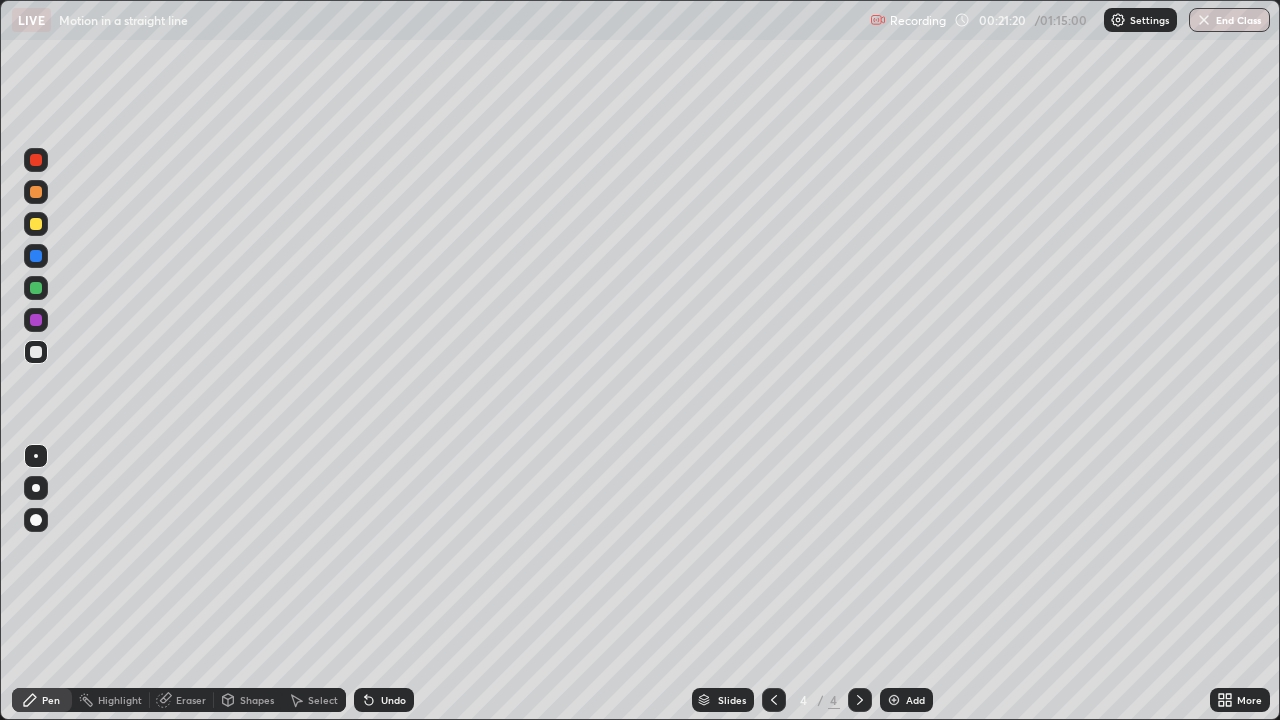 click on "Eraser" at bounding box center [182, 700] 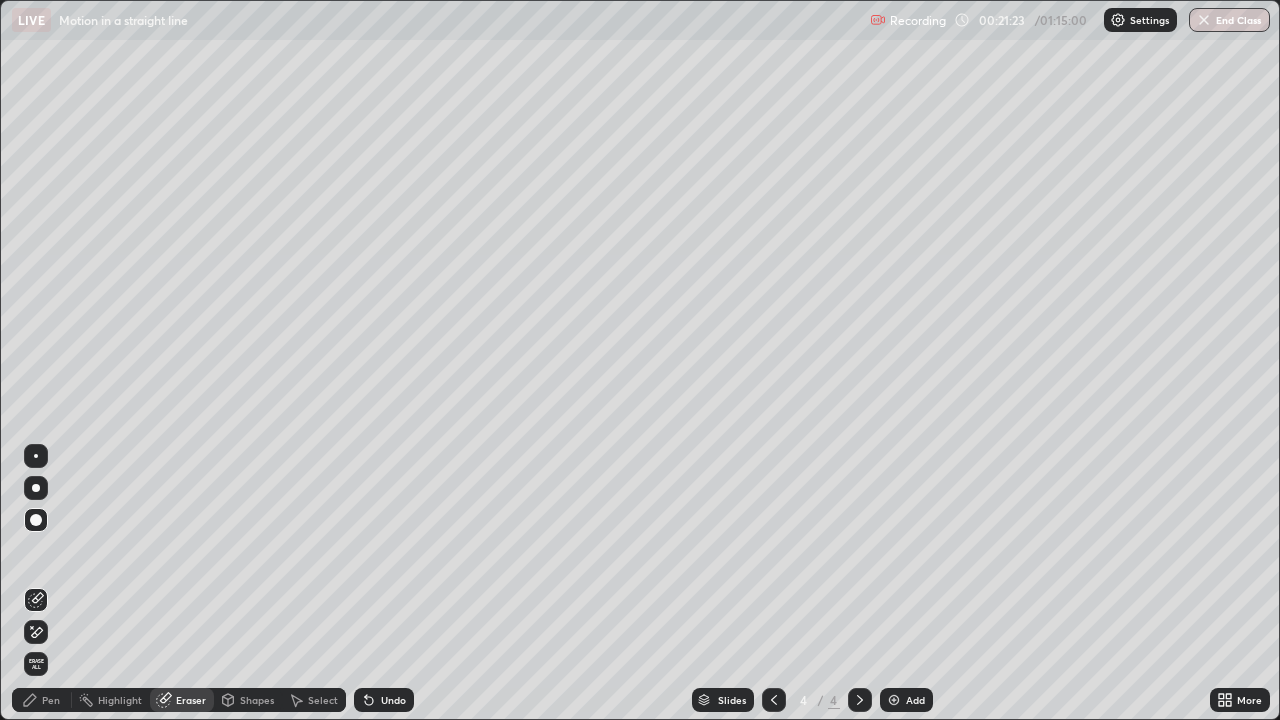 click on "Pen" at bounding box center (51, 700) 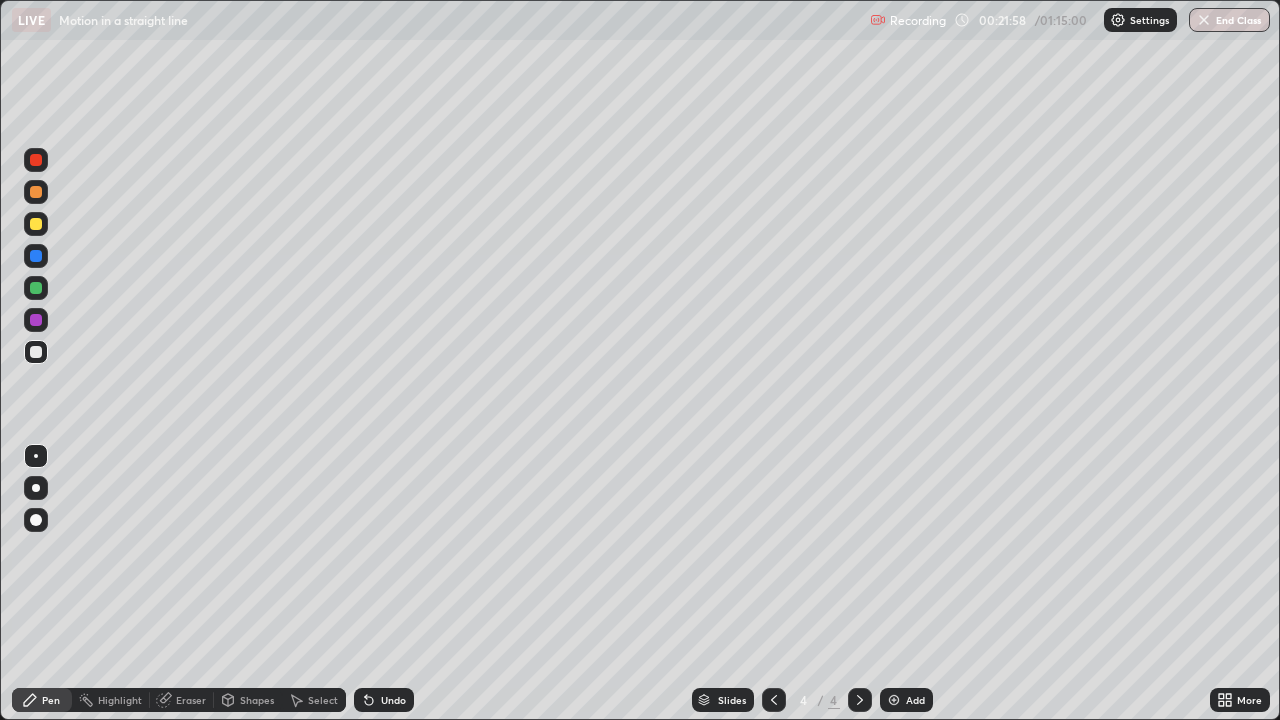 click at bounding box center (894, 700) 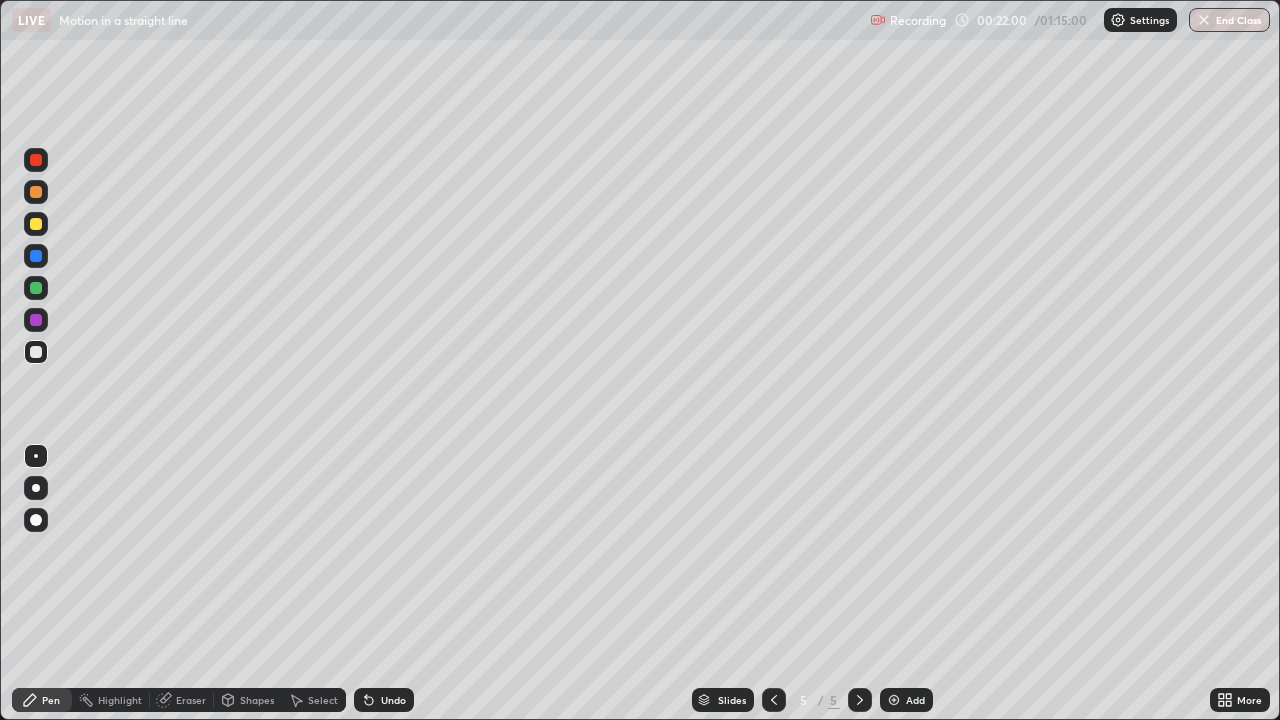 click at bounding box center [36, 192] 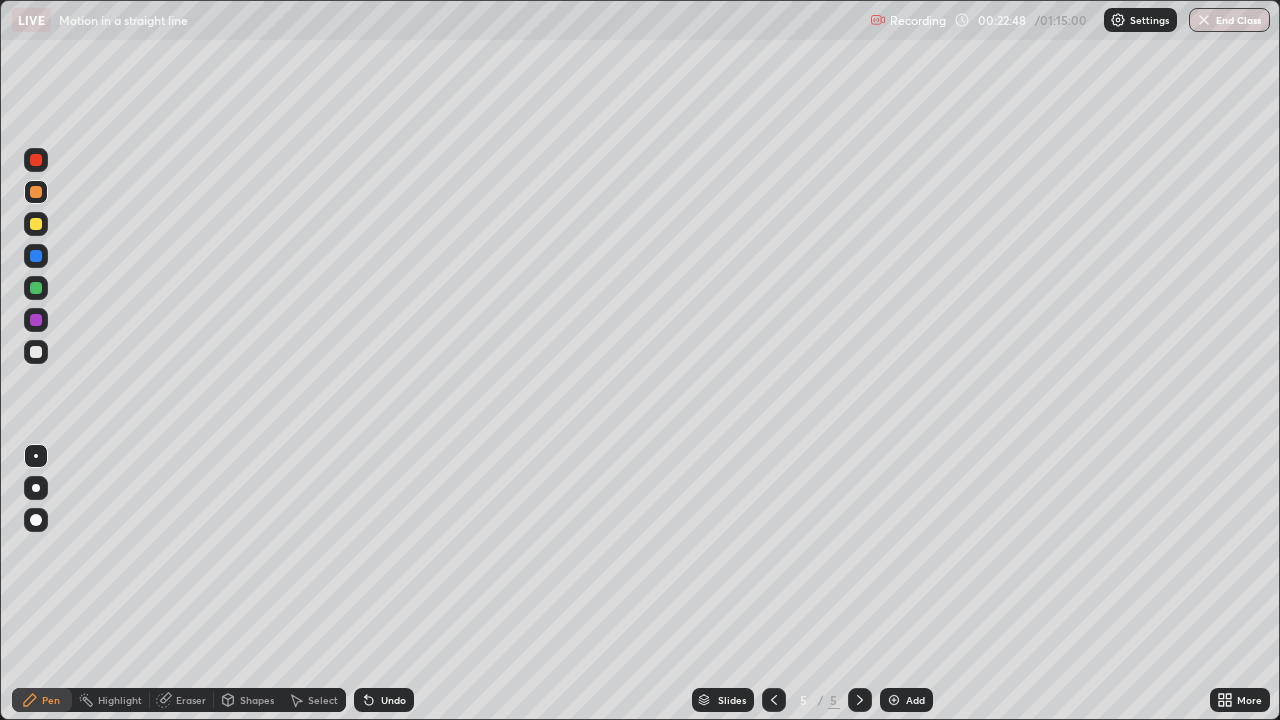 click at bounding box center (36, 224) 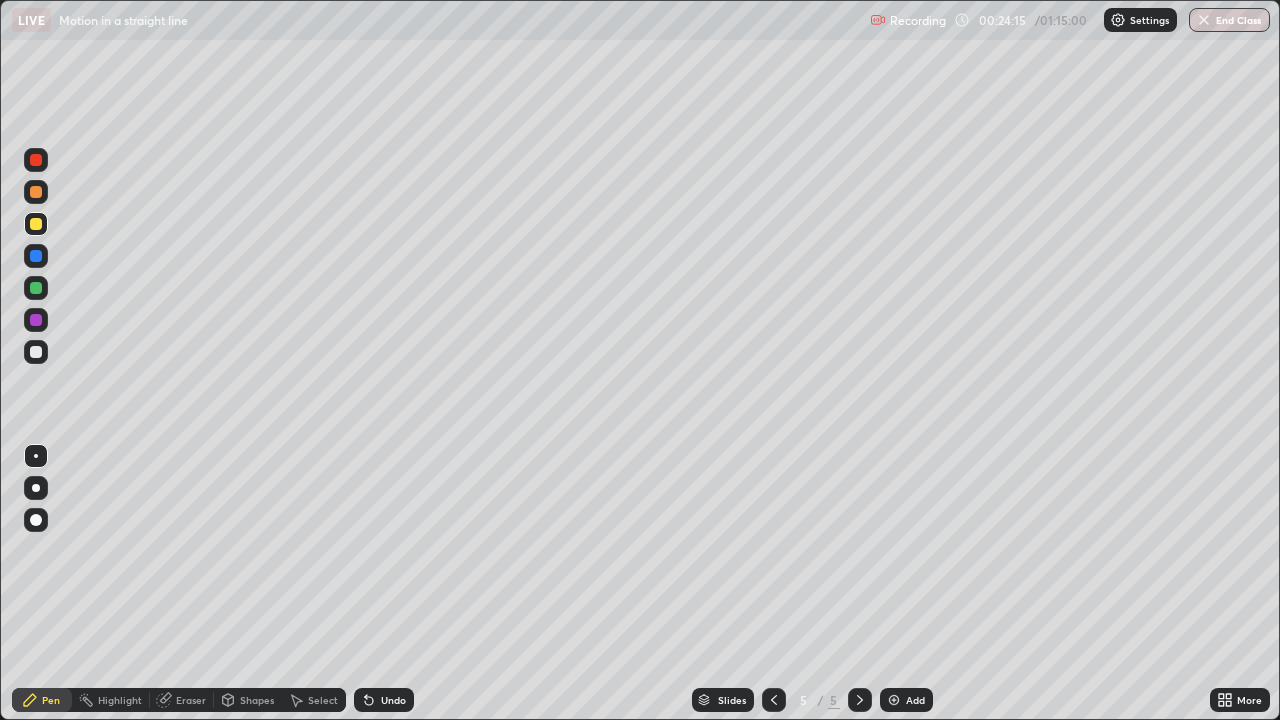 click at bounding box center (36, 352) 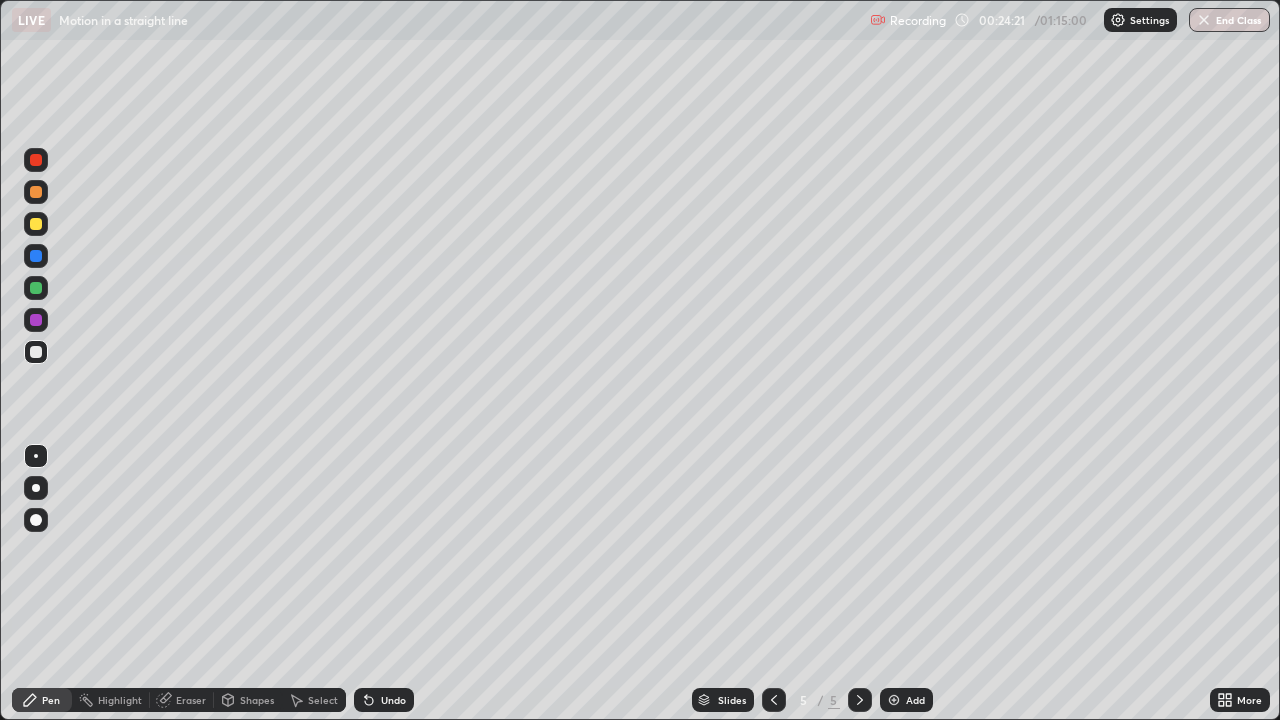 click at bounding box center [36, 192] 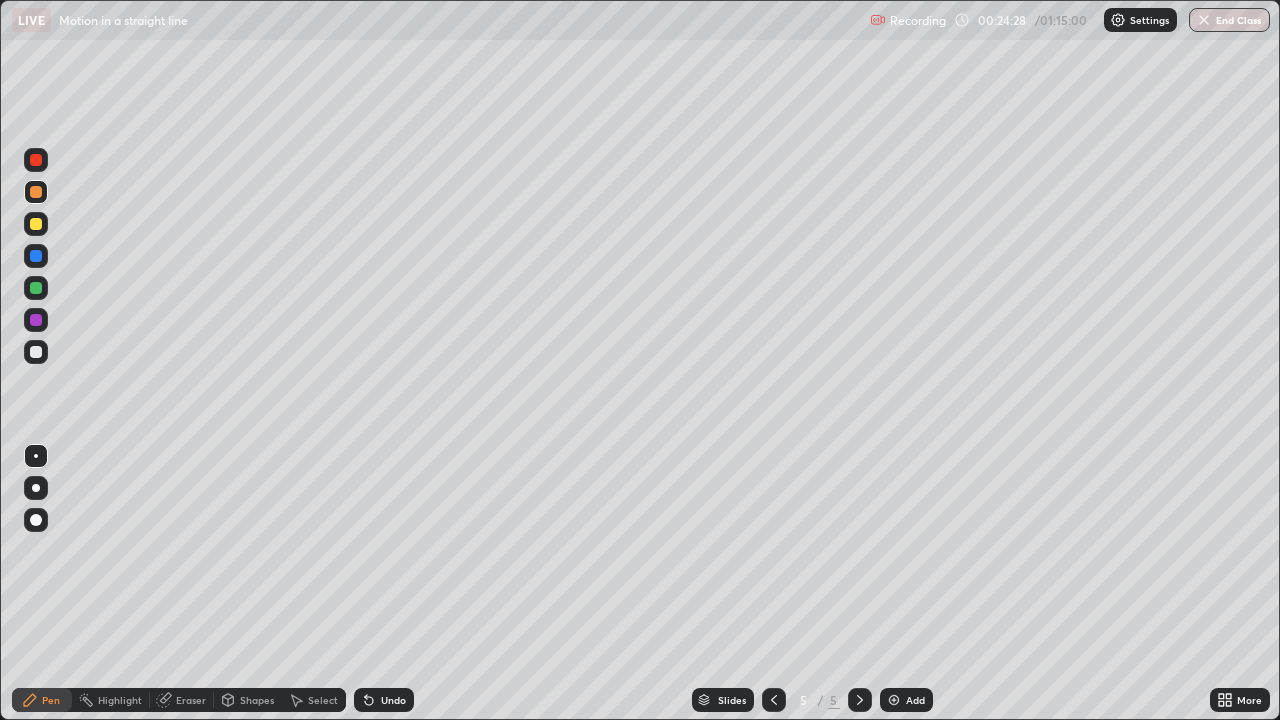 click at bounding box center (36, 352) 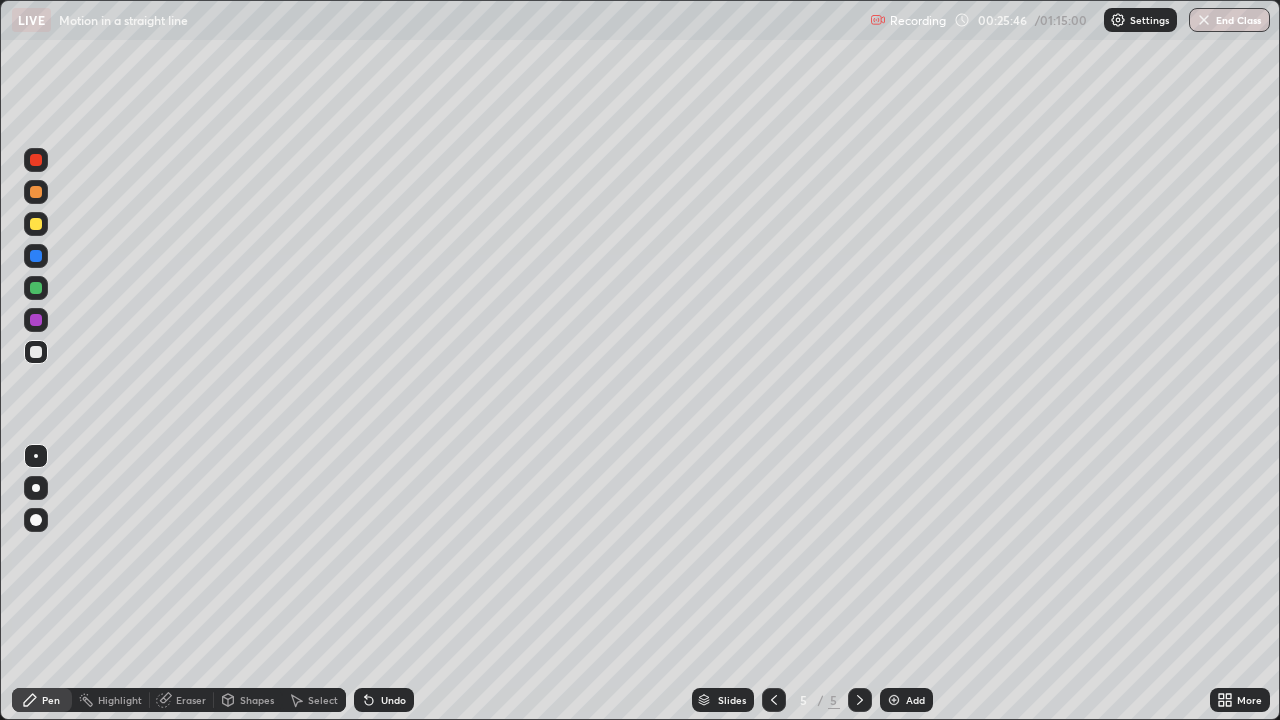 click at bounding box center (36, 224) 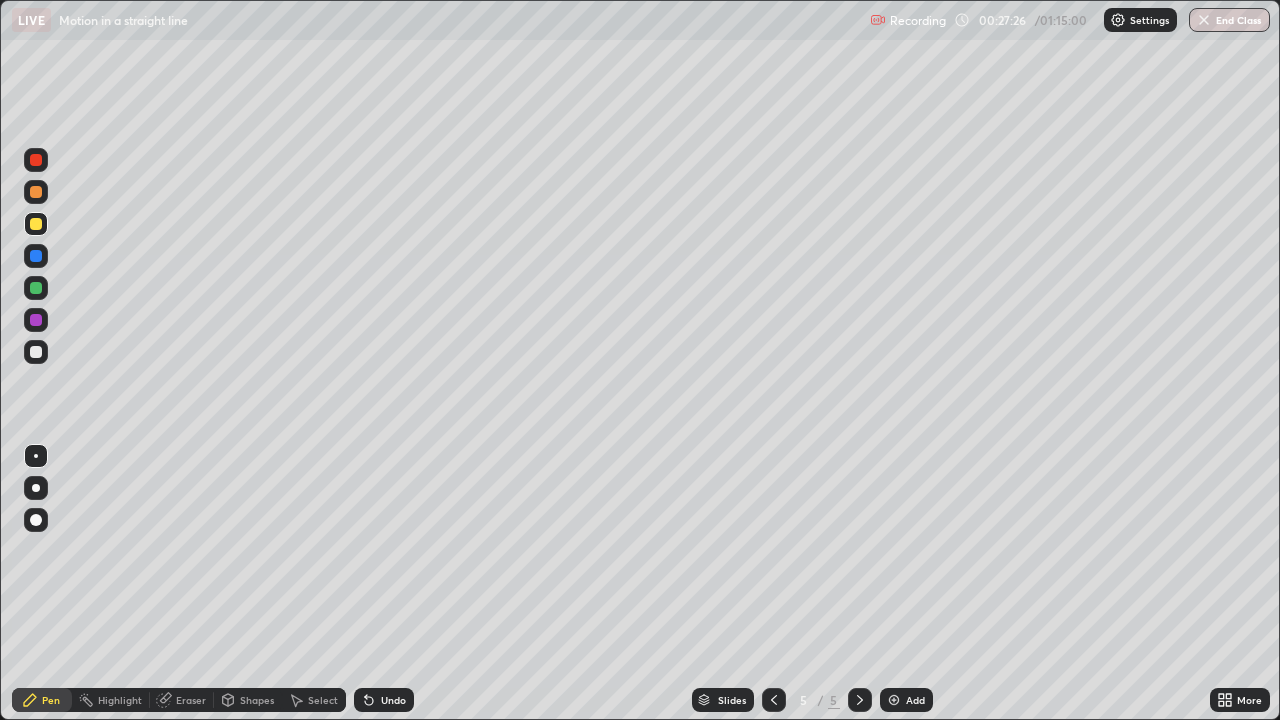 click at bounding box center [36, 352] 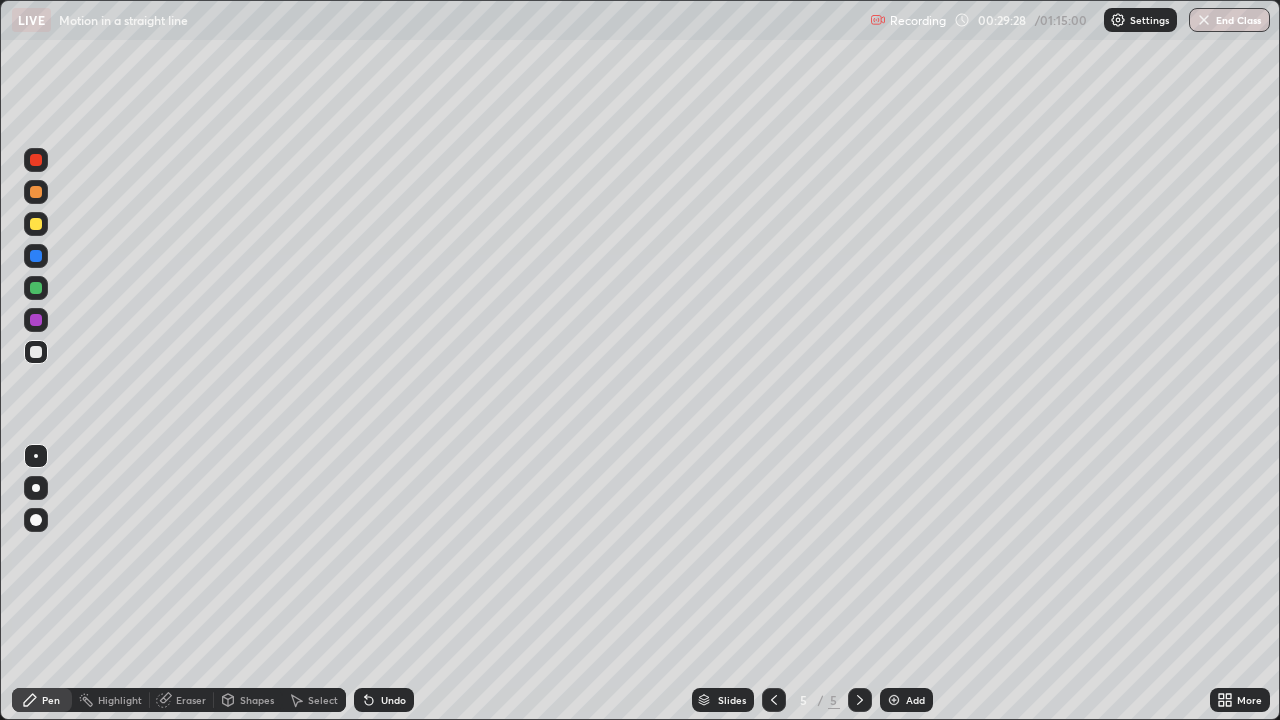 click at bounding box center (894, 700) 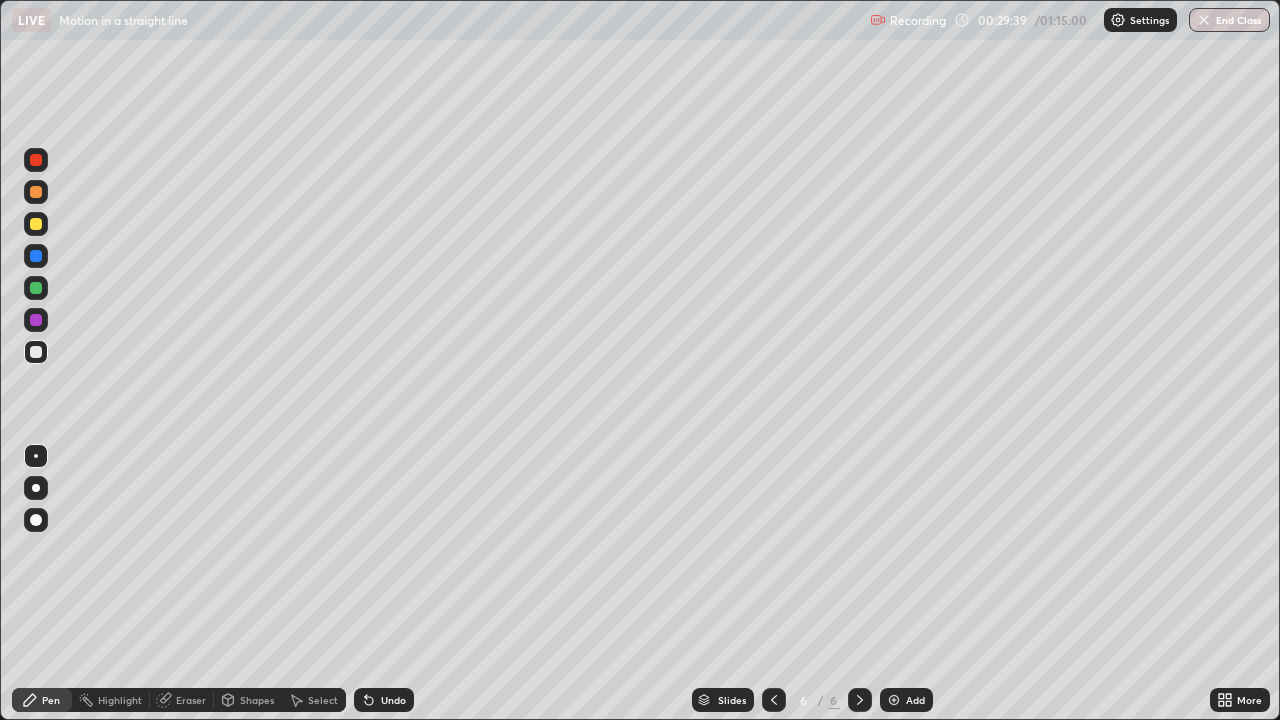 click at bounding box center [36, 192] 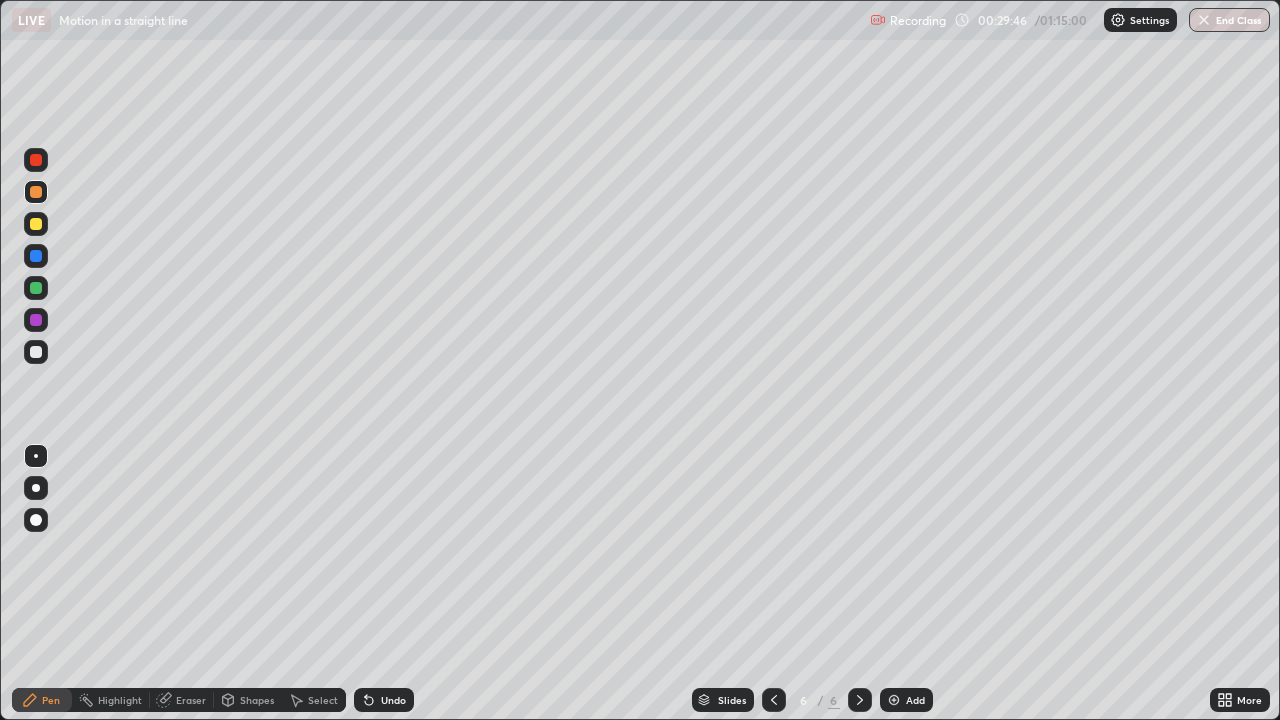 click at bounding box center [36, 352] 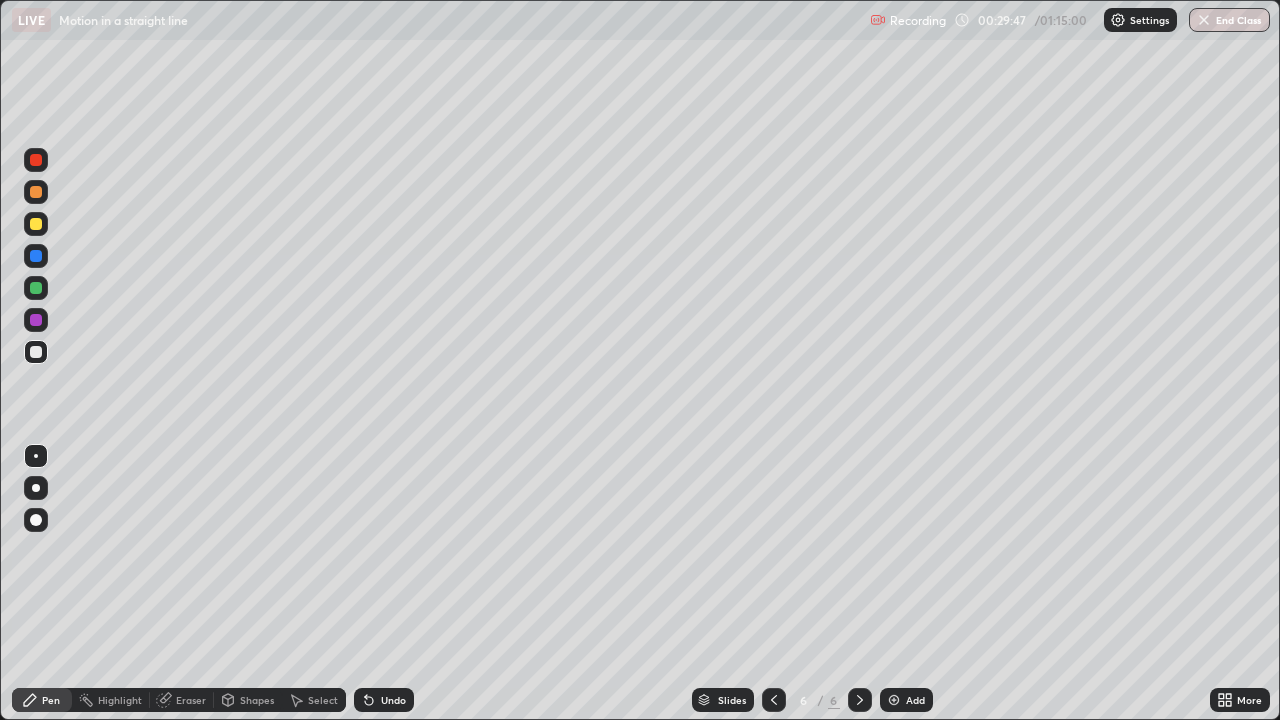 click at bounding box center (36, 224) 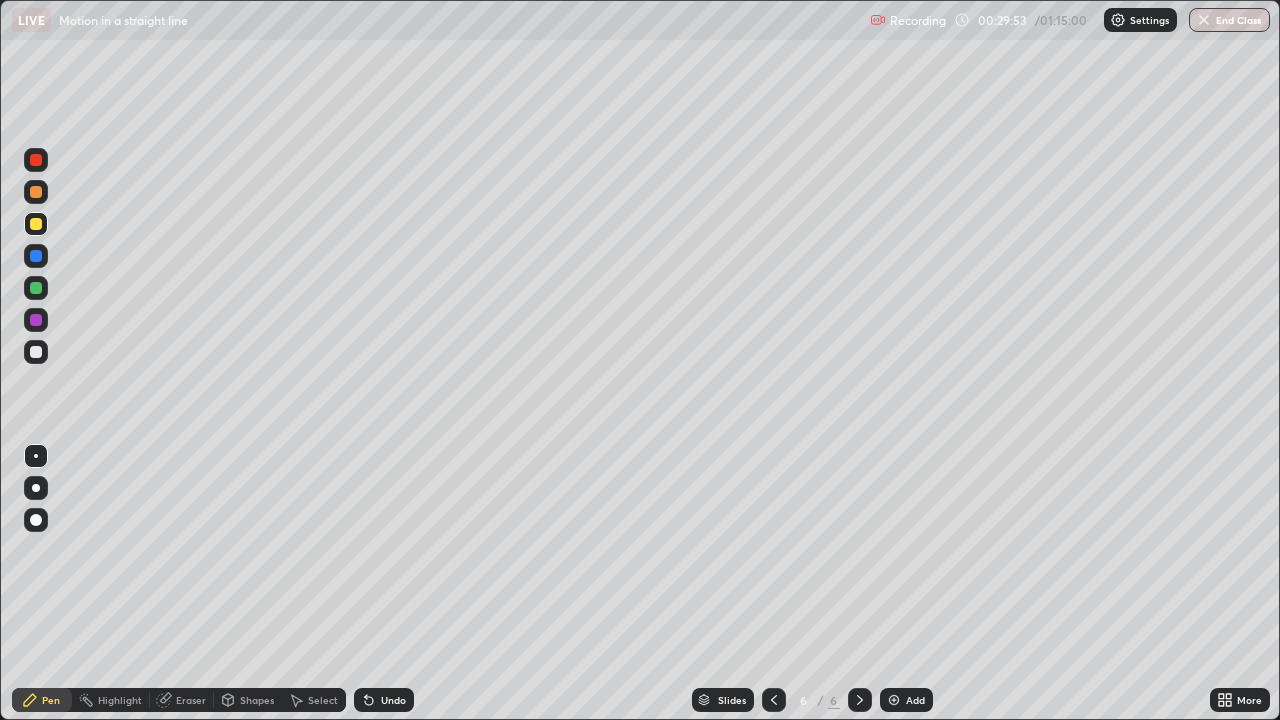 click at bounding box center [36, 256] 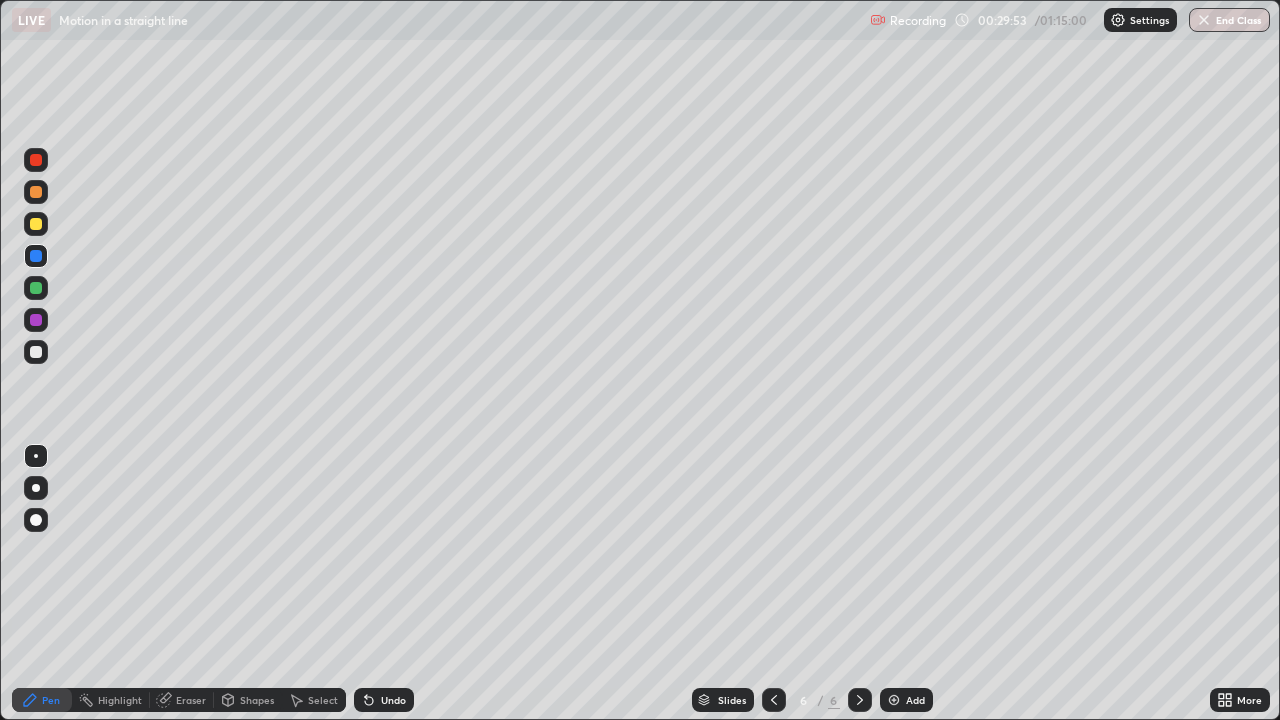 click at bounding box center (36, 192) 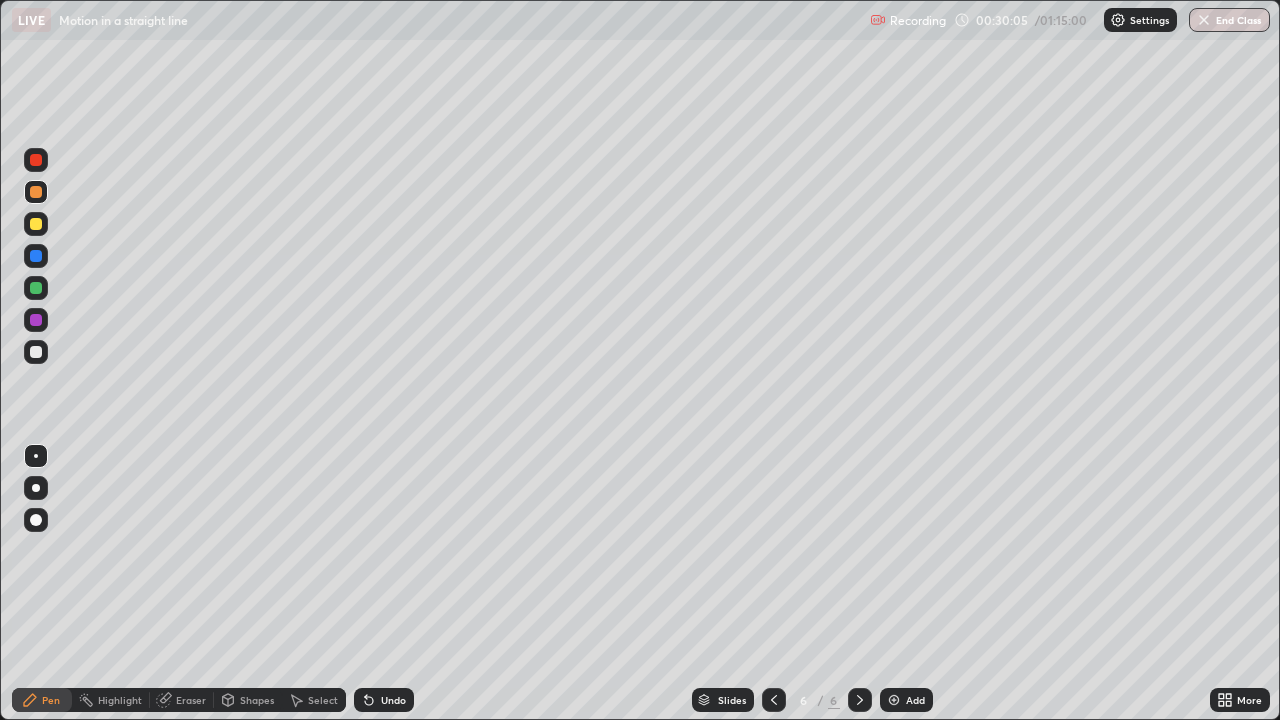 click at bounding box center [36, 352] 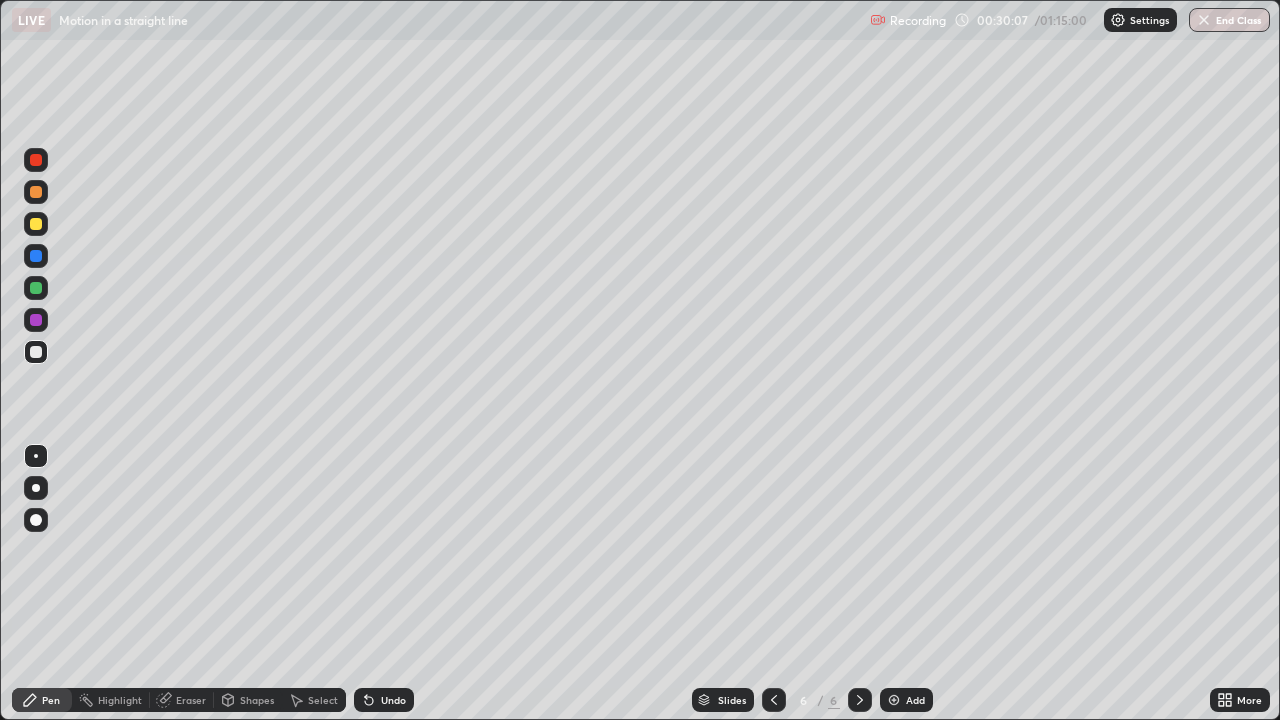 click 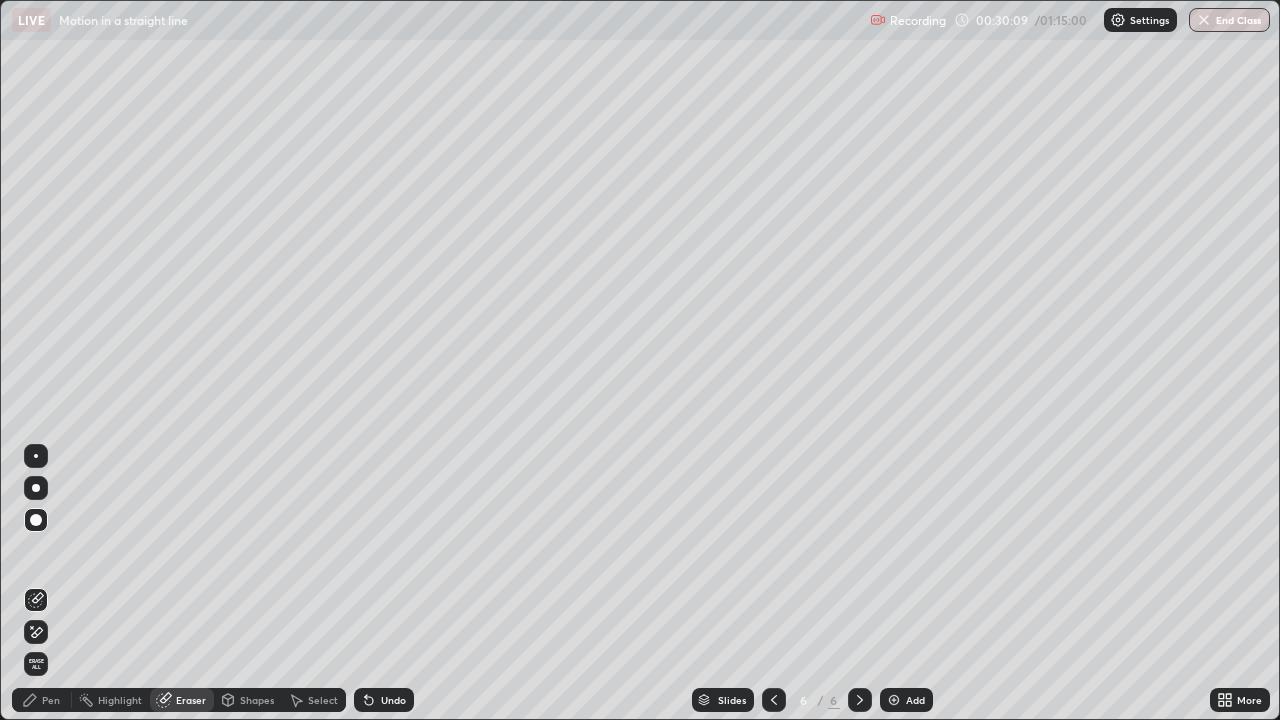 click on "Pen" at bounding box center (42, 700) 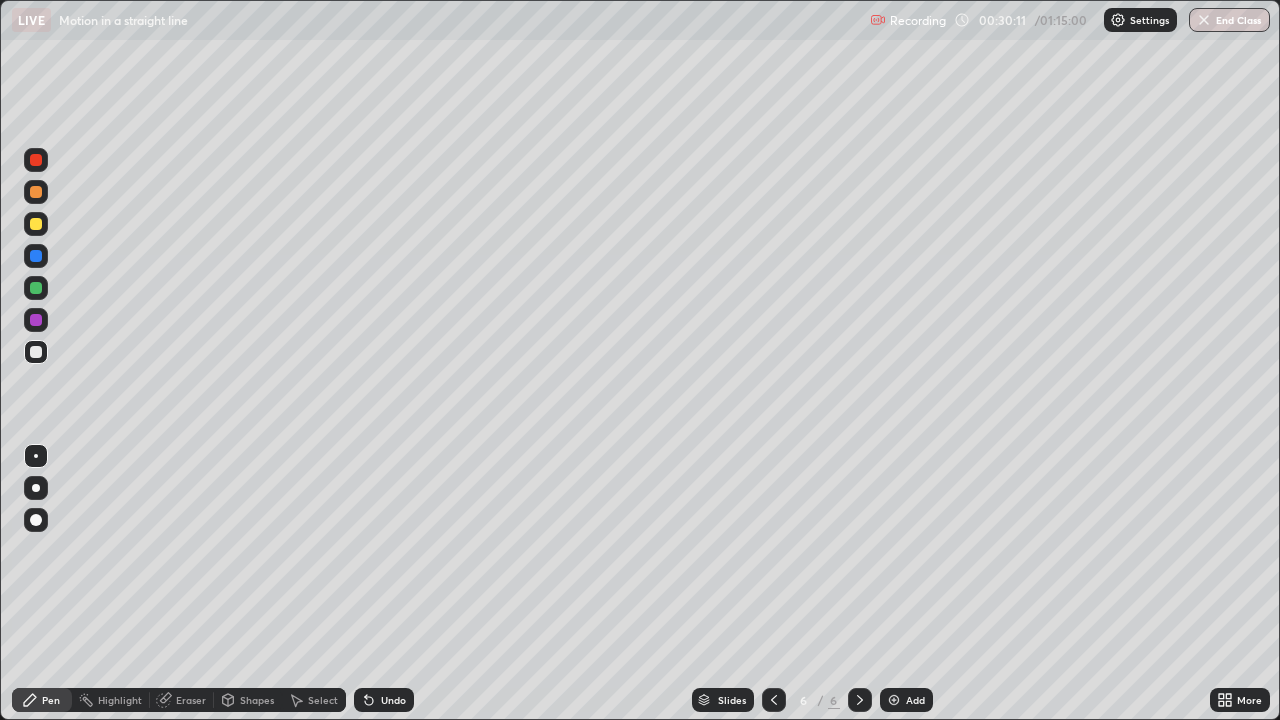 click at bounding box center (36, 288) 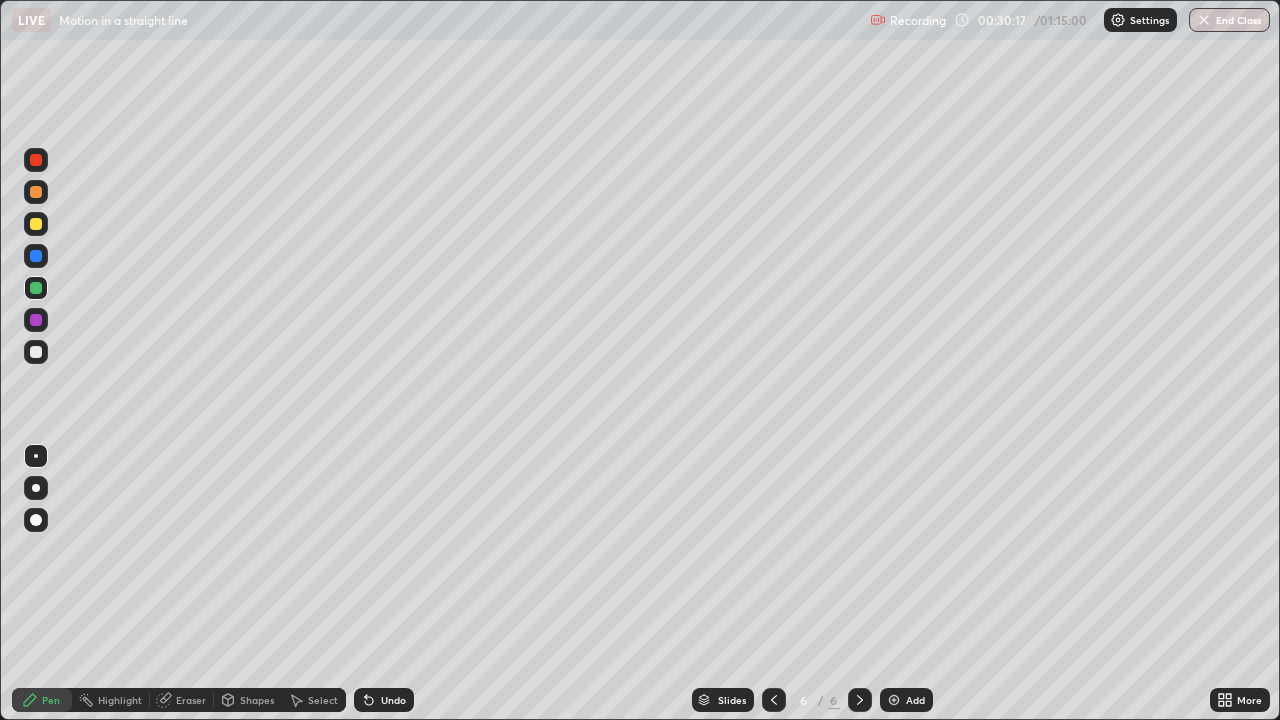 click at bounding box center (36, 352) 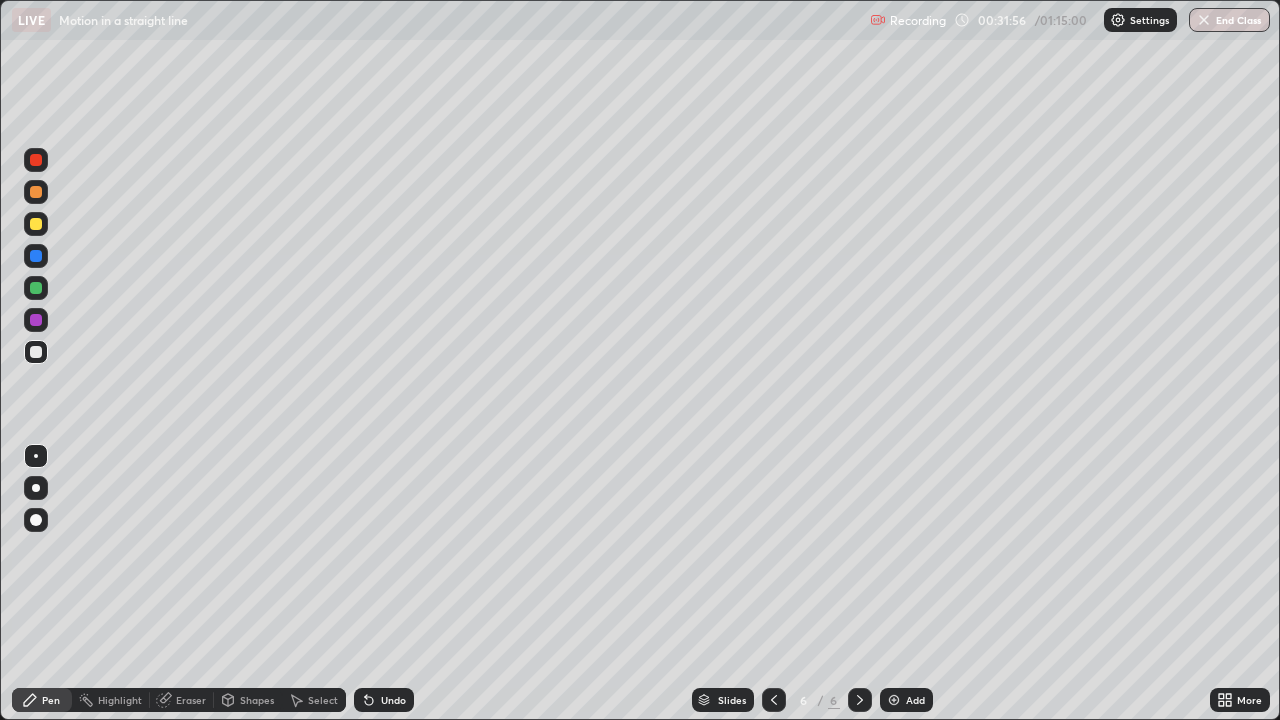 click at bounding box center (36, 288) 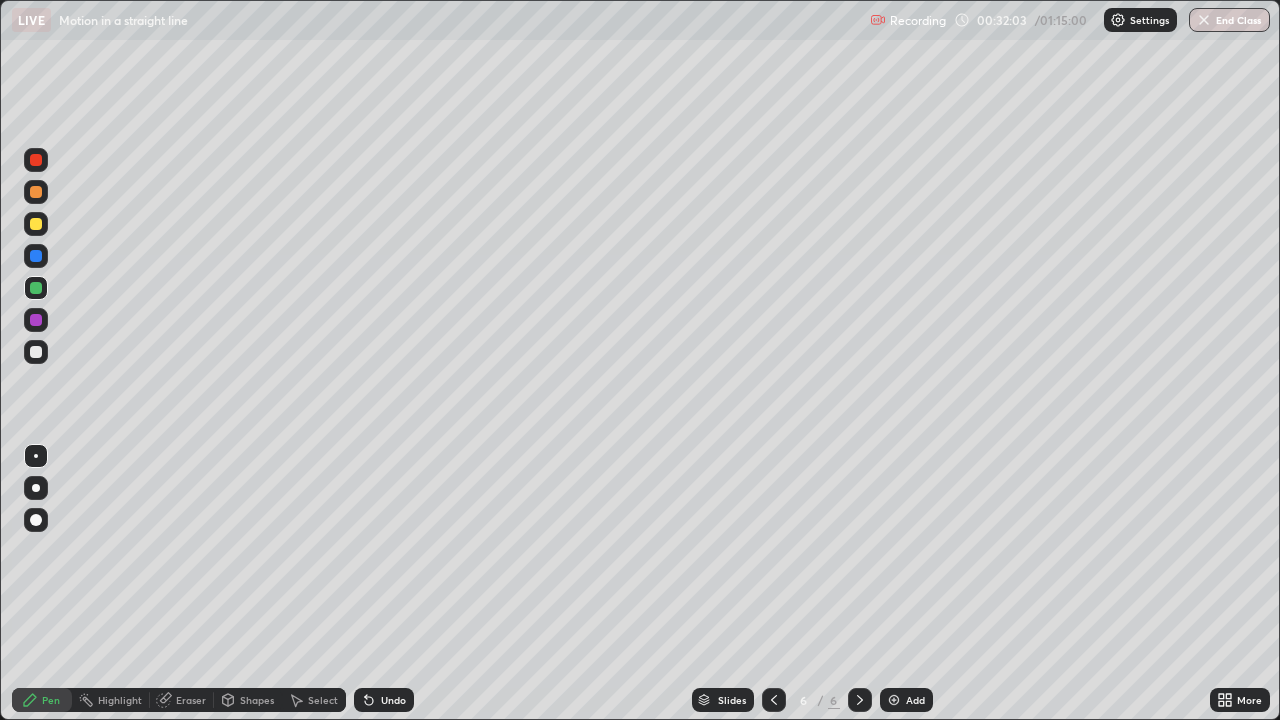 click at bounding box center (36, 224) 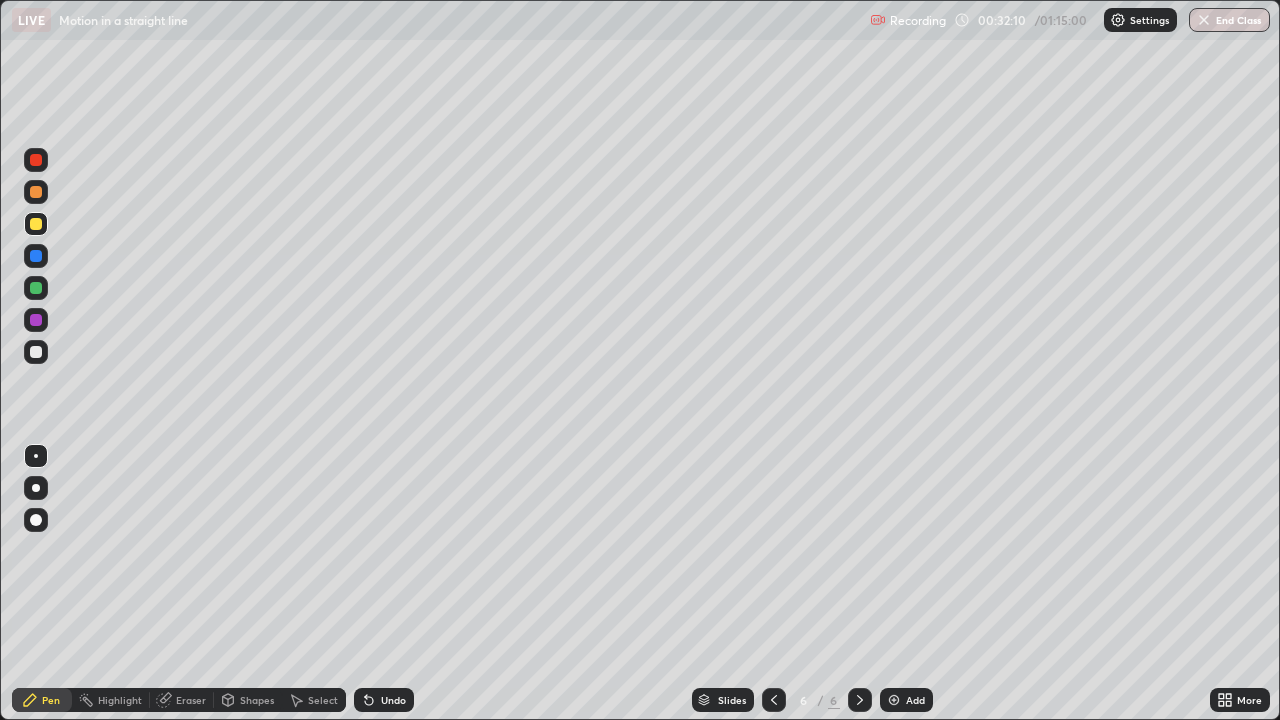 click at bounding box center (36, 192) 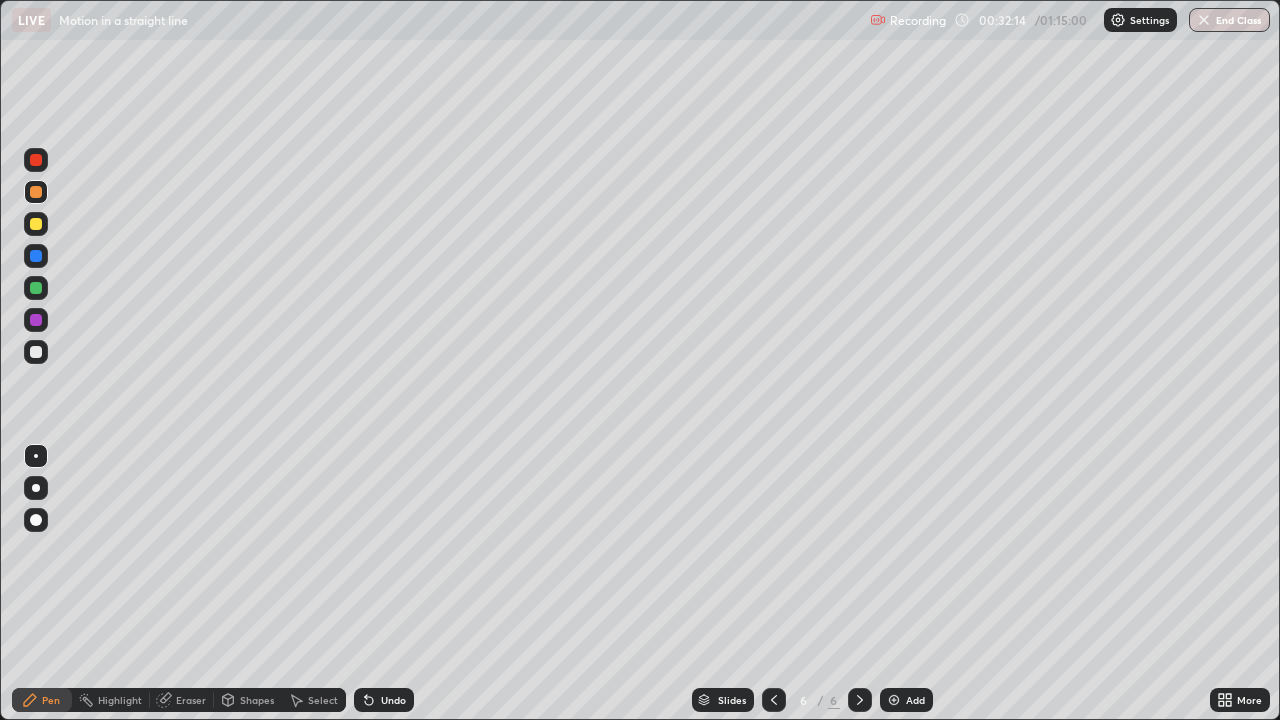 click at bounding box center (36, 160) 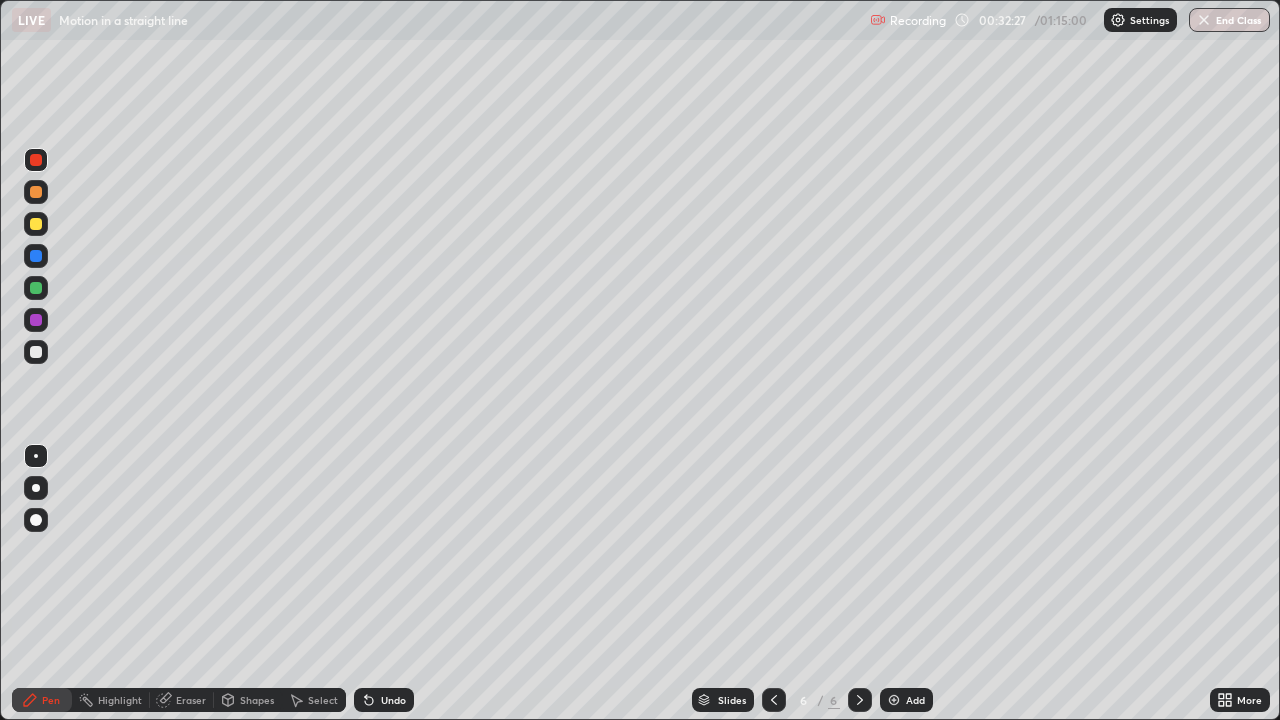 click at bounding box center (36, 352) 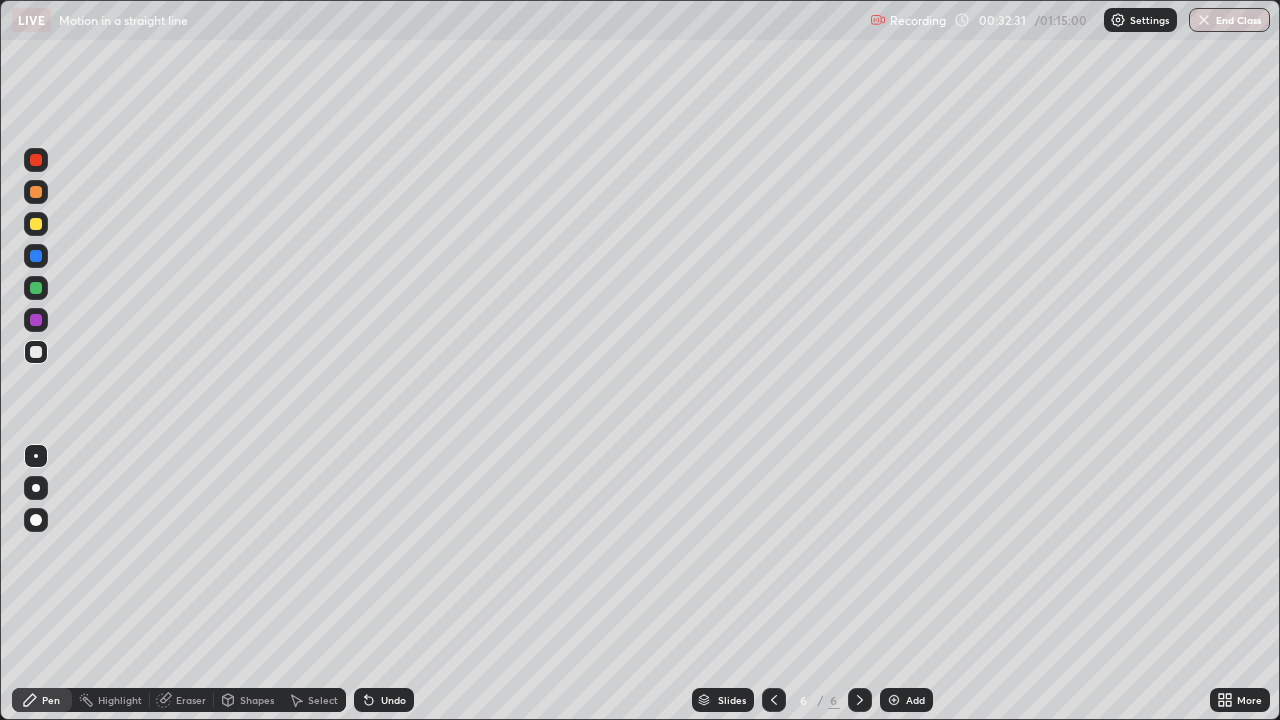 click on "Undo" at bounding box center (393, 700) 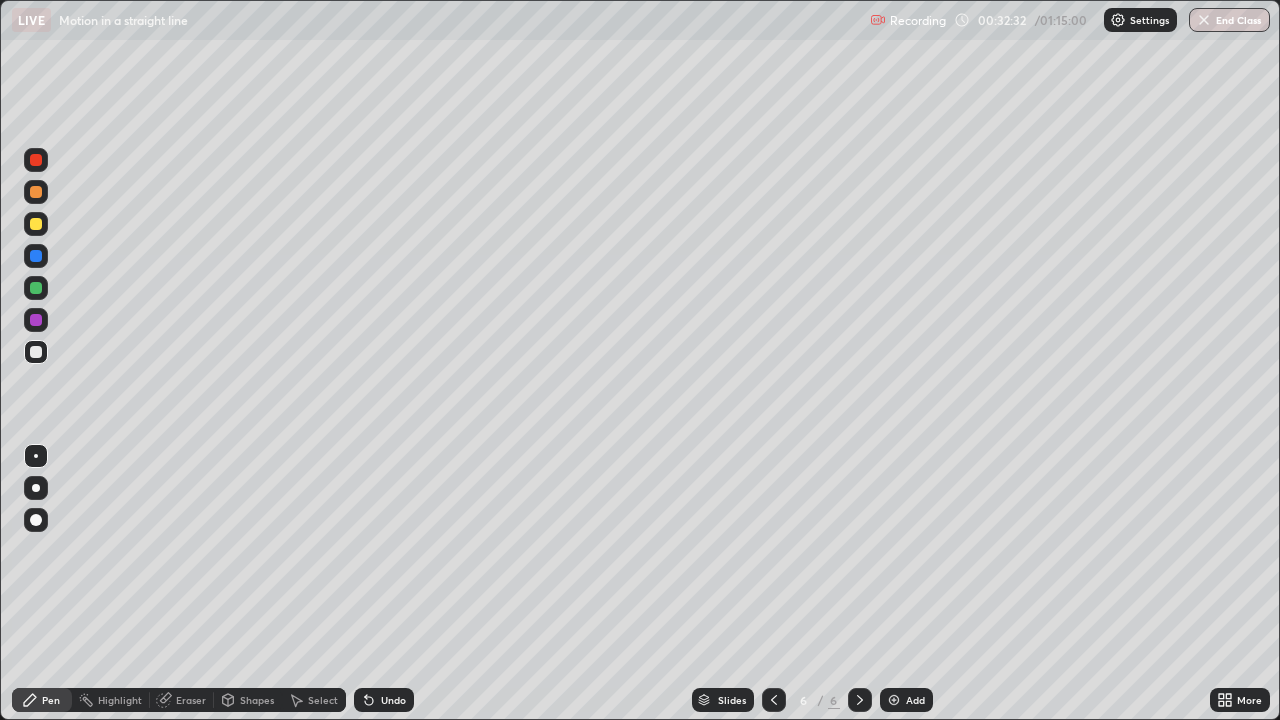 click on "Undo" at bounding box center (393, 700) 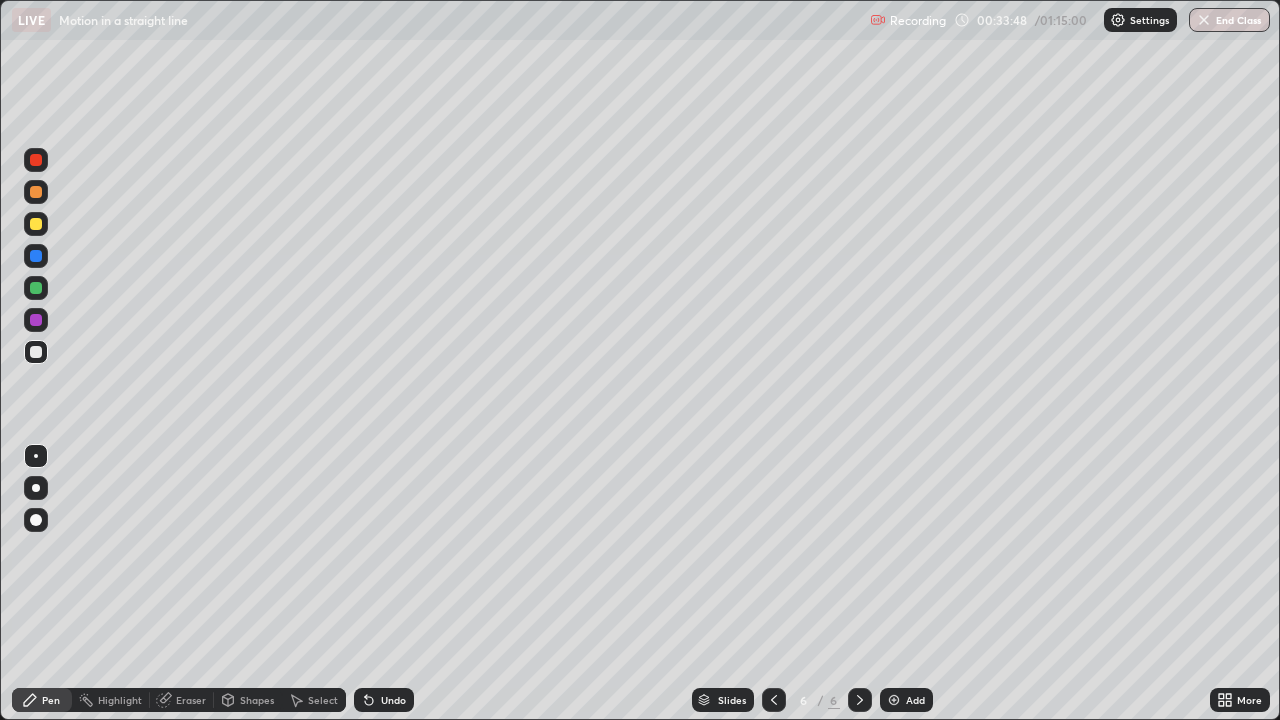 click at bounding box center (36, 224) 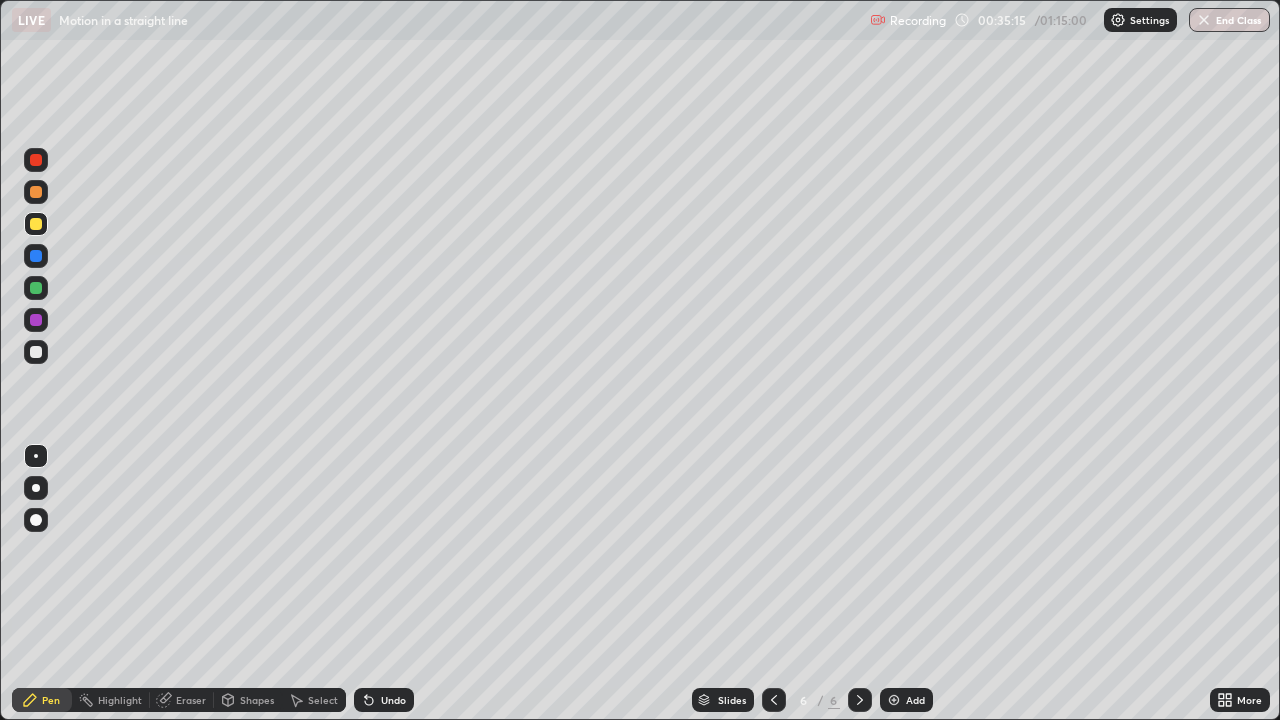 click at bounding box center (894, 700) 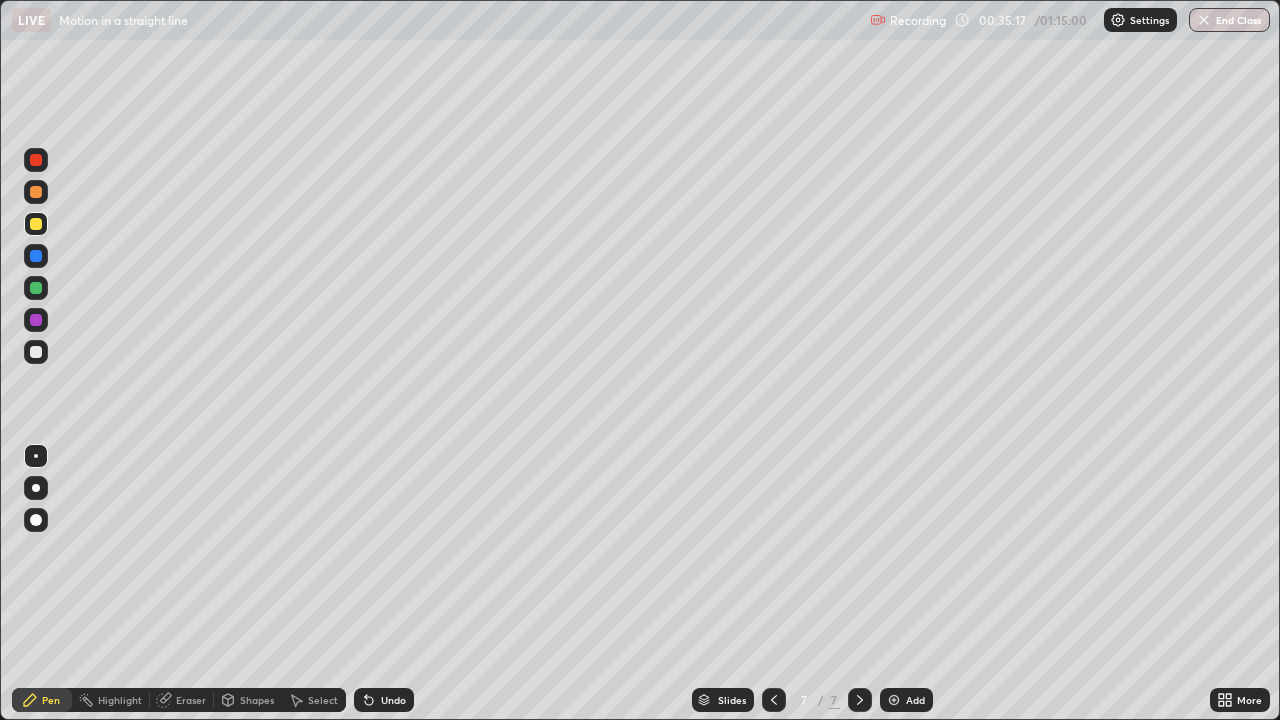 click at bounding box center (36, 192) 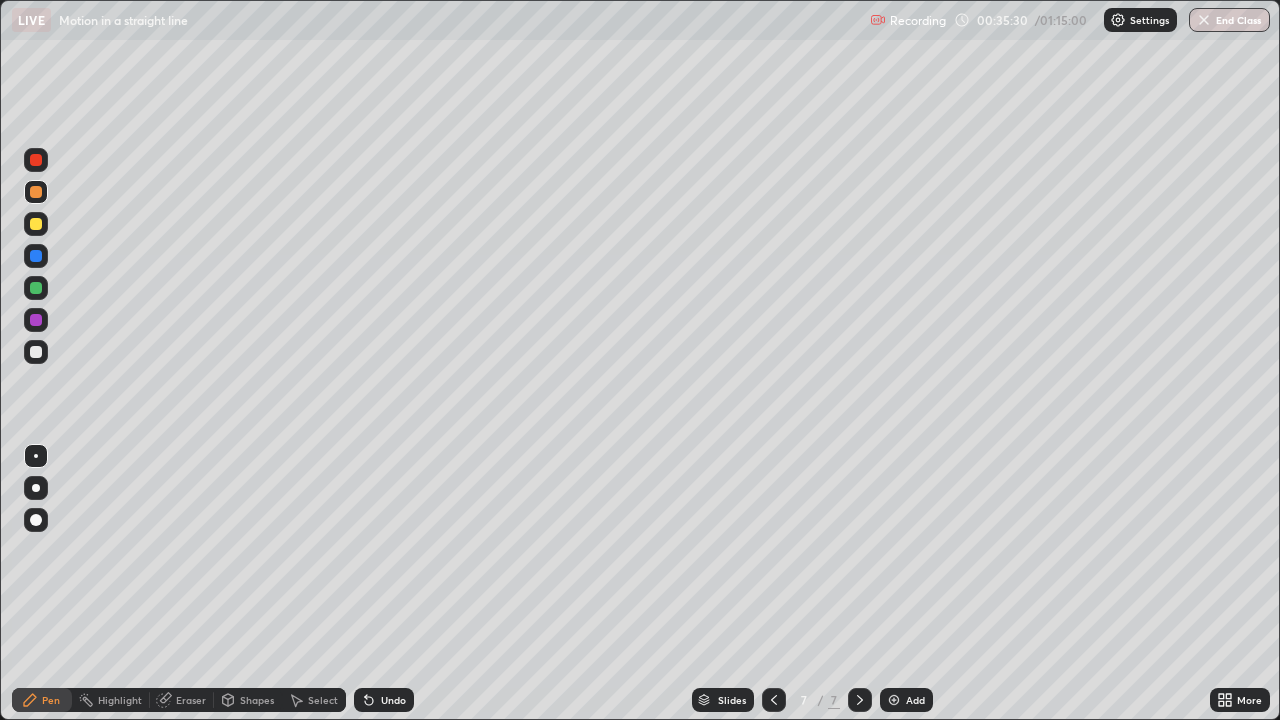click at bounding box center (36, 224) 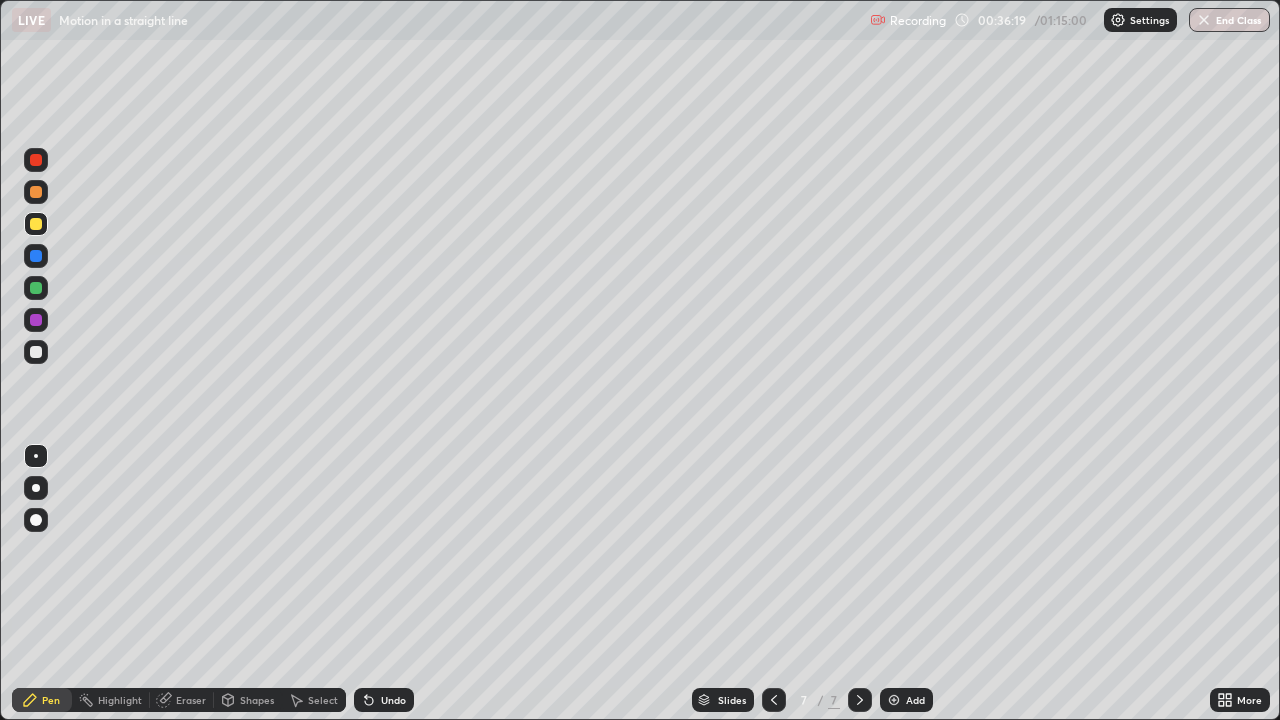 click at bounding box center [36, 192] 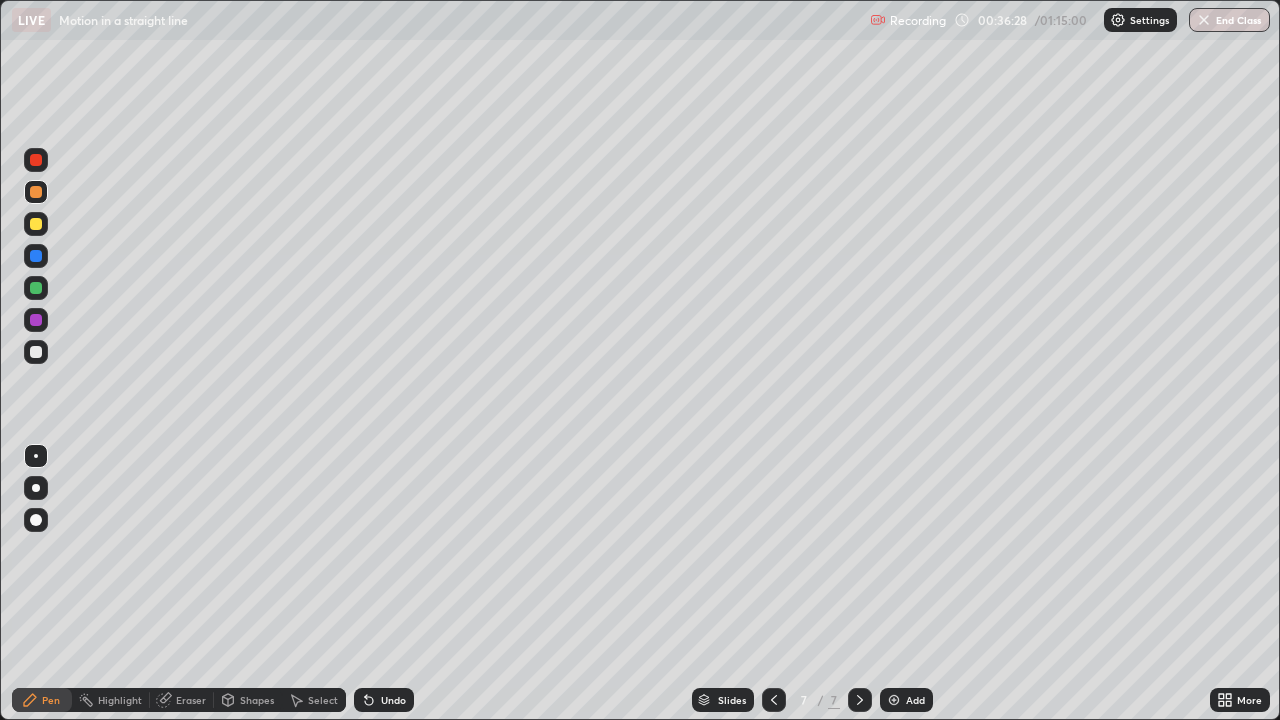 click at bounding box center [36, 192] 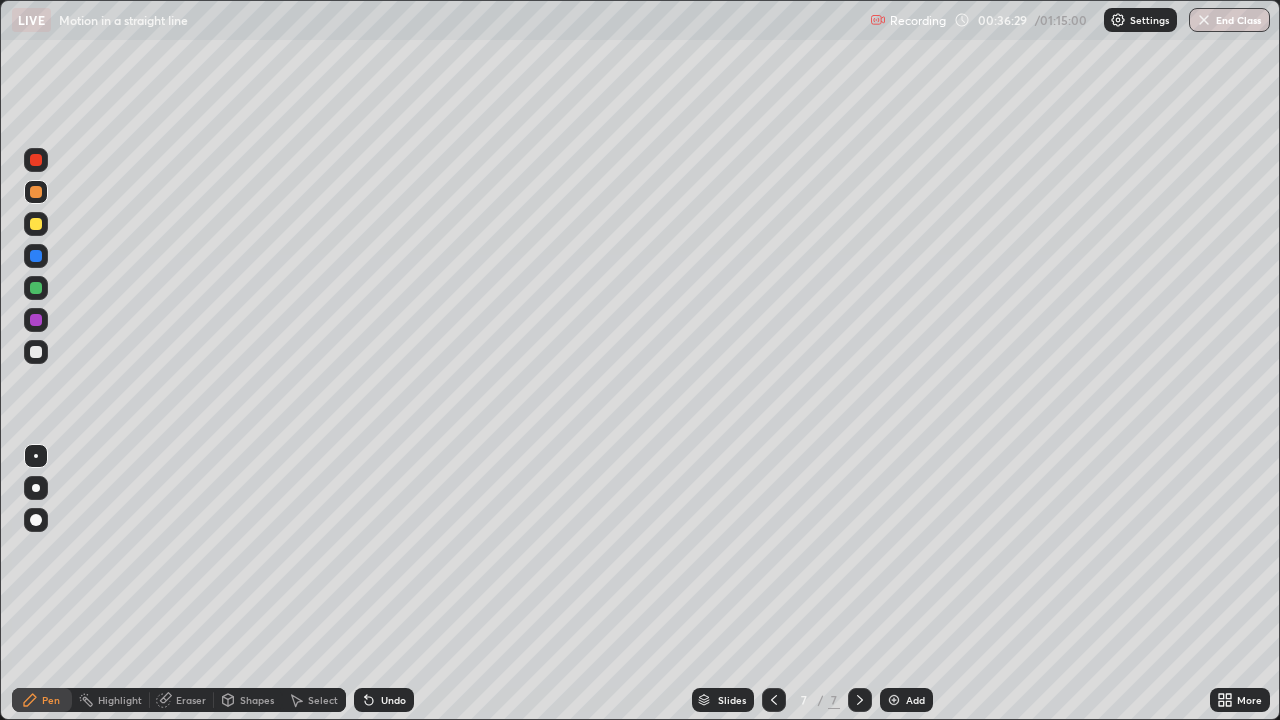 click at bounding box center [36, 160] 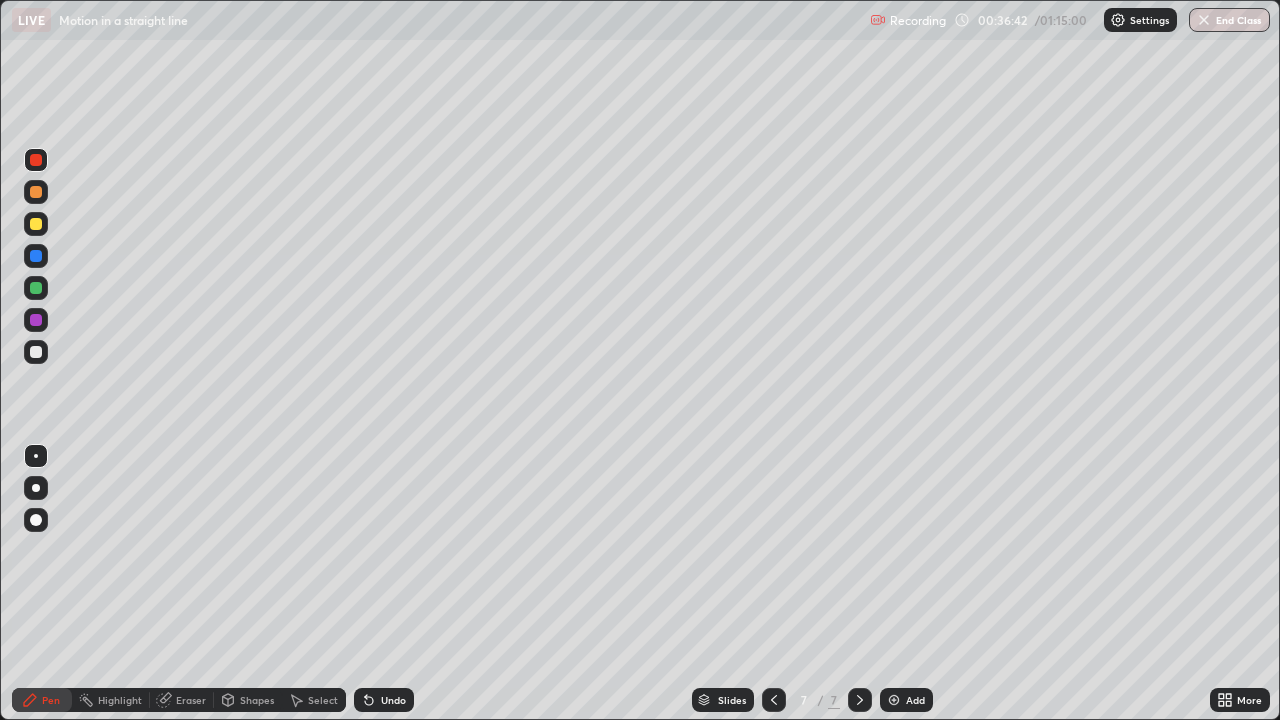 click at bounding box center (36, 352) 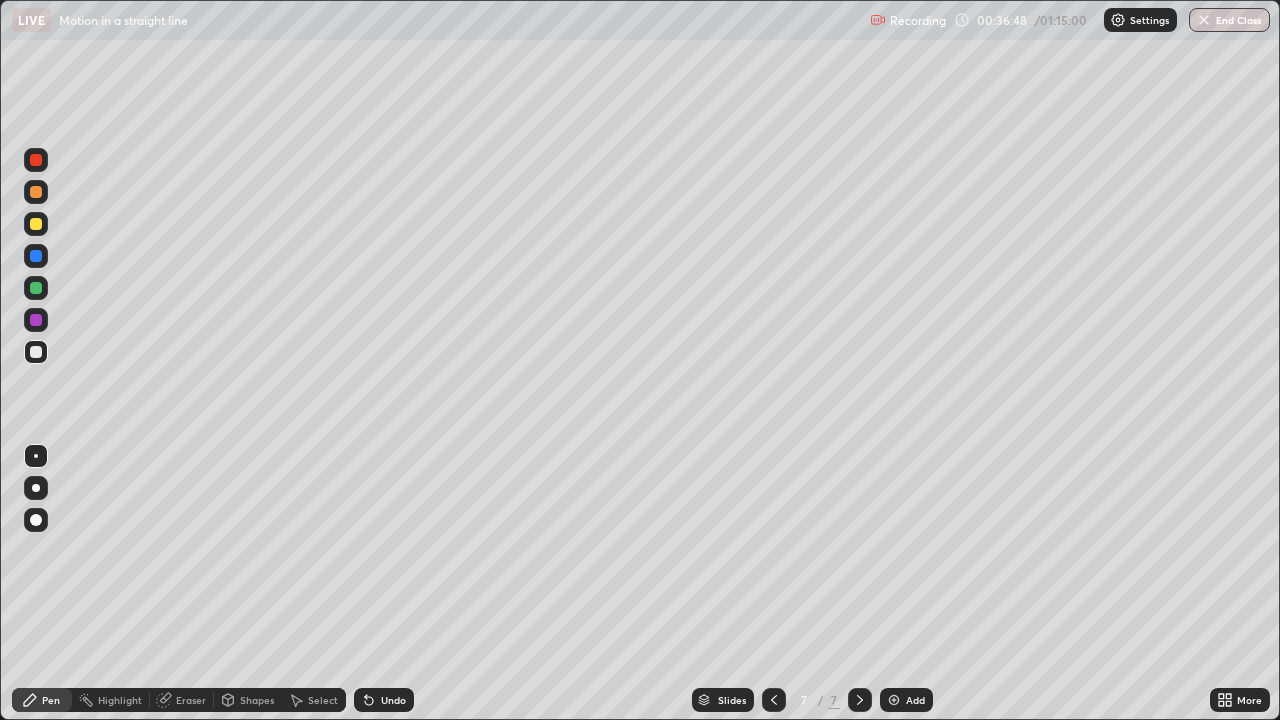 click at bounding box center [36, 224] 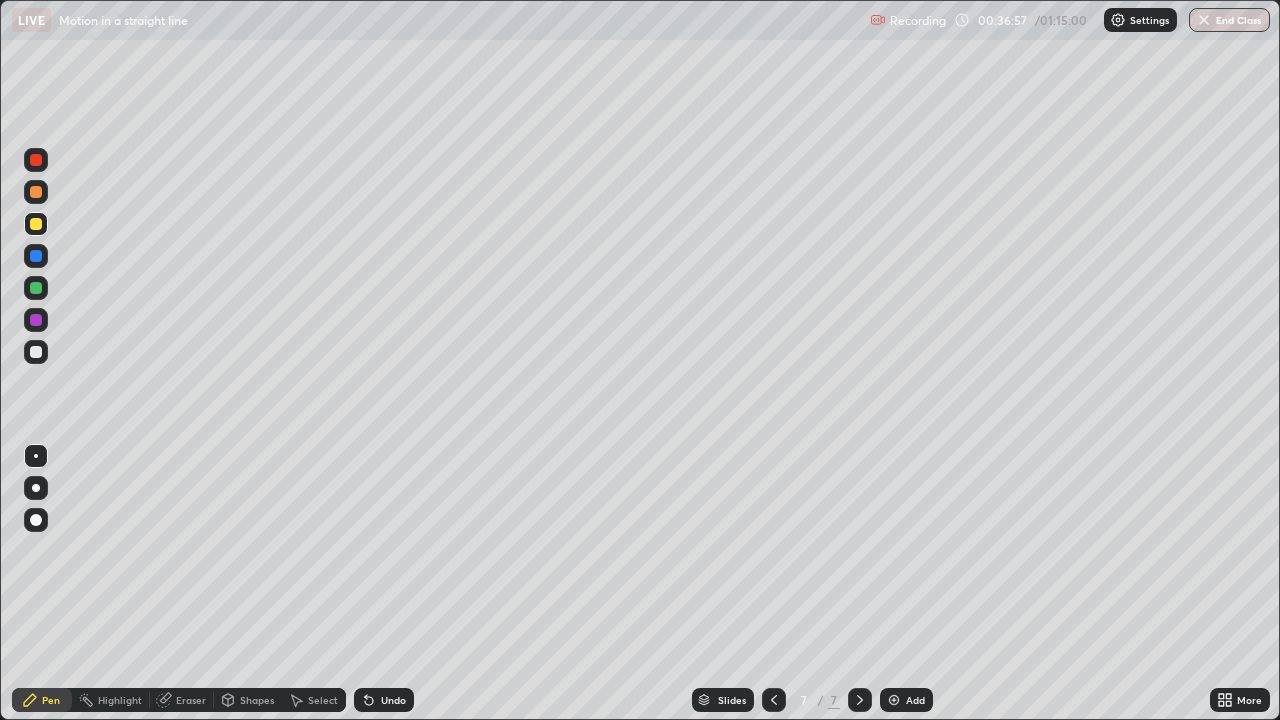click at bounding box center (36, 352) 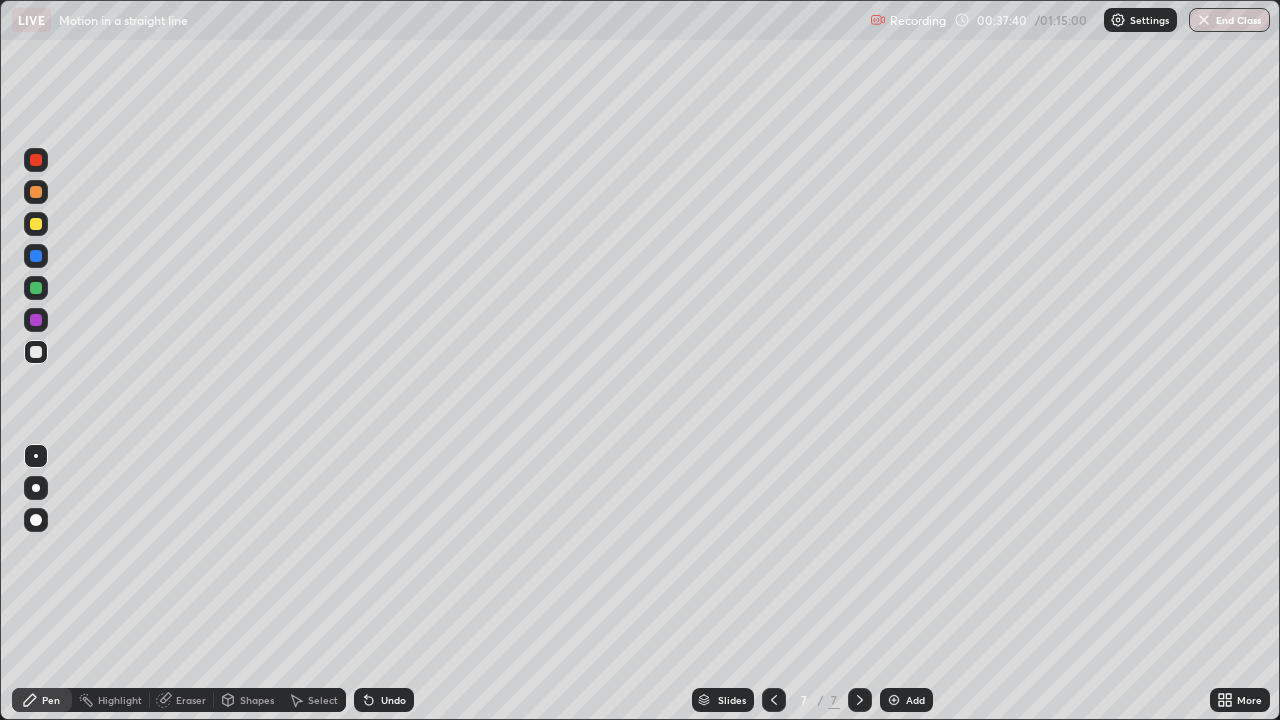click at bounding box center [36, 160] 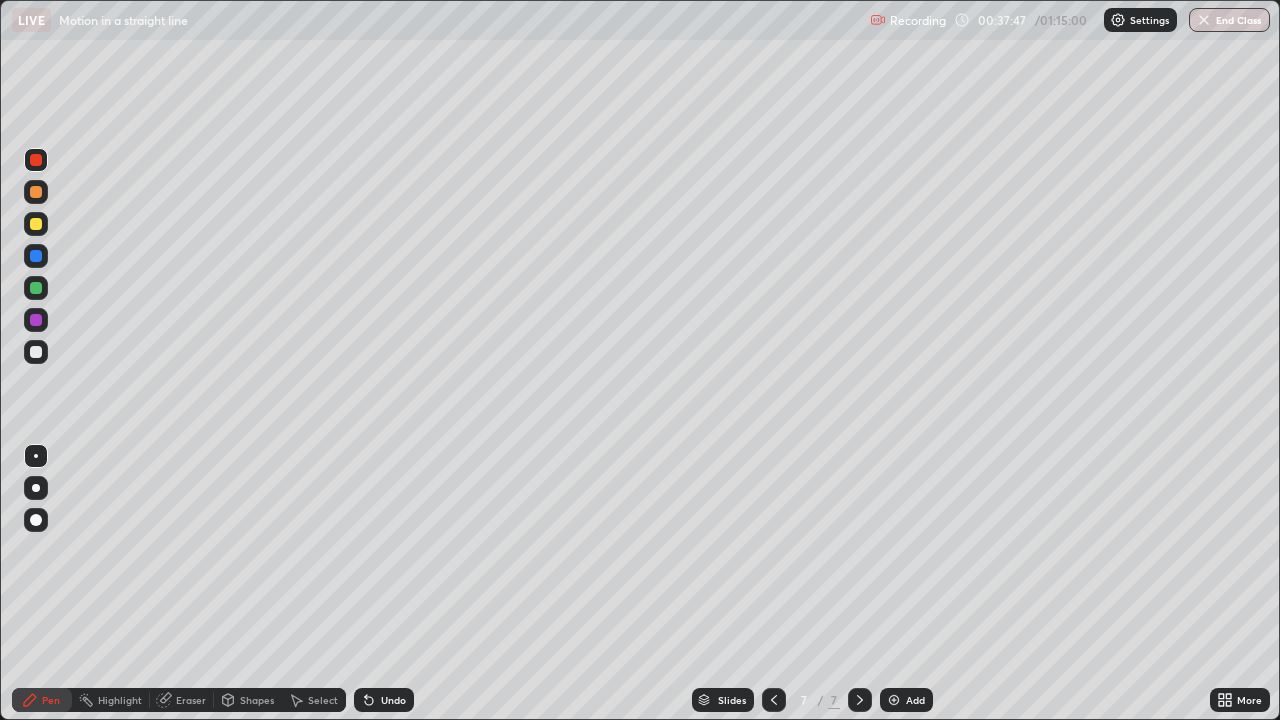 click 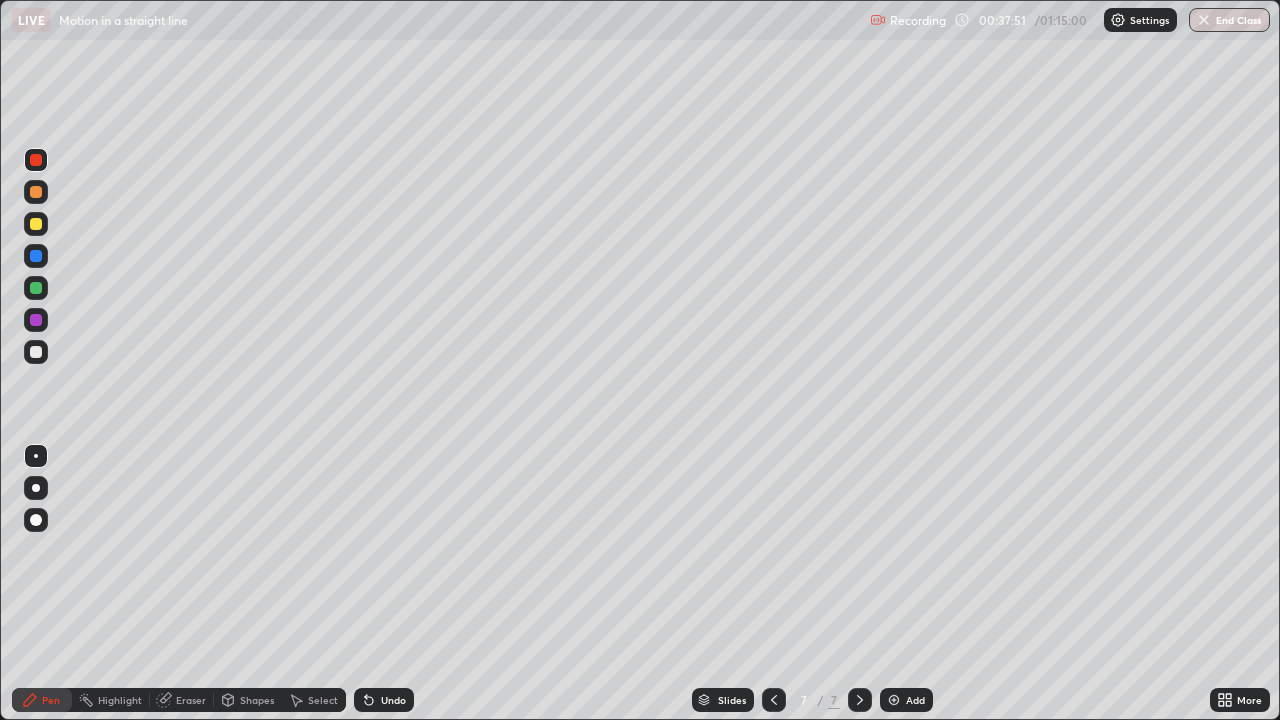 click on "Eraser" at bounding box center (191, 700) 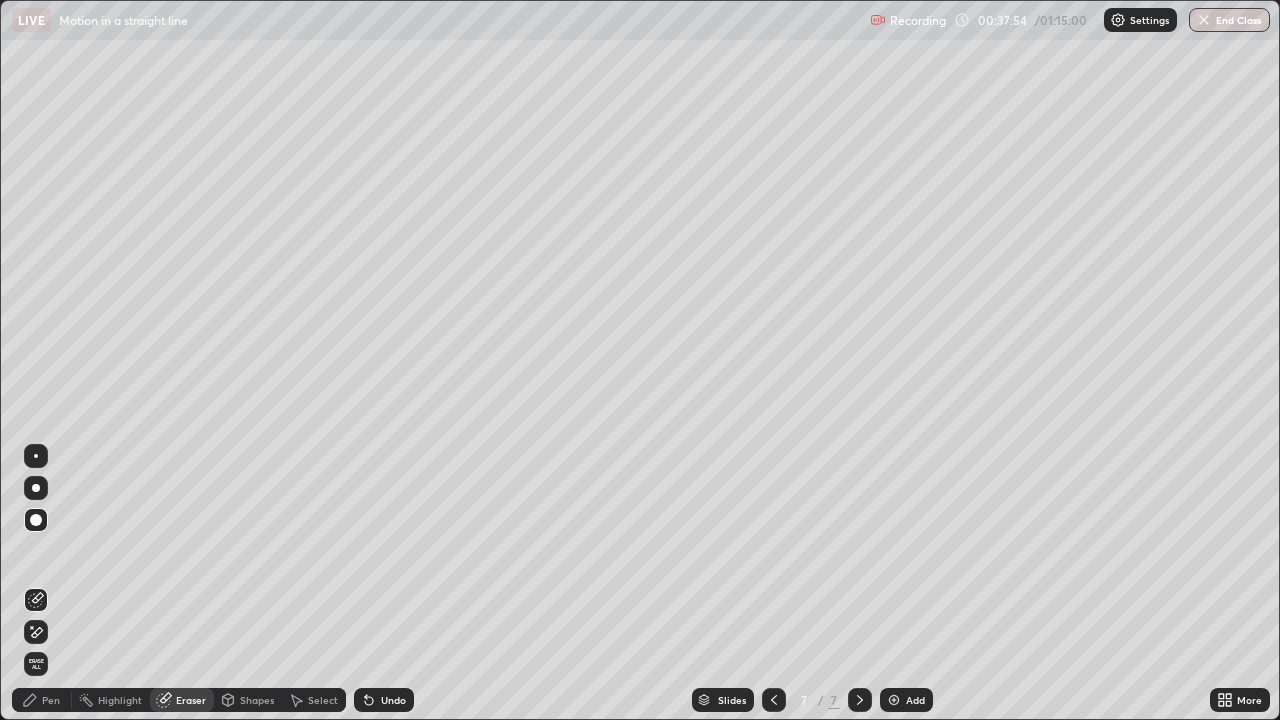 click on "Pen" at bounding box center [51, 700] 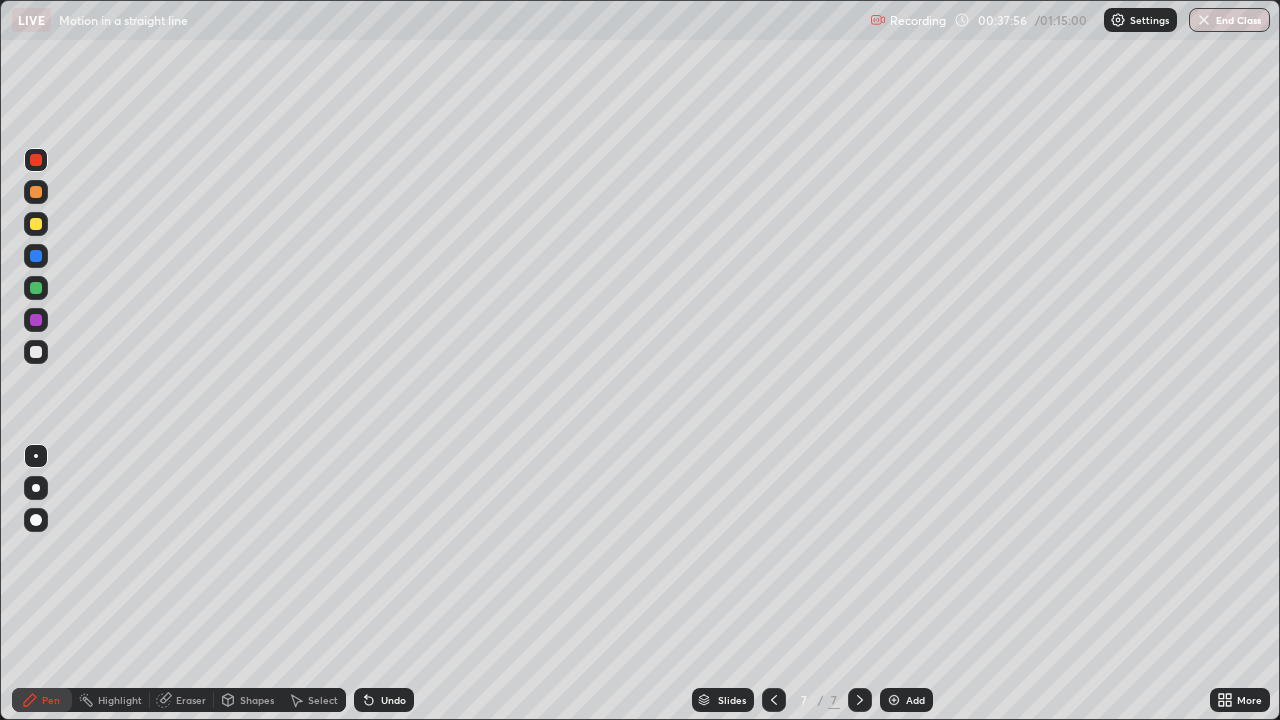 click on "Eraser" at bounding box center [191, 700] 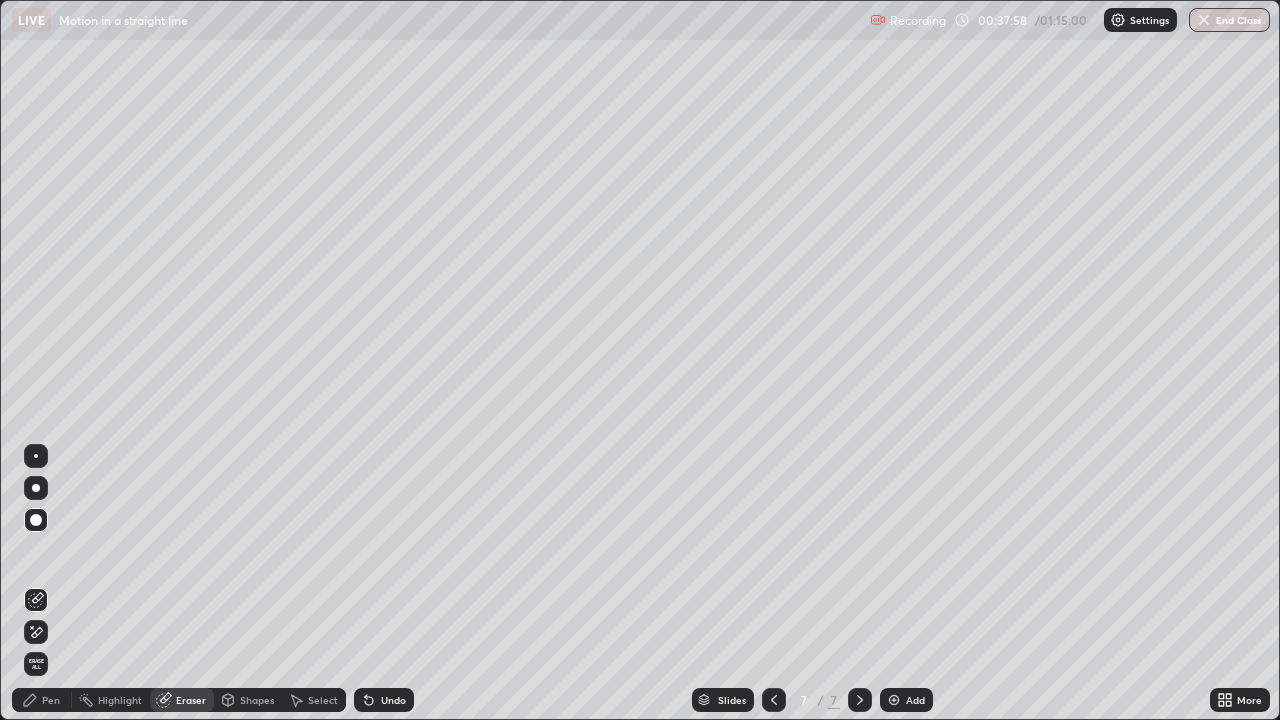 click on "Pen" at bounding box center [51, 700] 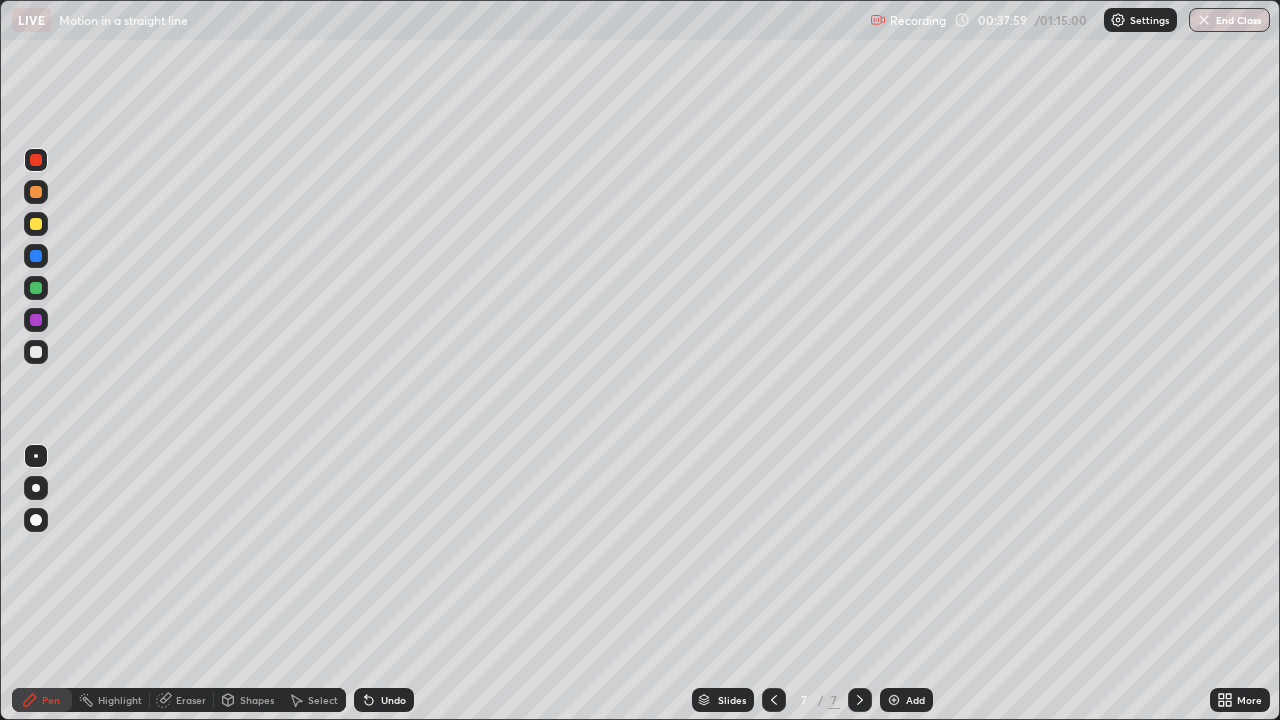 click at bounding box center (36, 352) 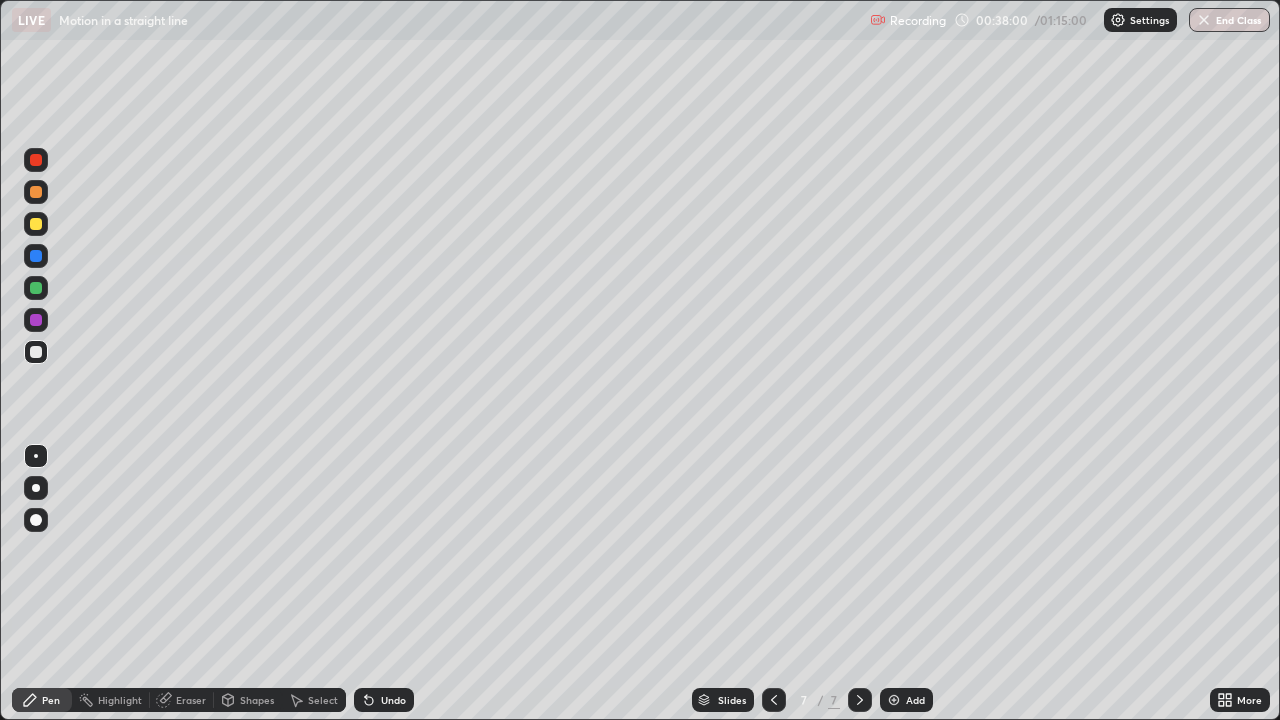 click at bounding box center (36, 224) 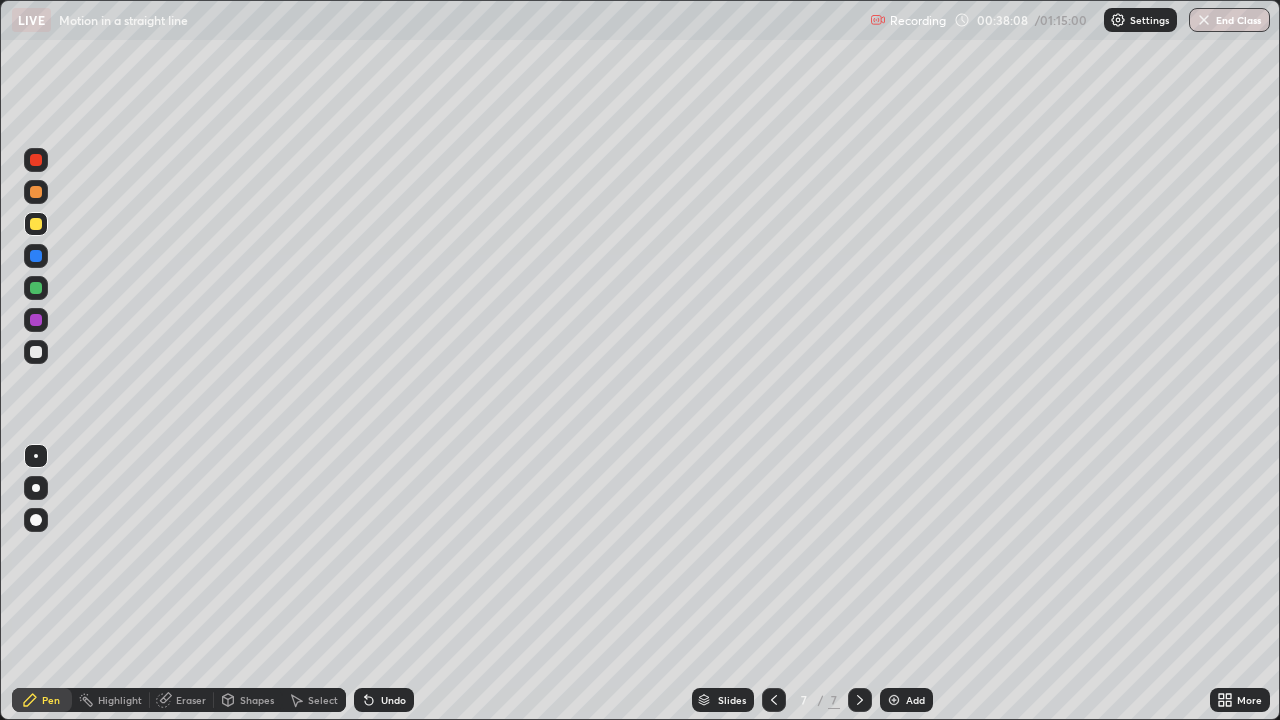 click on "Eraser" at bounding box center (182, 700) 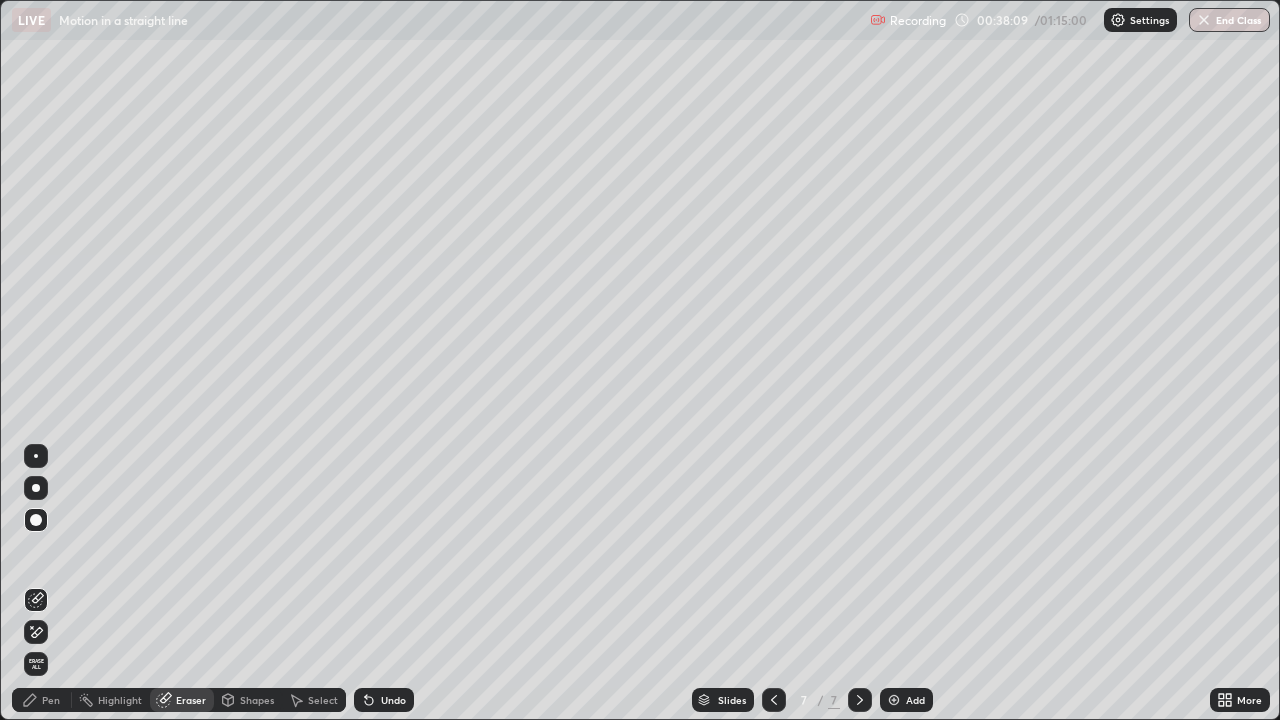 click on "Pen" at bounding box center [42, 700] 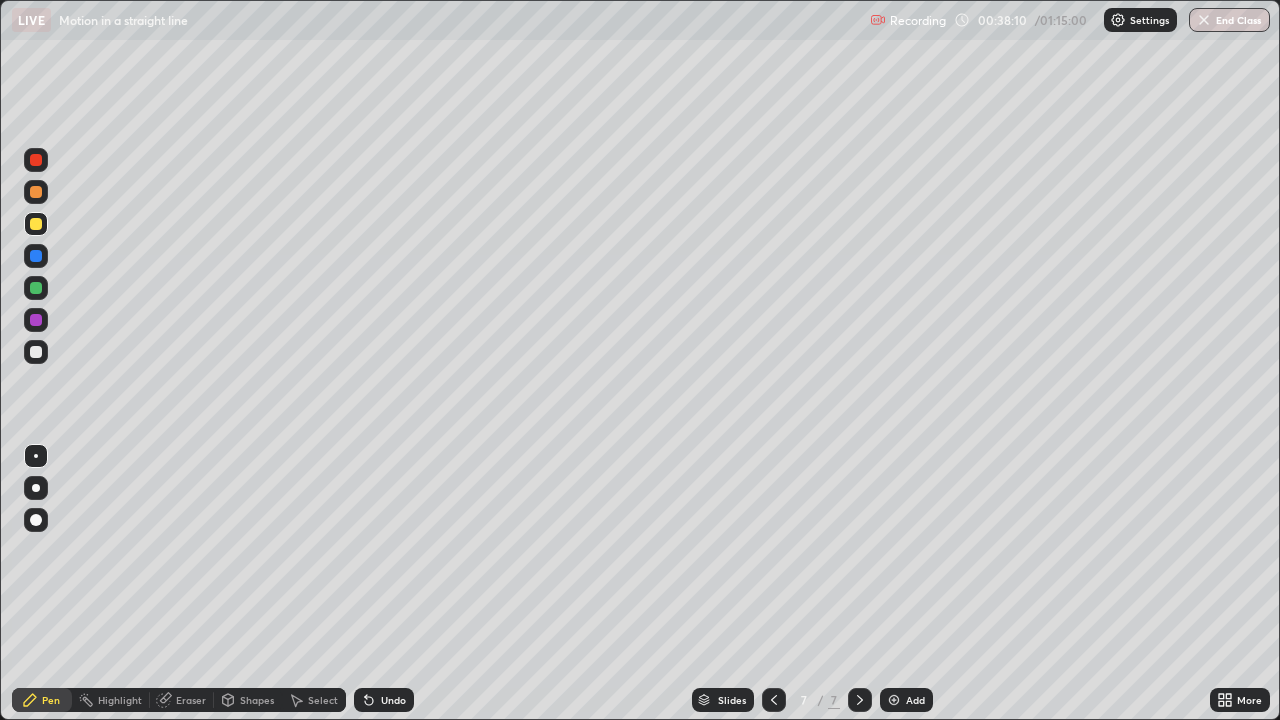 click 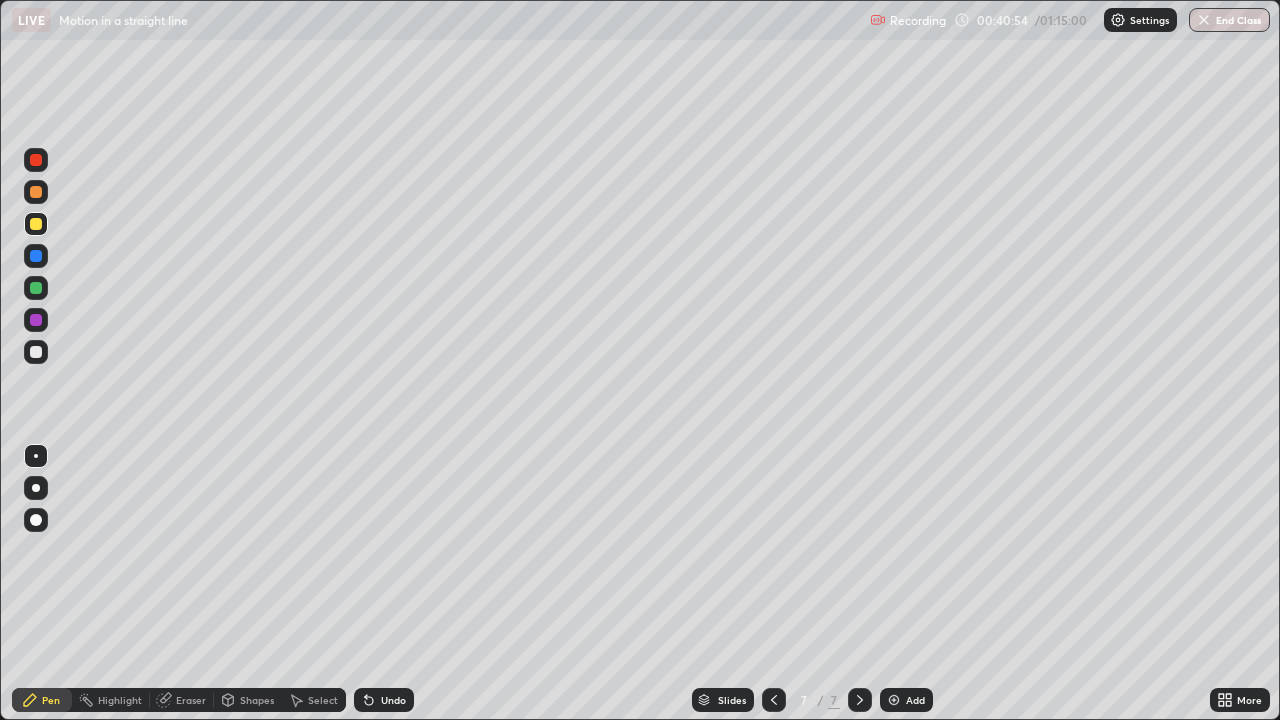 click at bounding box center [36, 352] 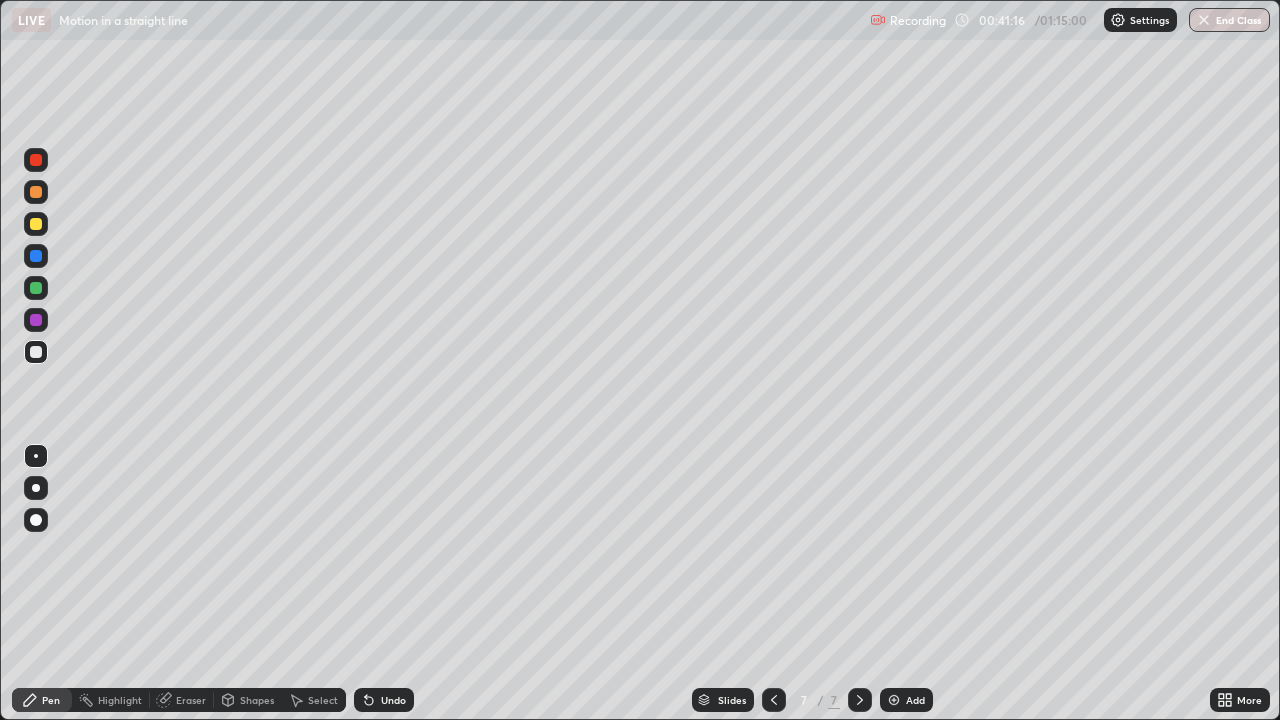 click at bounding box center [36, 224] 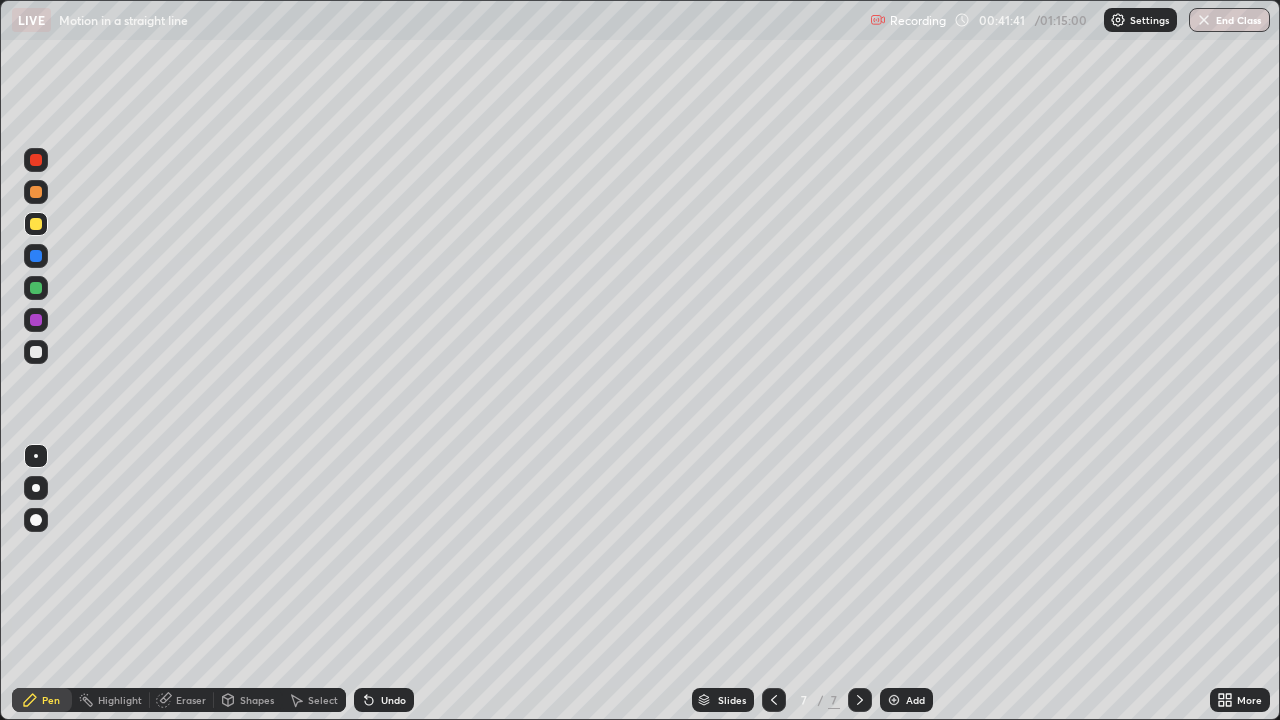 click at bounding box center (36, 352) 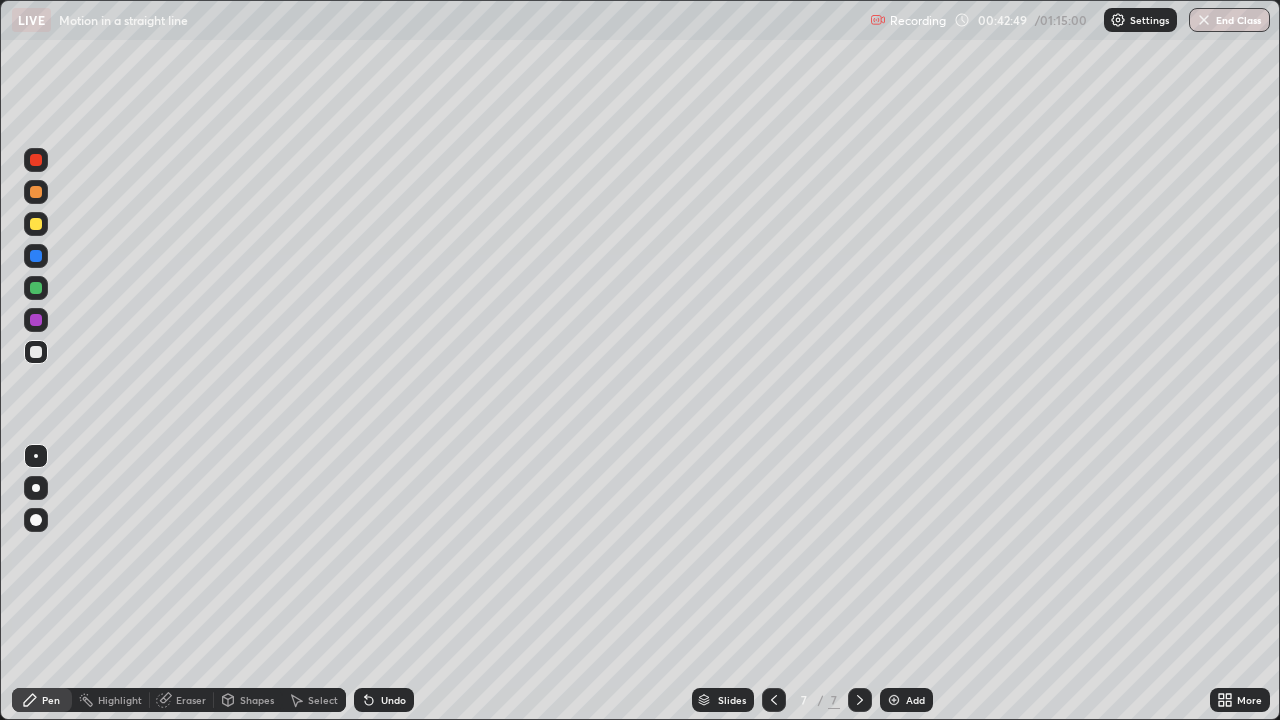 click at bounding box center (36, 352) 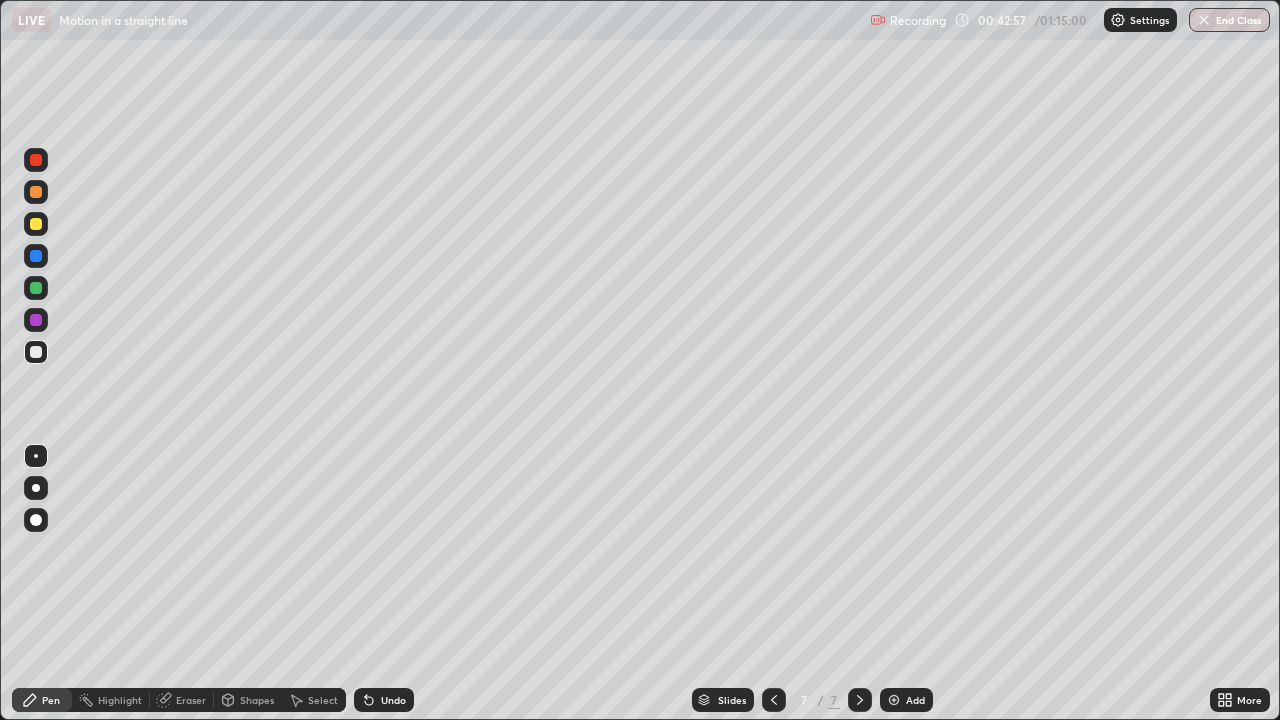click at bounding box center [36, 224] 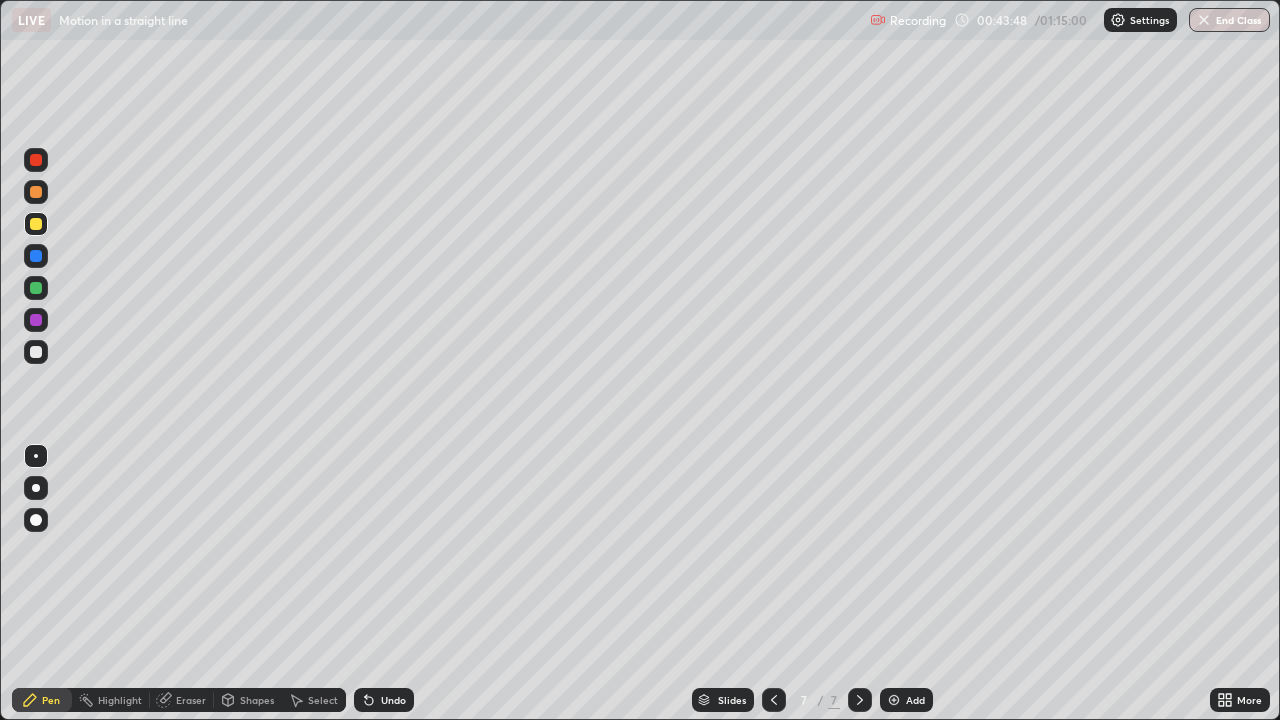 click at bounding box center [36, 352] 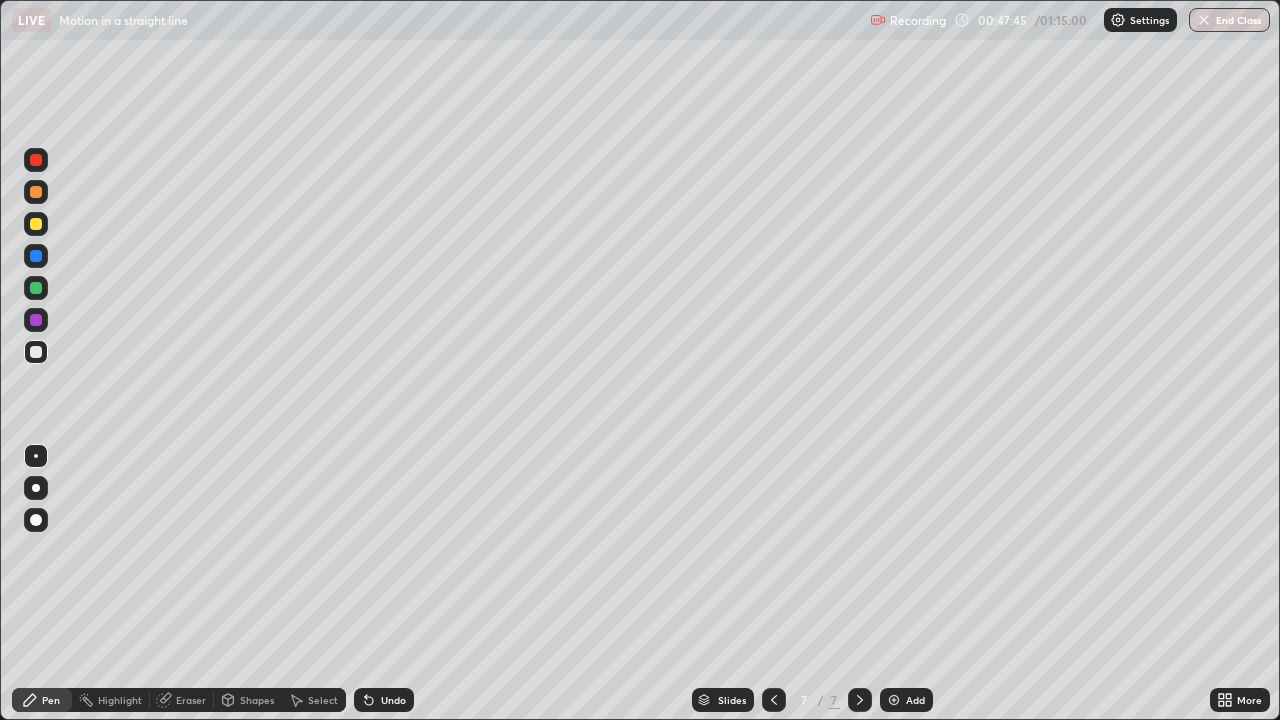 click at bounding box center (894, 700) 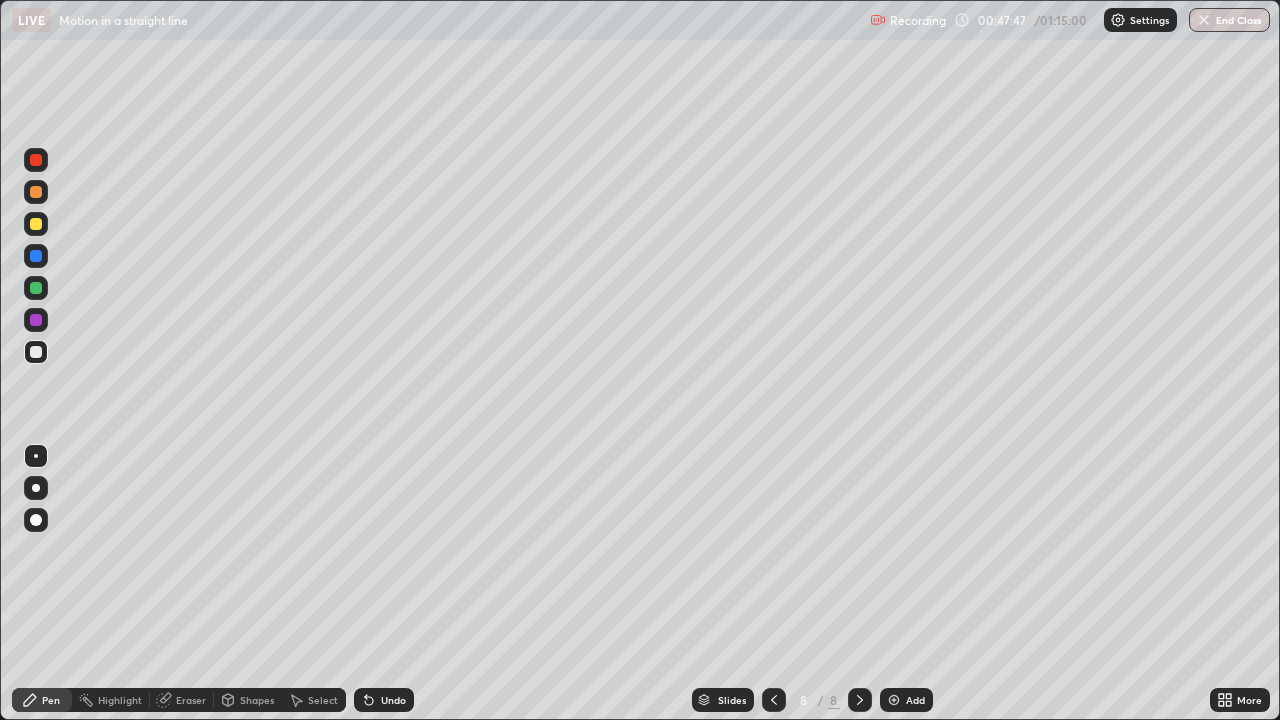 click at bounding box center [36, 192] 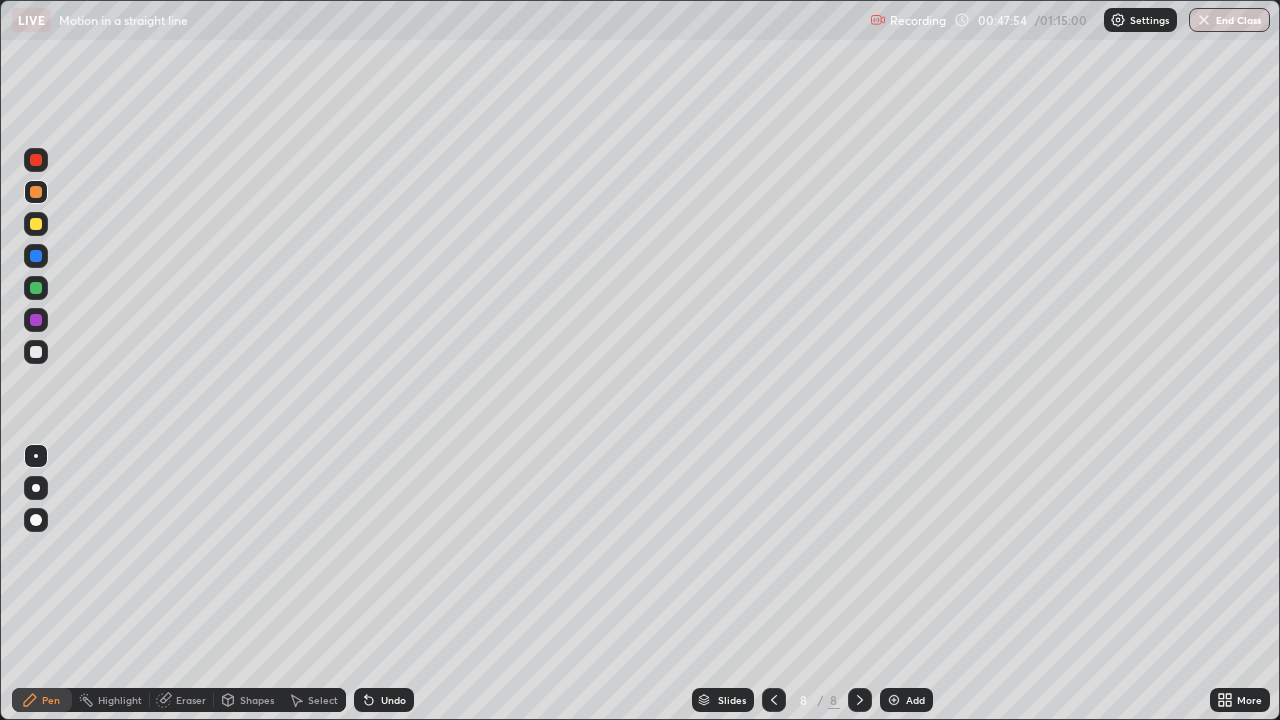 click at bounding box center (36, 352) 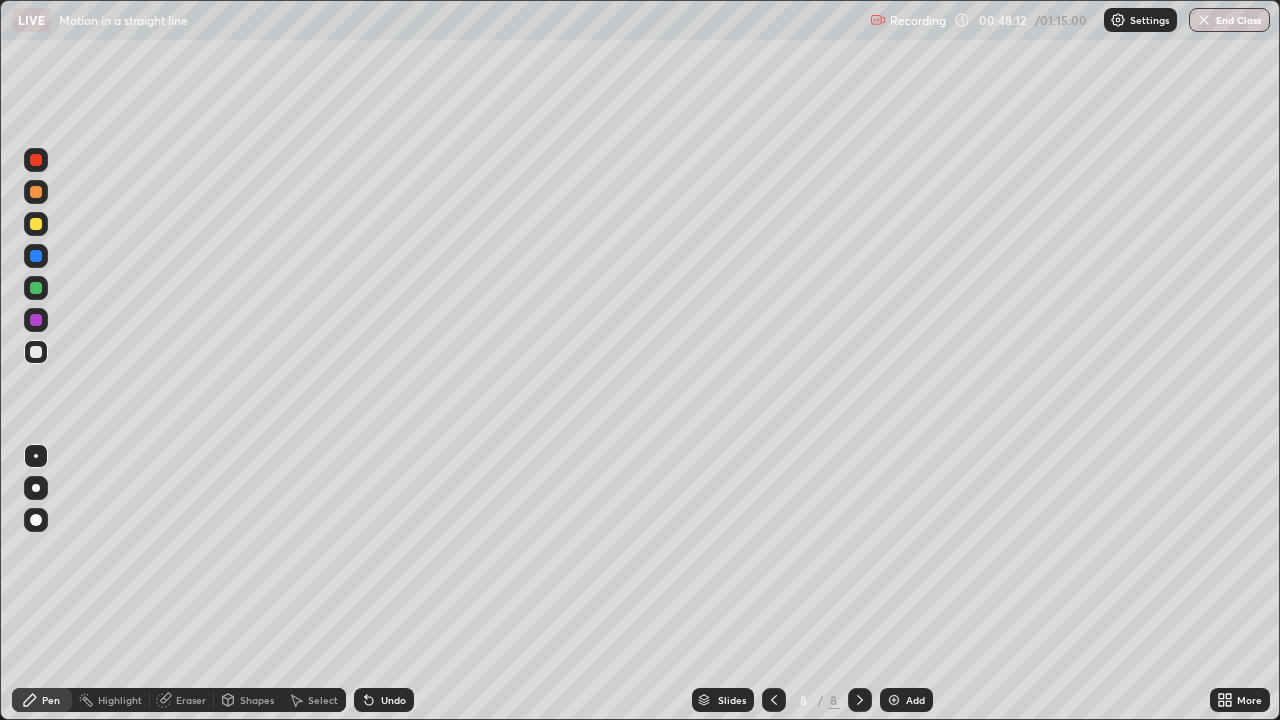 click 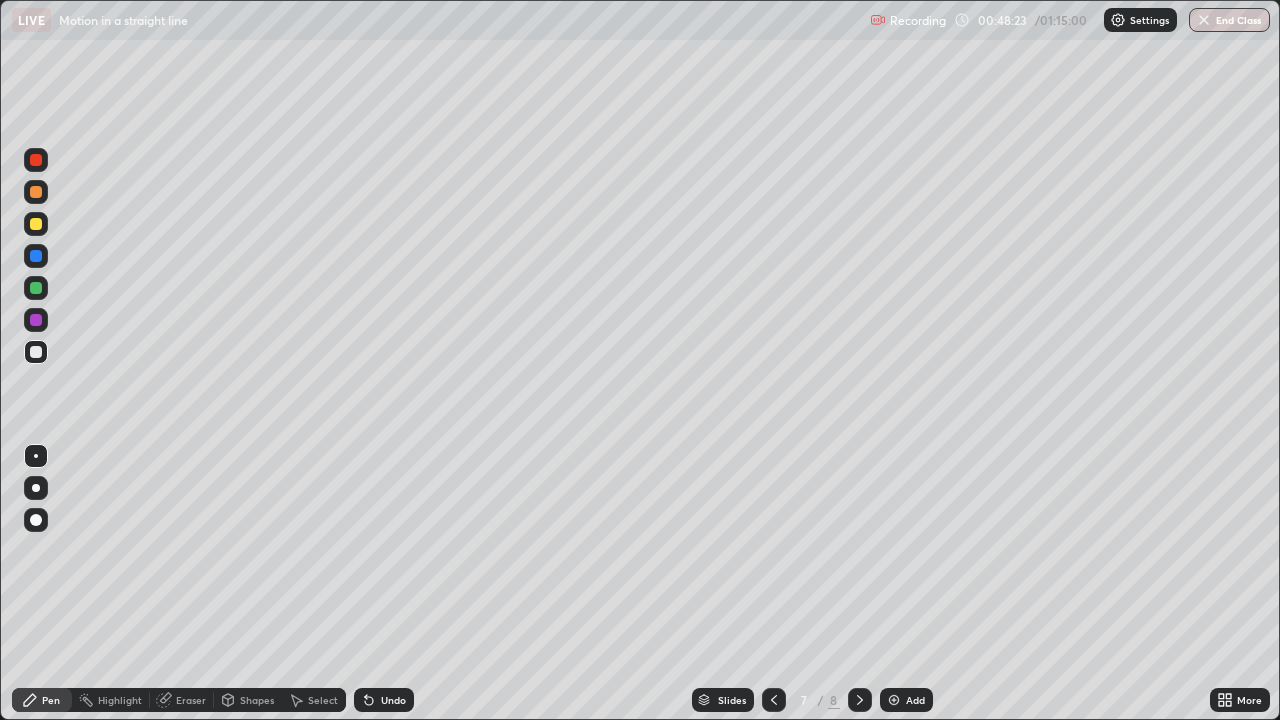 click at bounding box center [860, 700] 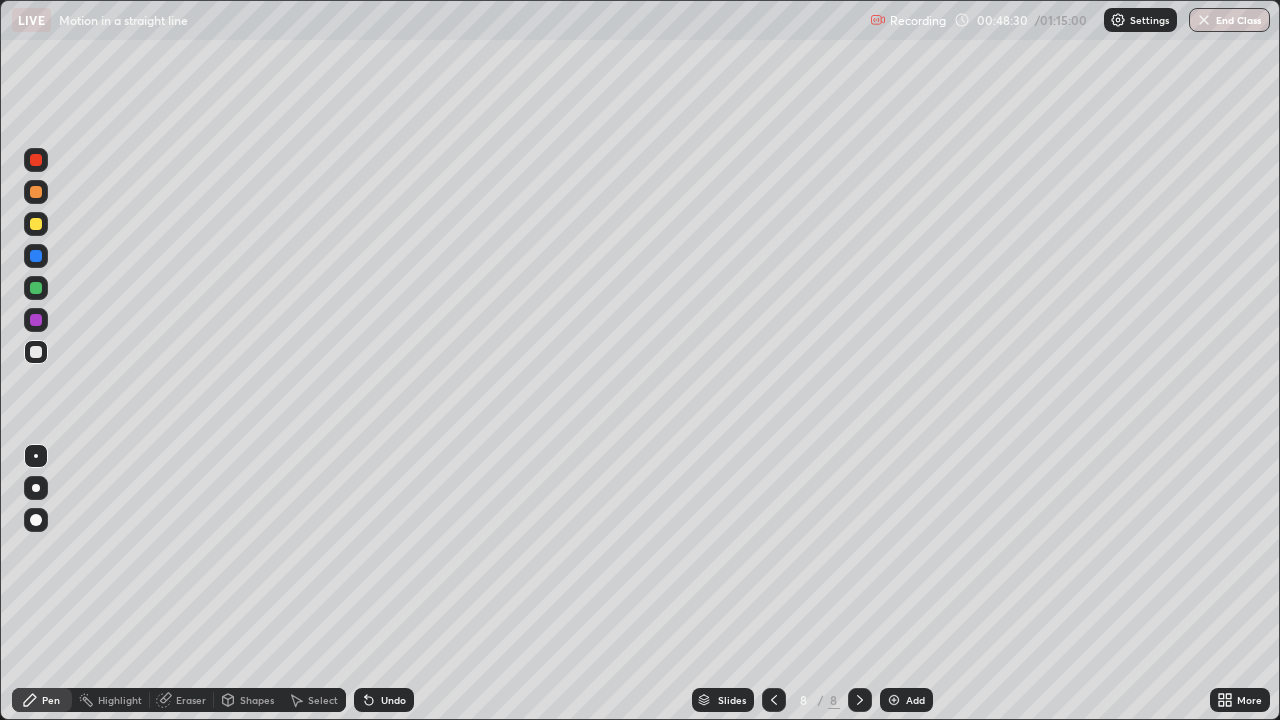 click at bounding box center (36, 160) 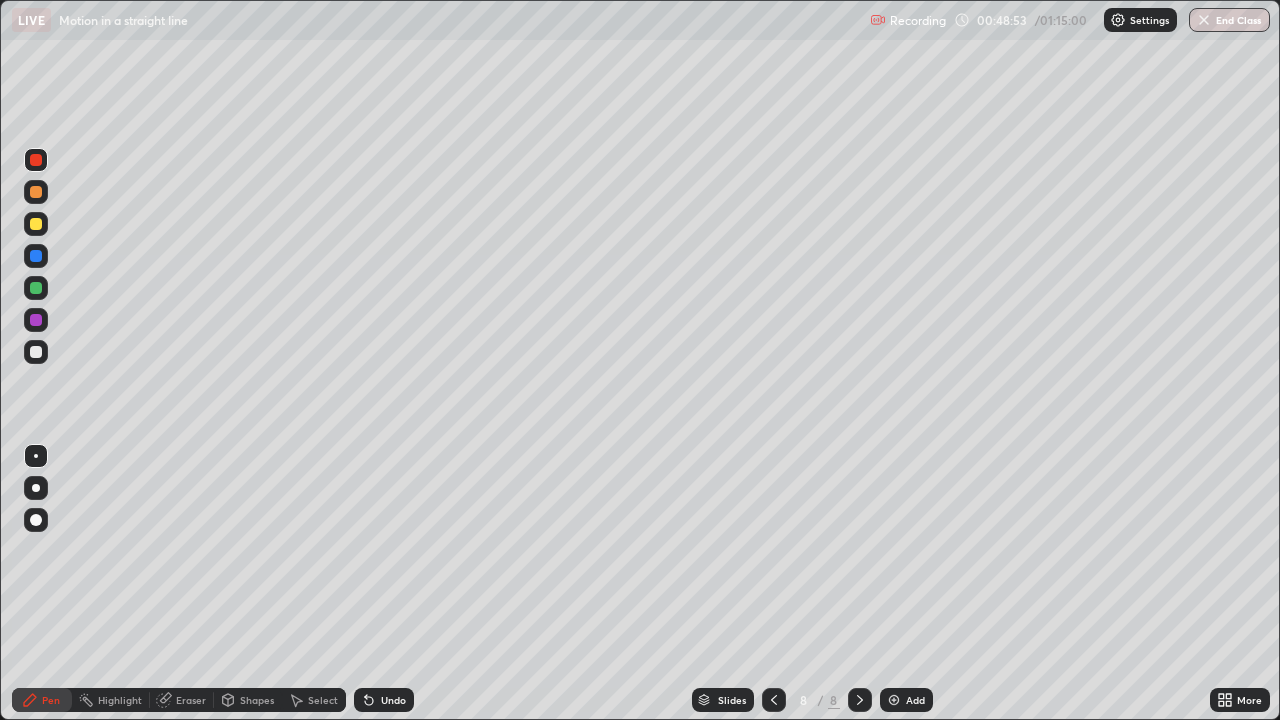 click at bounding box center (36, 352) 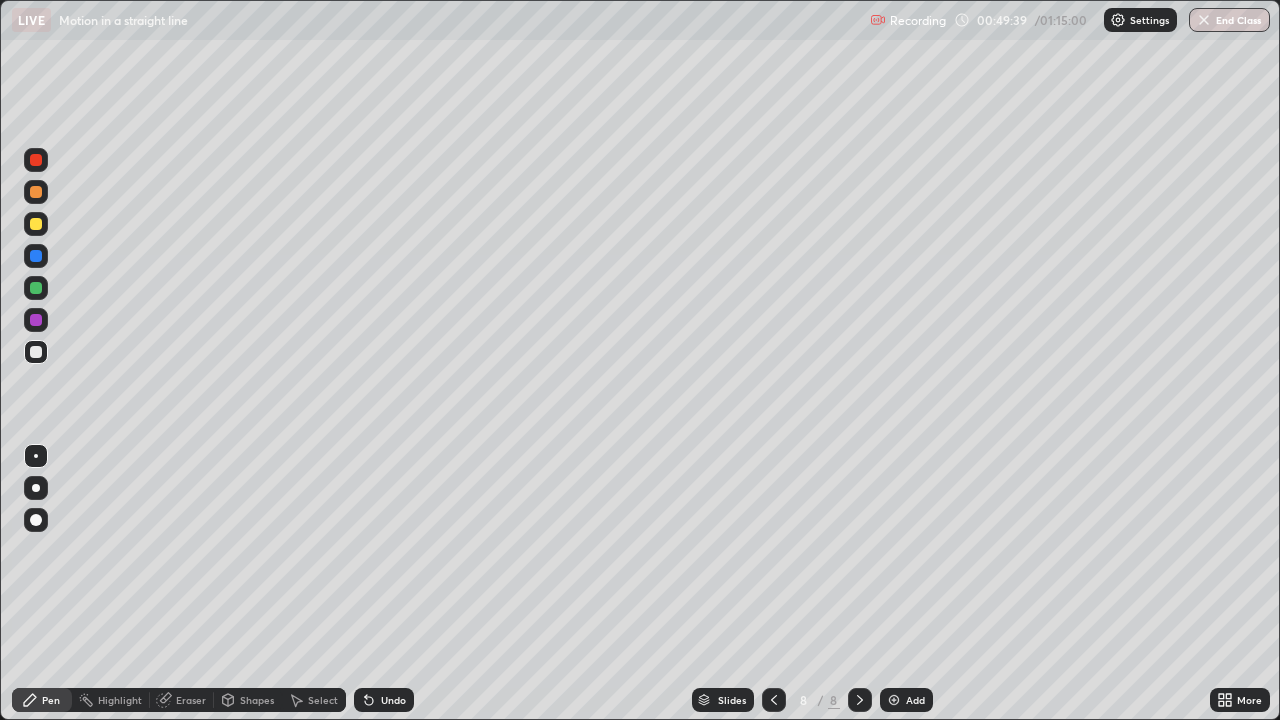 click 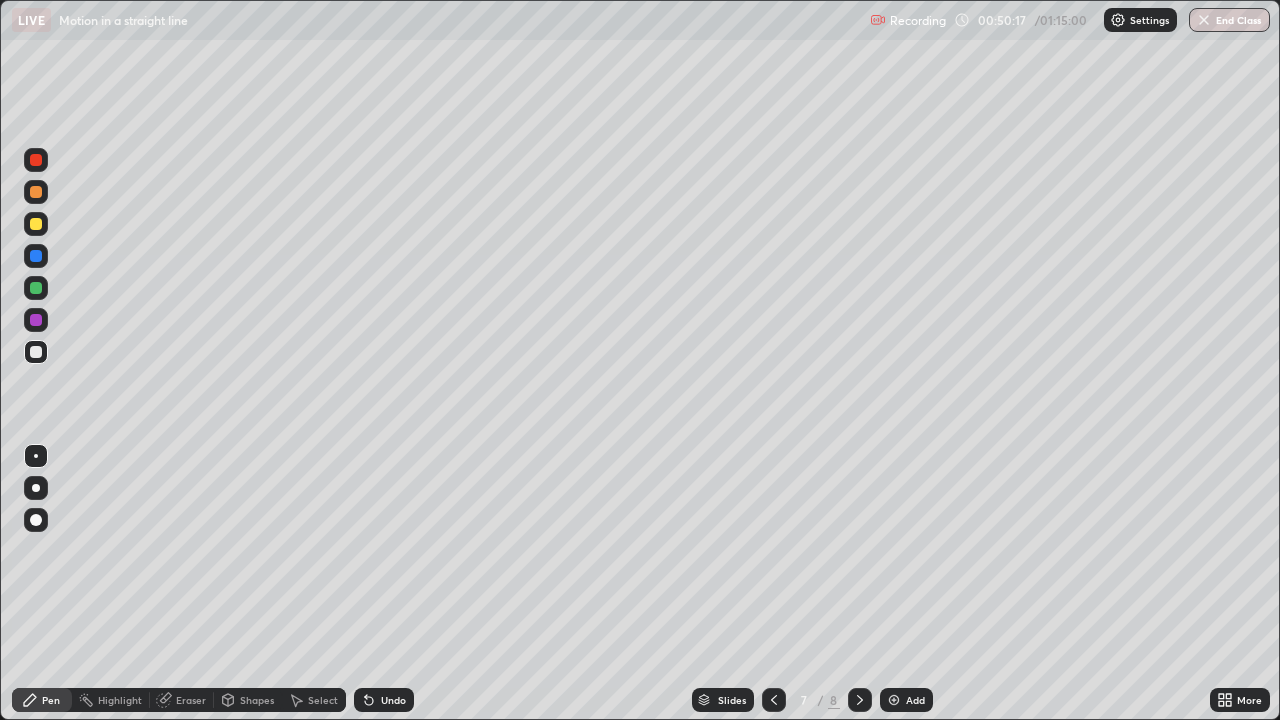 click 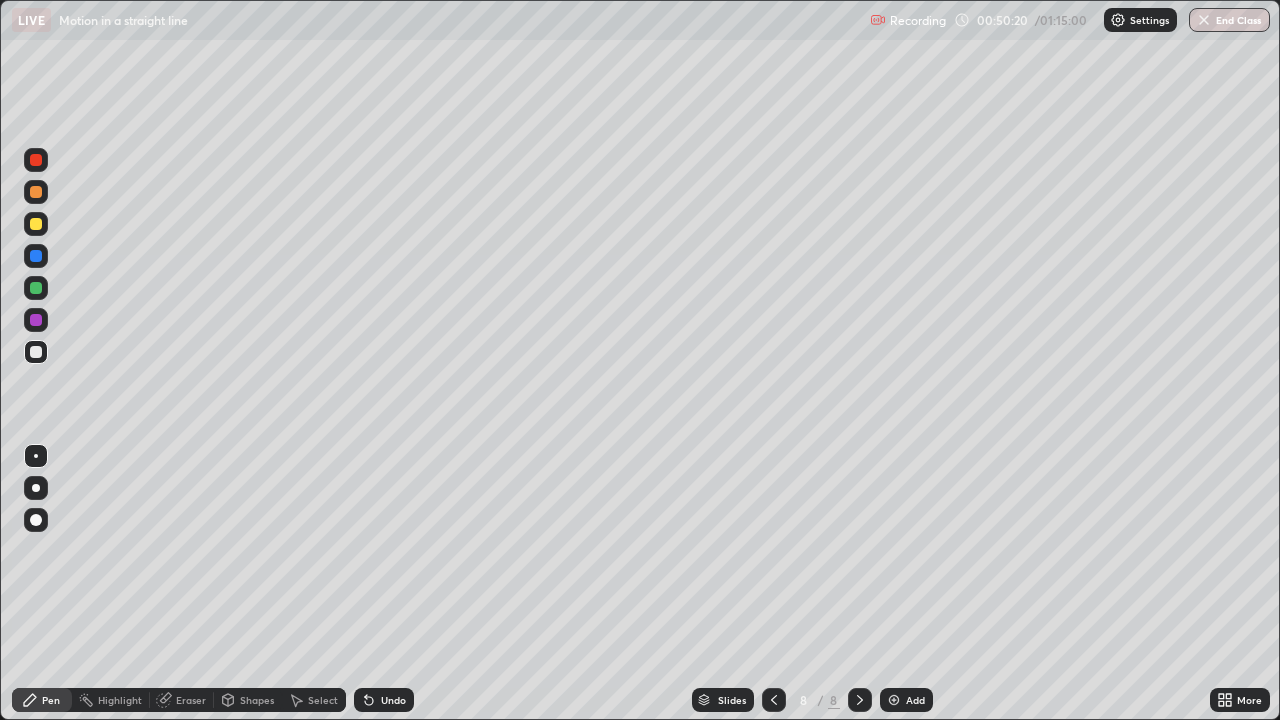 click at bounding box center (36, 352) 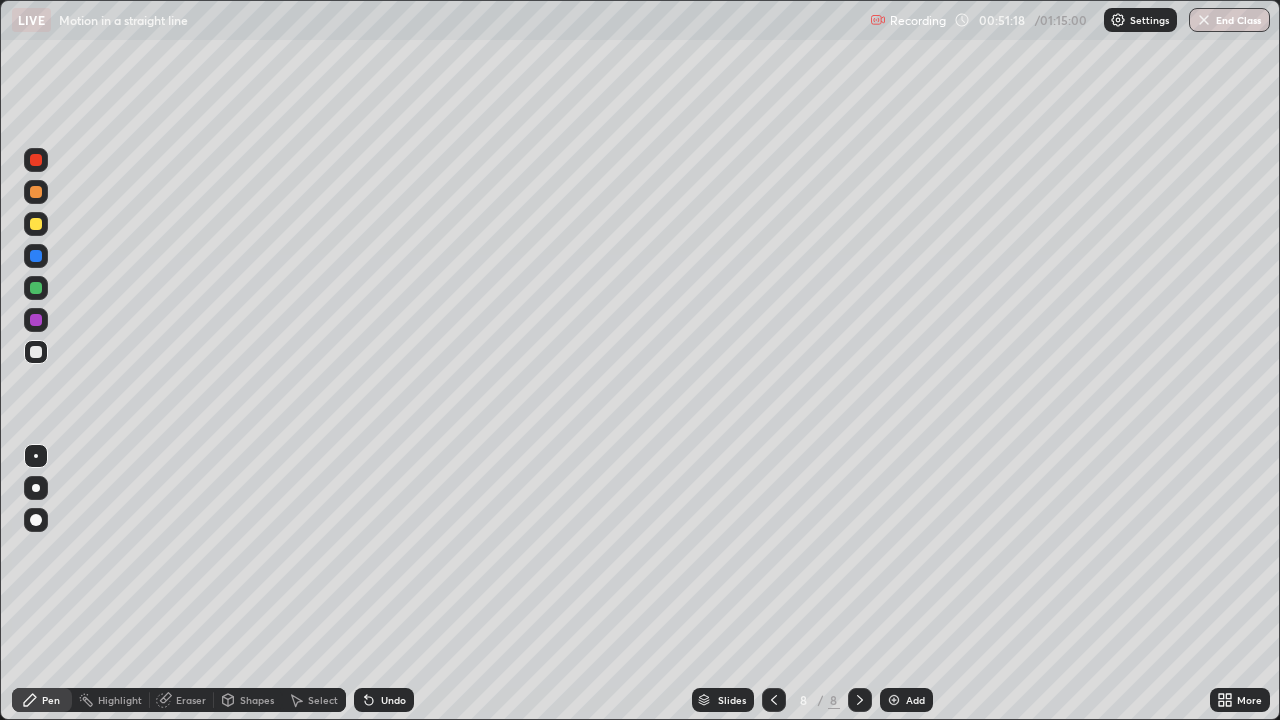 click at bounding box center (36, 224) 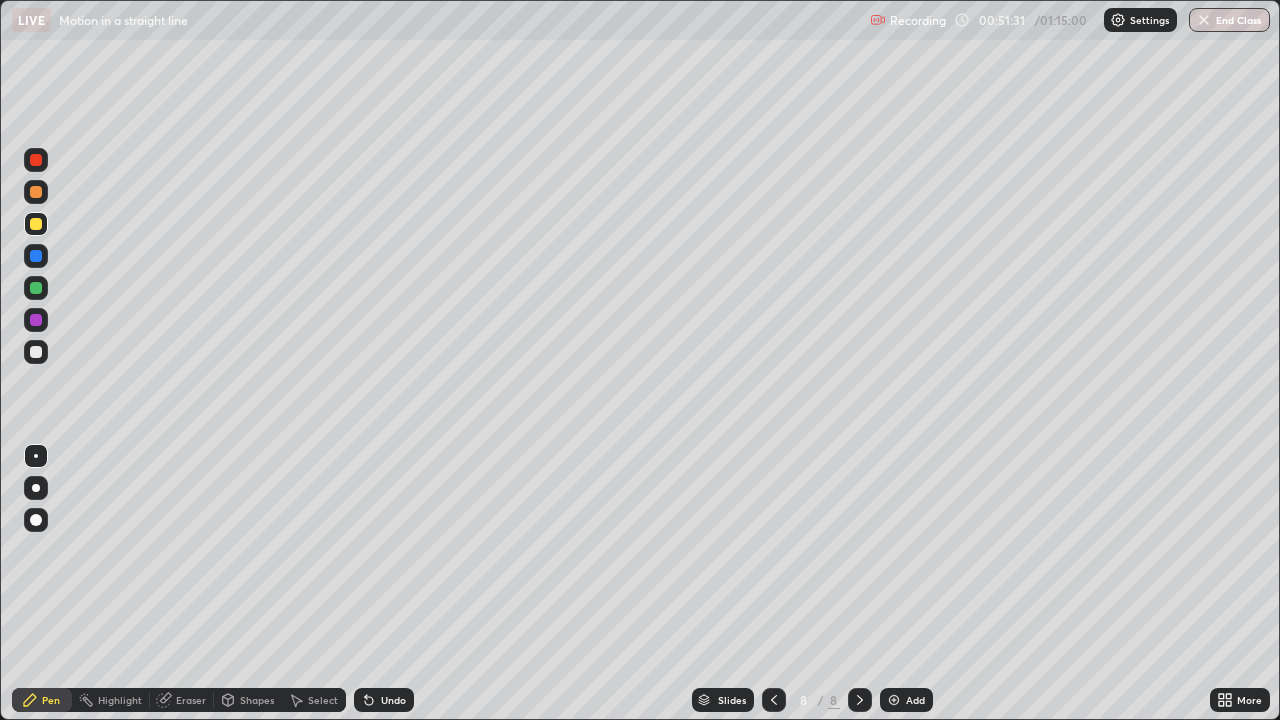 click at bounding box center (36, 352) 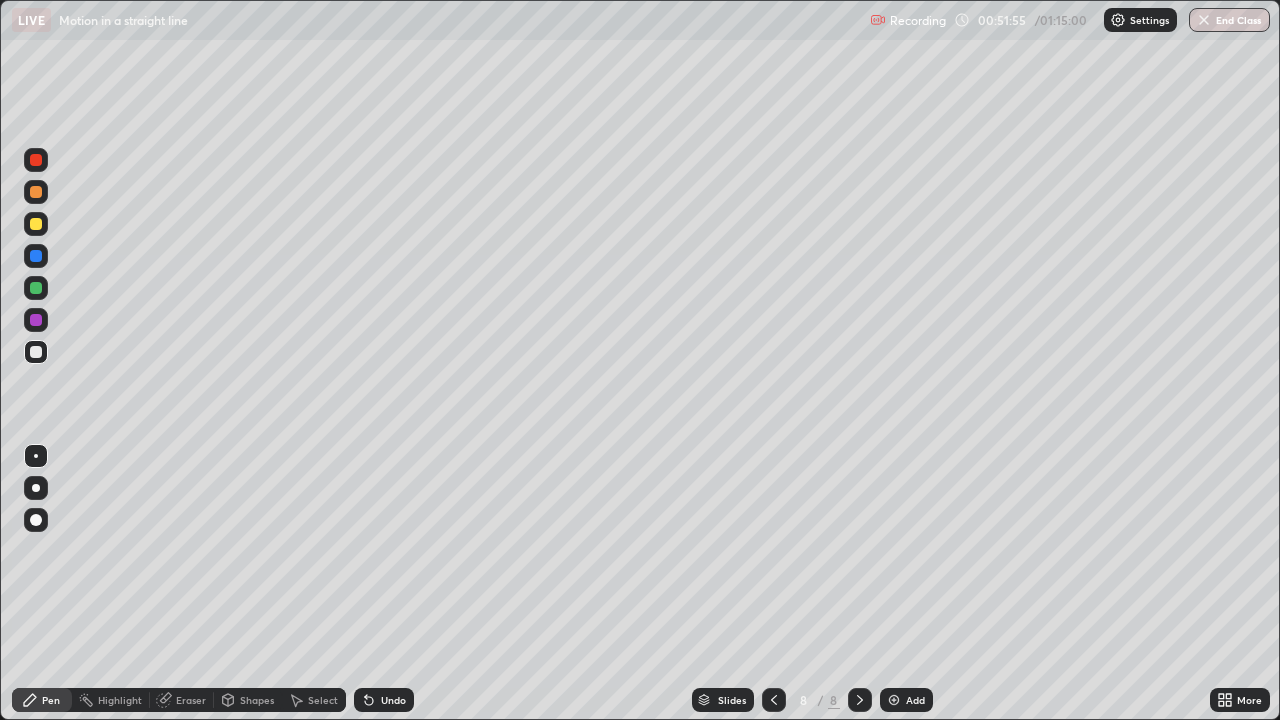 click at bounding box center (36, 160) 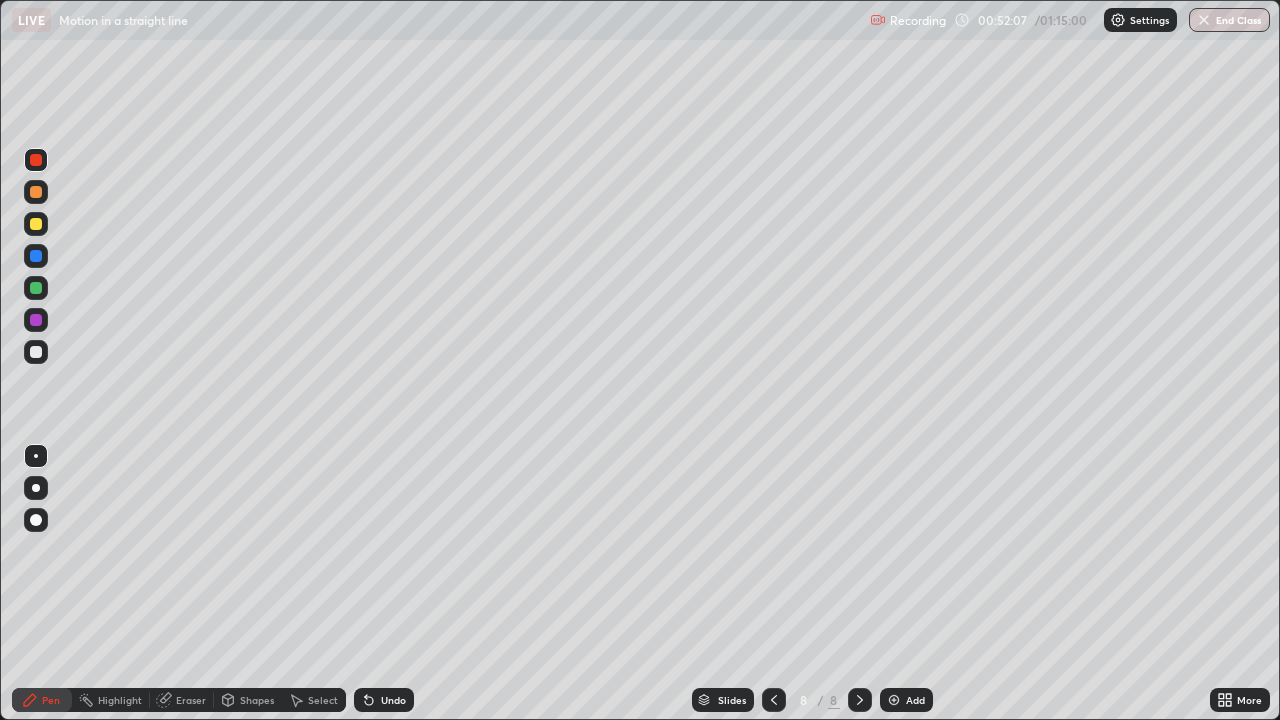 click at bounding box center [36, 352] 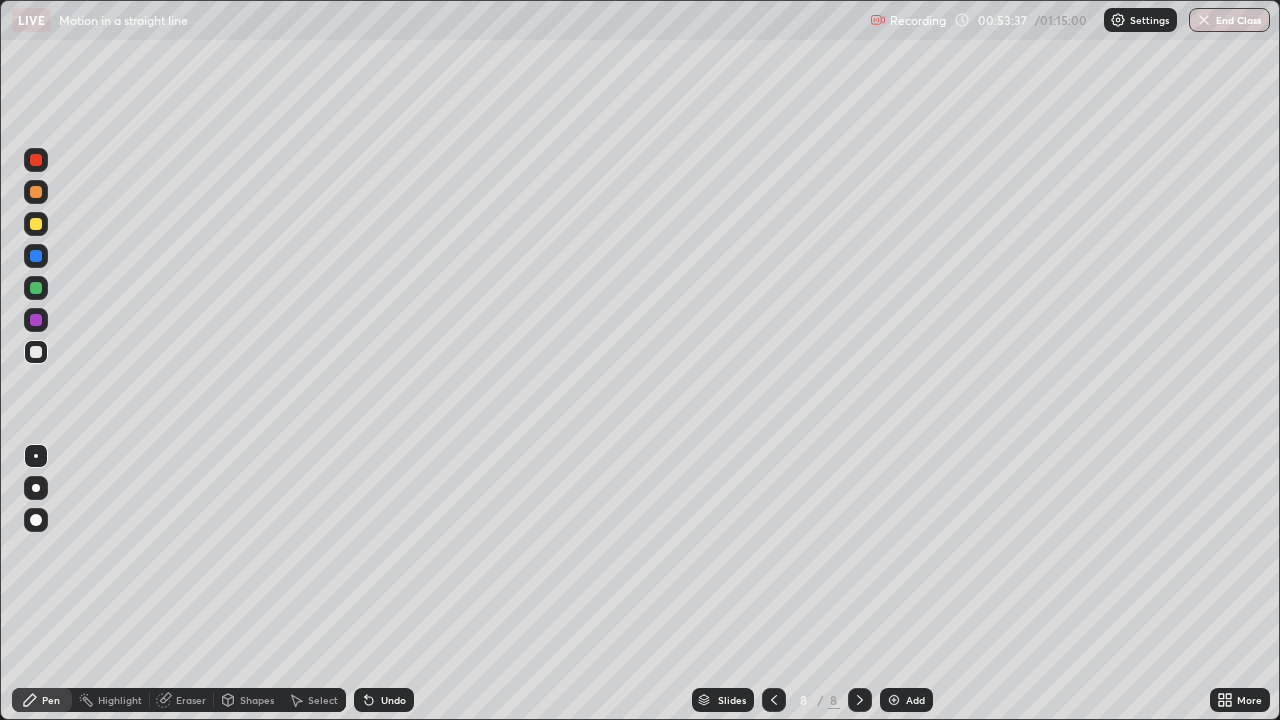 click at bounding box center [36, 192] 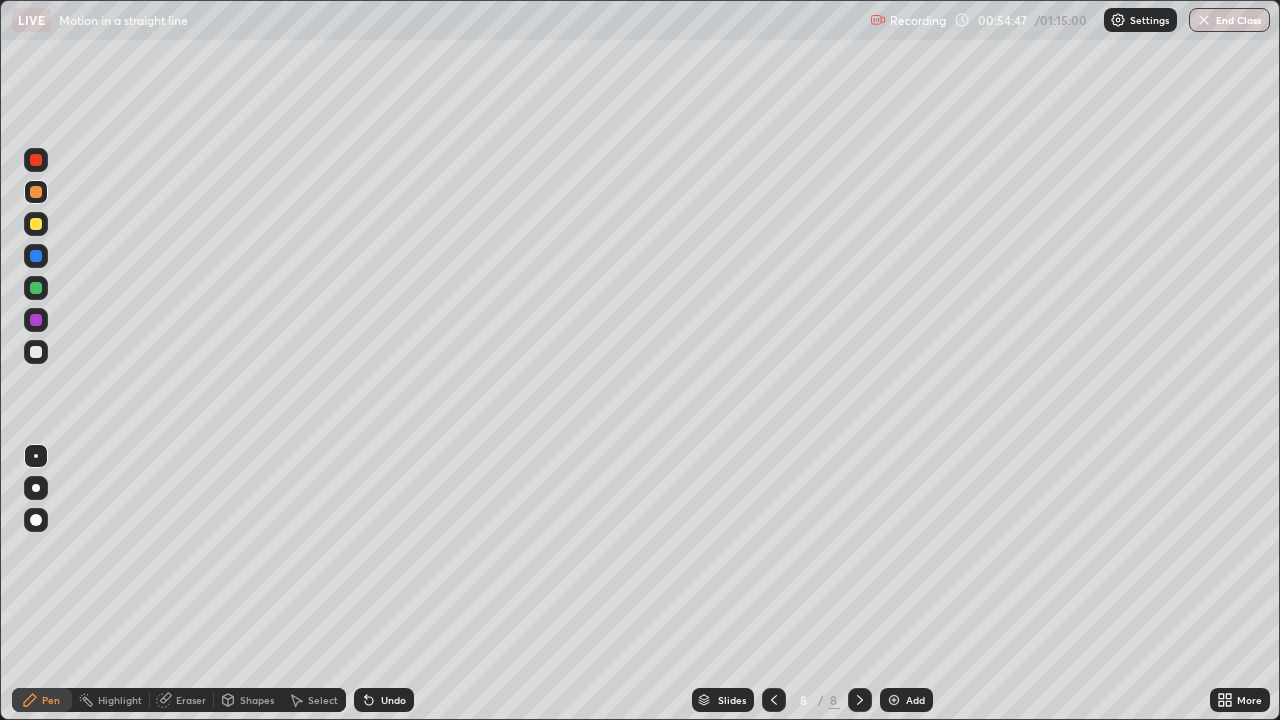 click at bounding box center (36, 352) 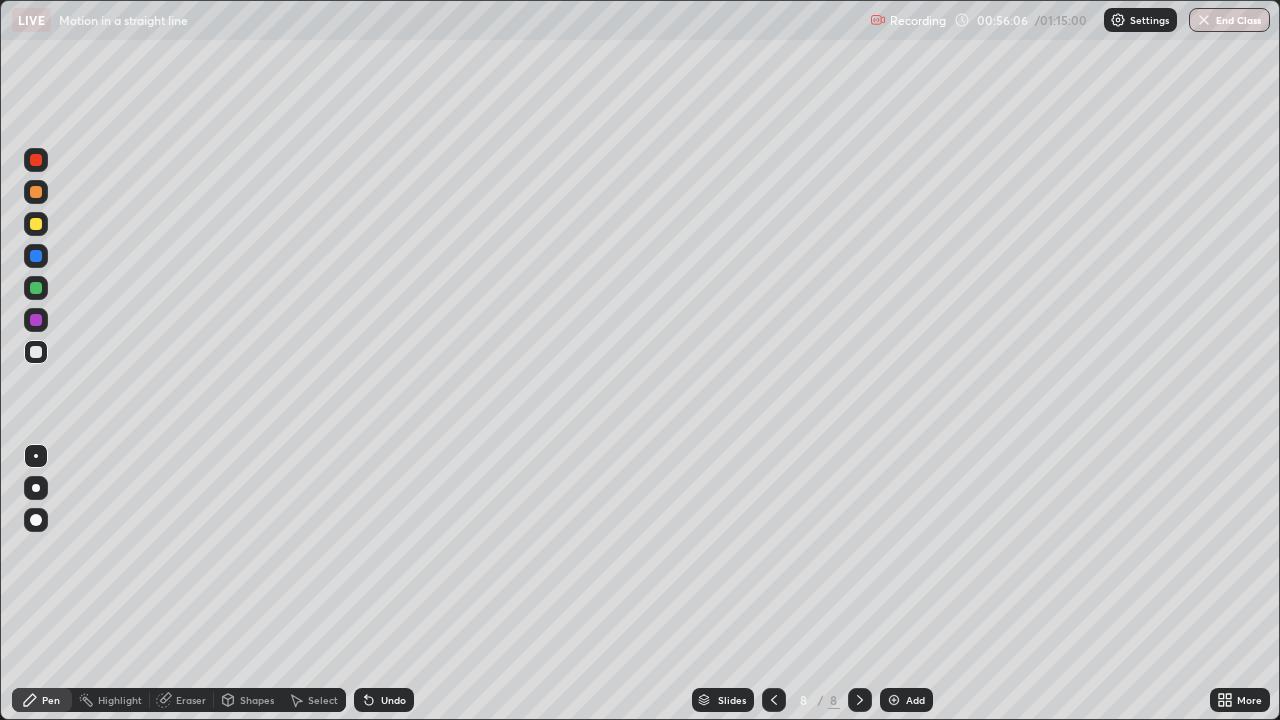 click on "Eraser" at bounding box center (191, 700) 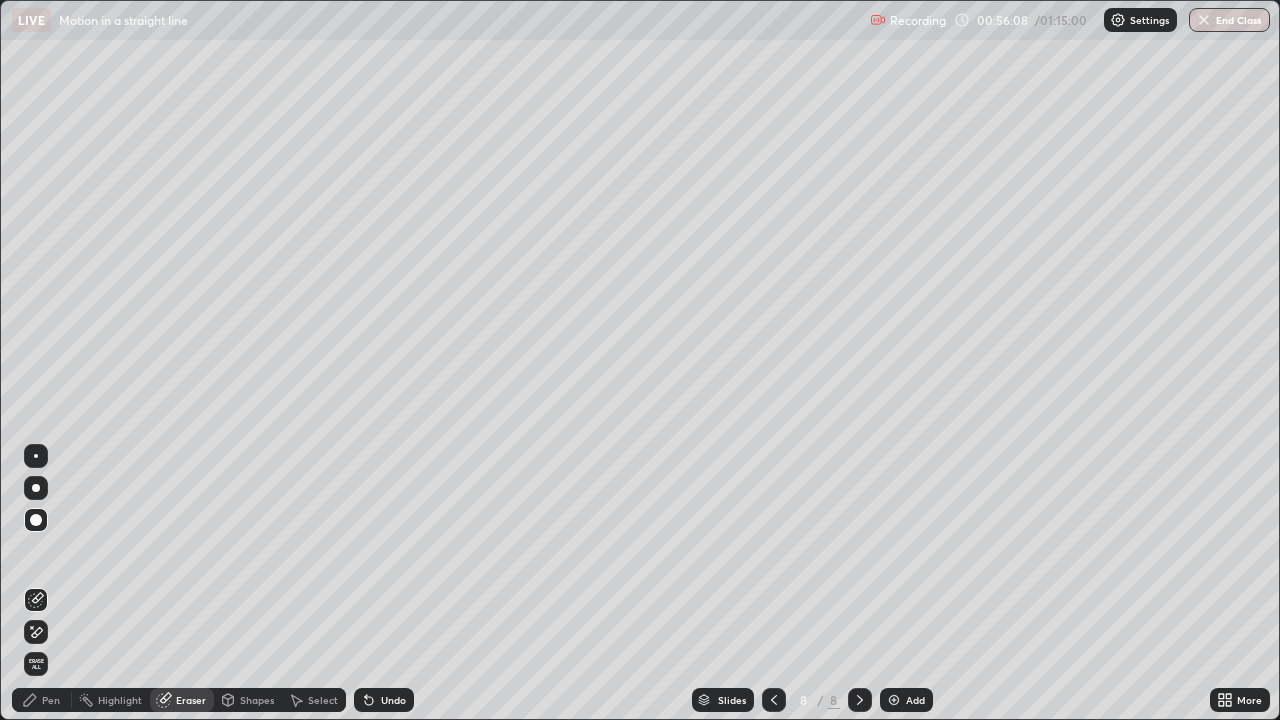 click on "Pen" at bounding box center (42, 700) 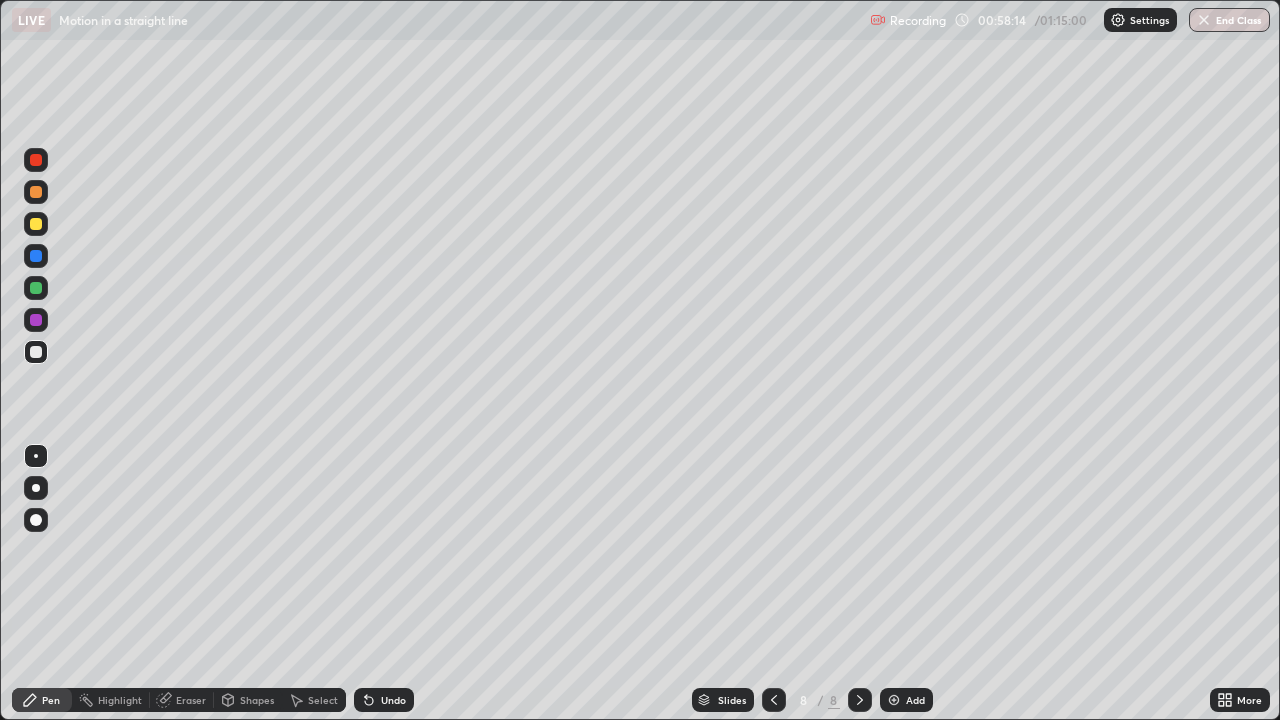 click at bounding box center [894, 700] 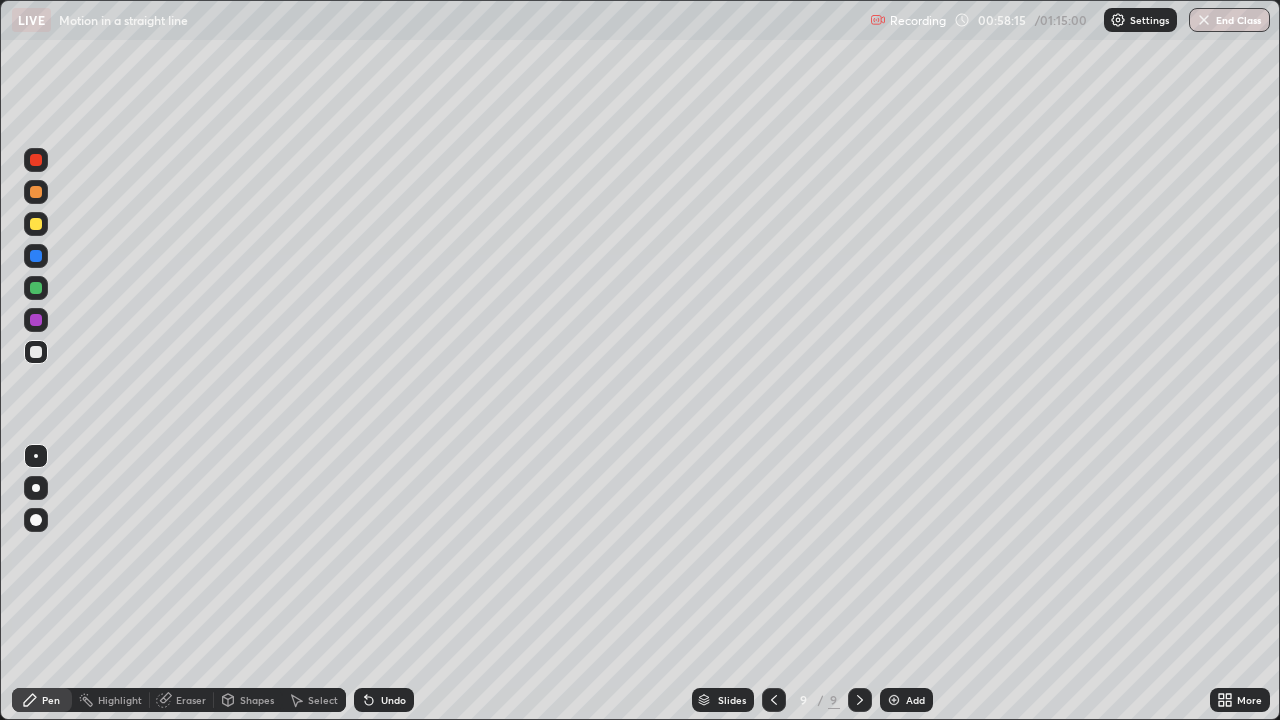 click at bounding box center (36, 192) 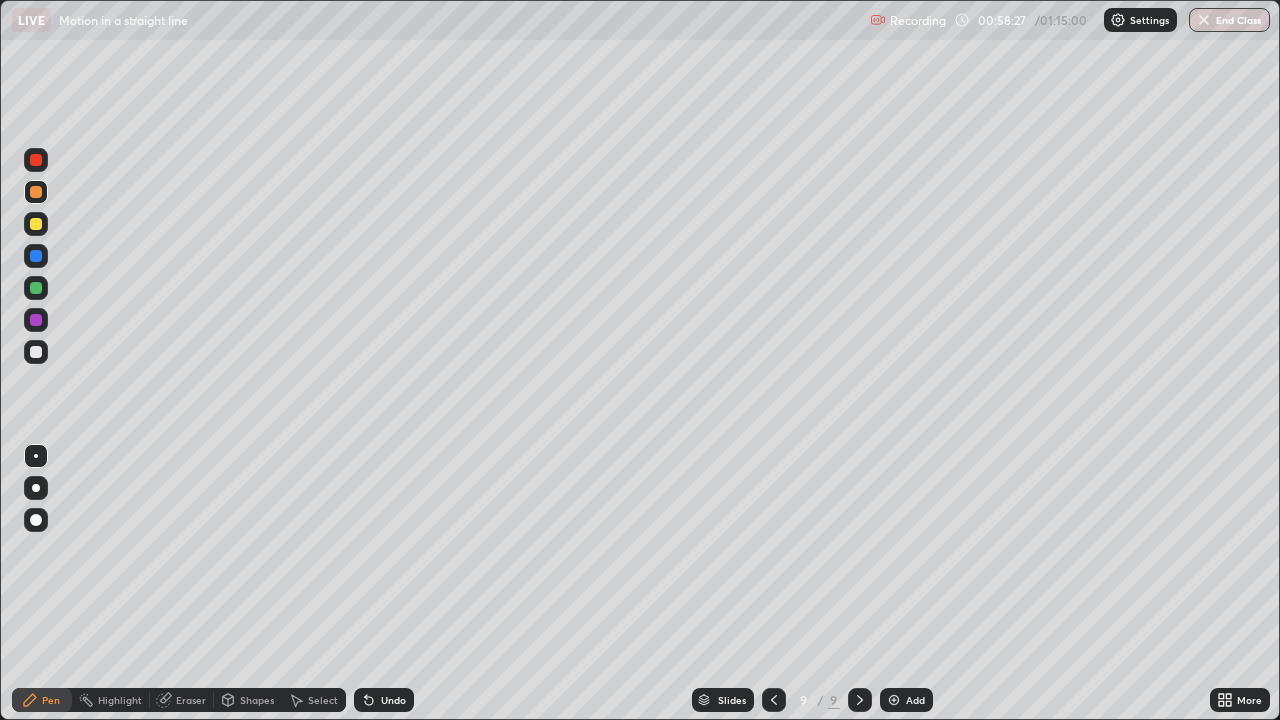 click 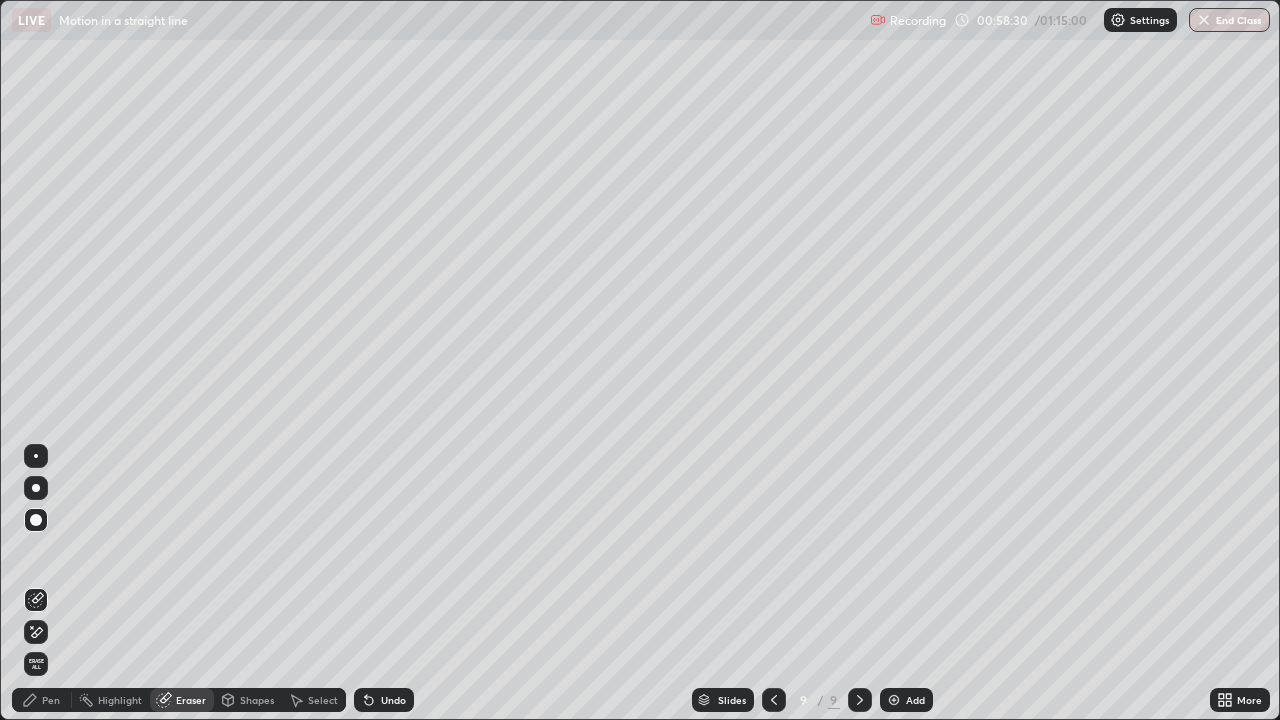 click on "Pen" at bounding box center (51, 700) 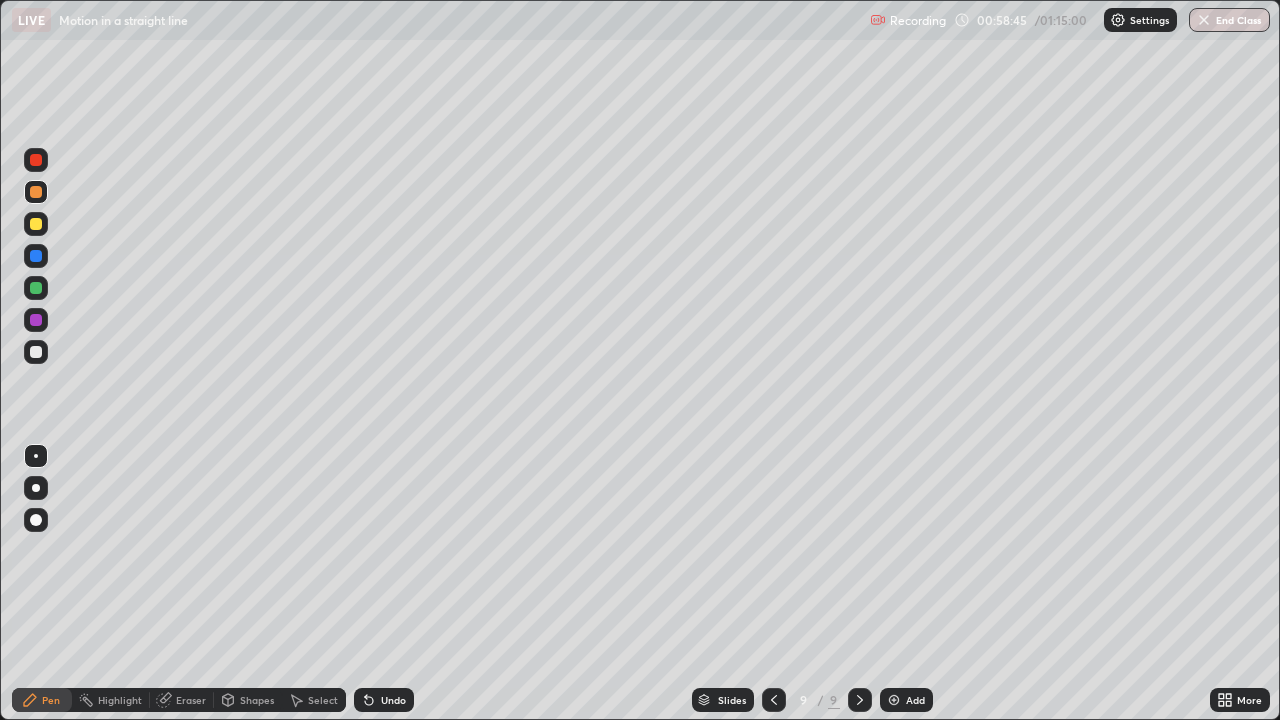 click on "Eraser" at bounding box center [191, 700] 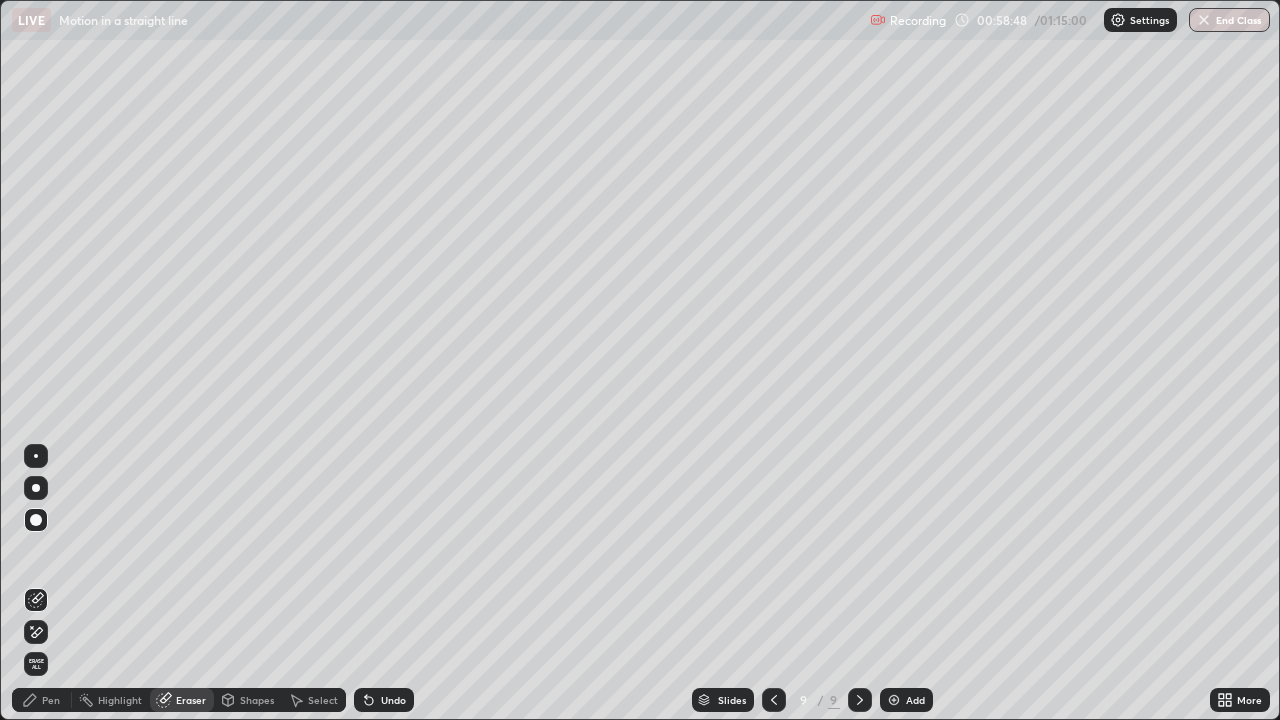 click on "Pen" at bounding box center [51, 700] 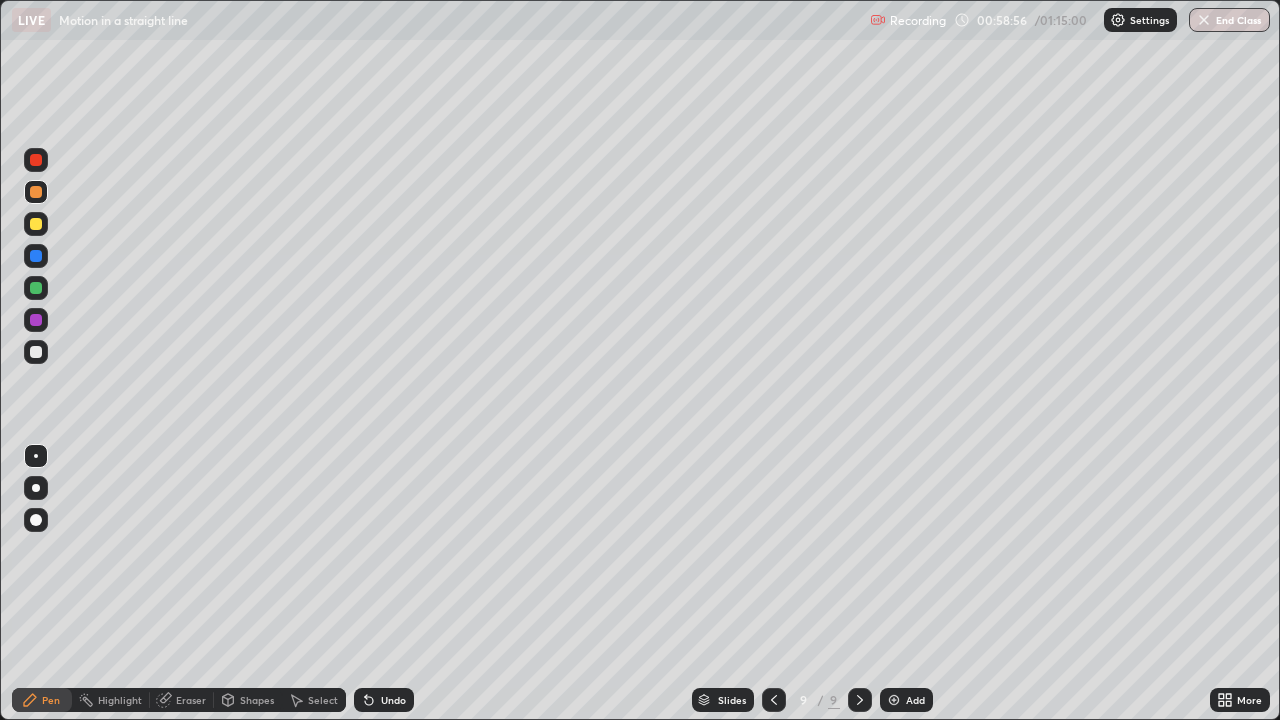 click at bounding box center [36, 352] 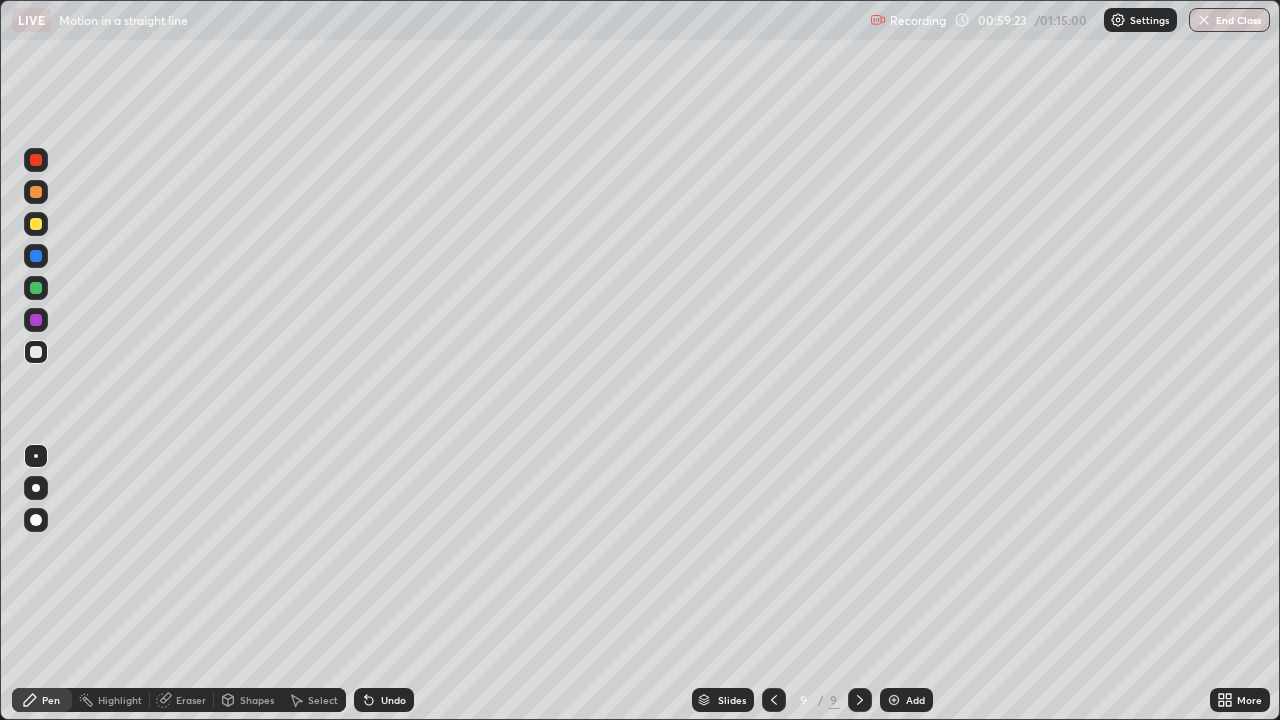 click on "Eraser" at bounding box center (191, 700) 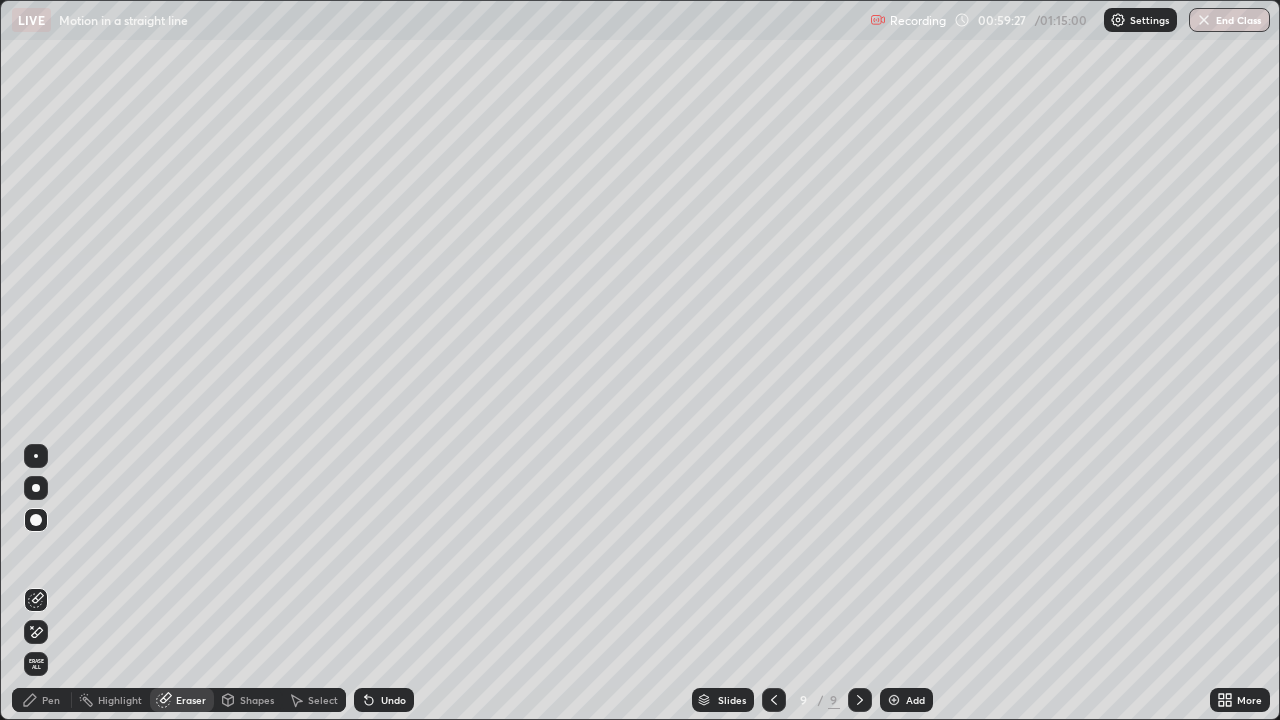 click on "Pen" at bounding box center (51, 700) 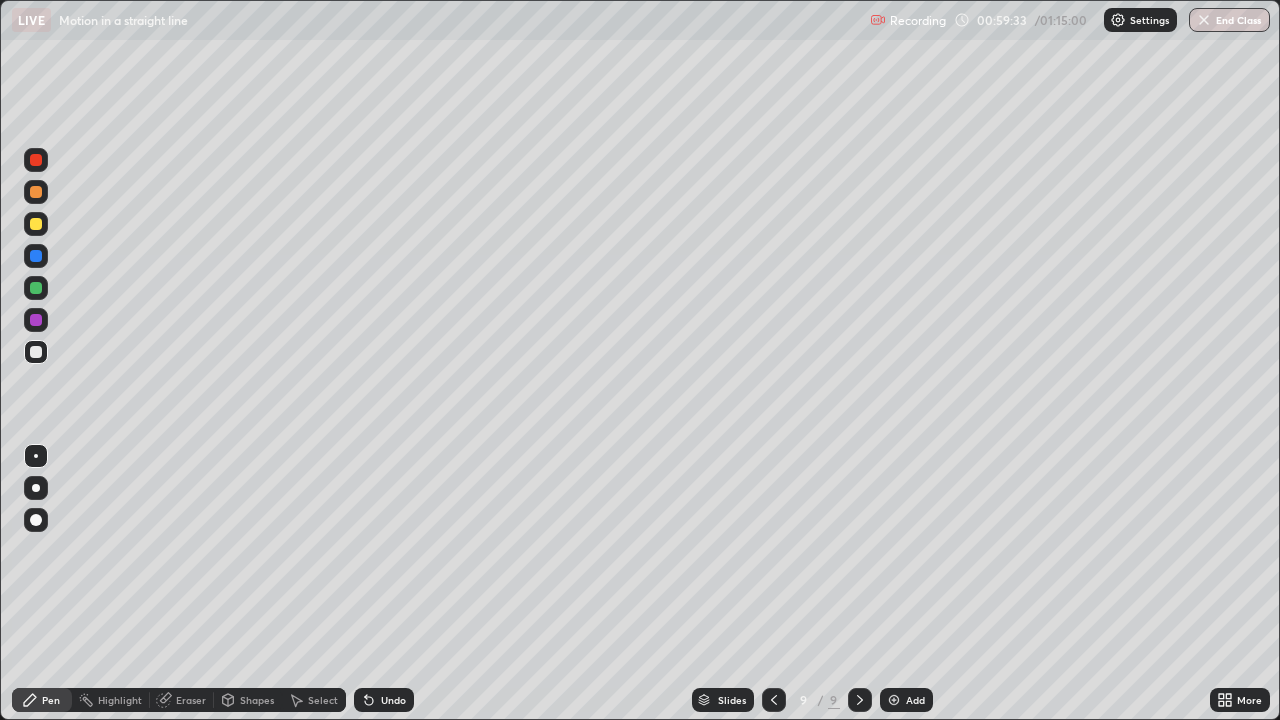 click on "Eraser" at bounding box center (182, 700) 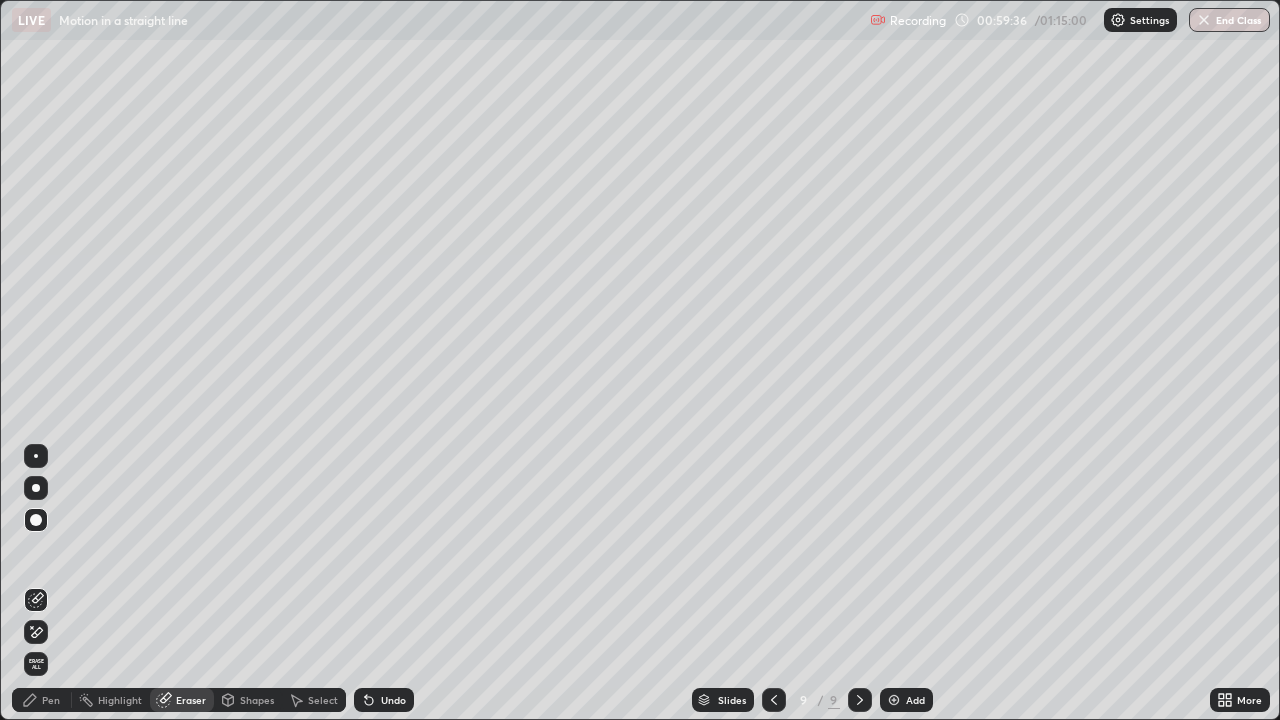 click on "Pen" at bounding box center (51, 700) 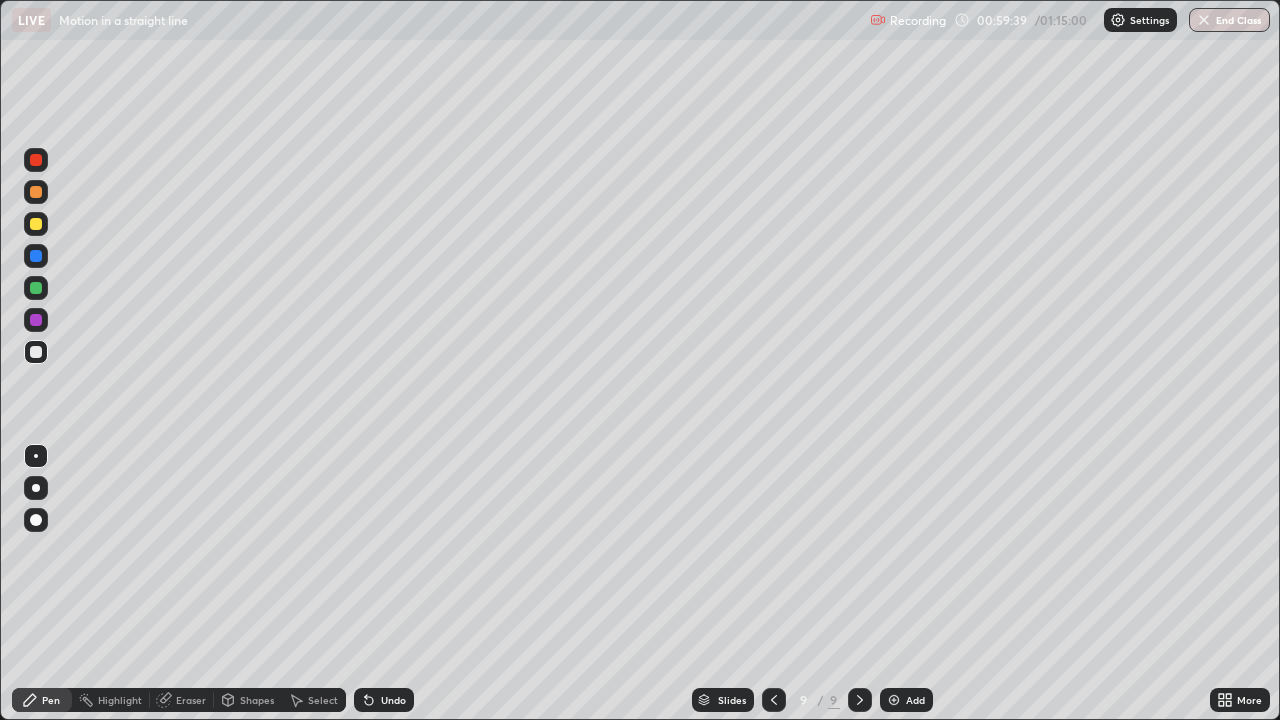 click 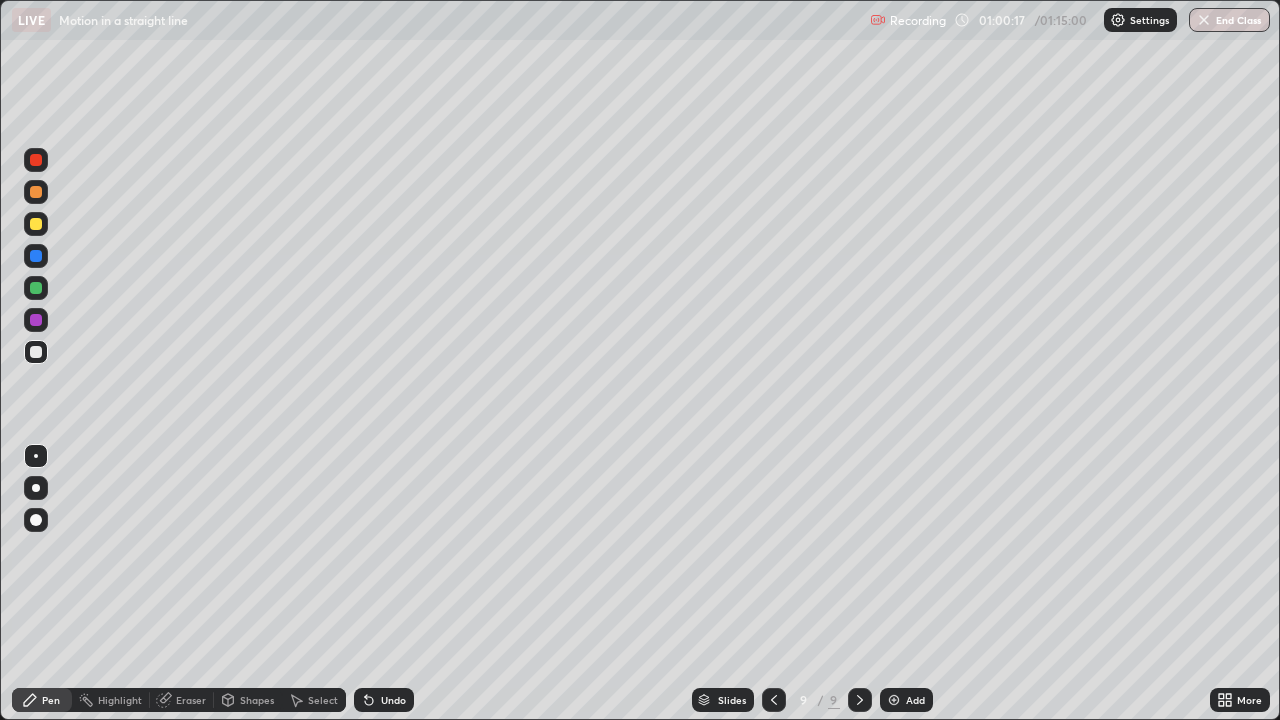 click at bounding box center (36, 224) 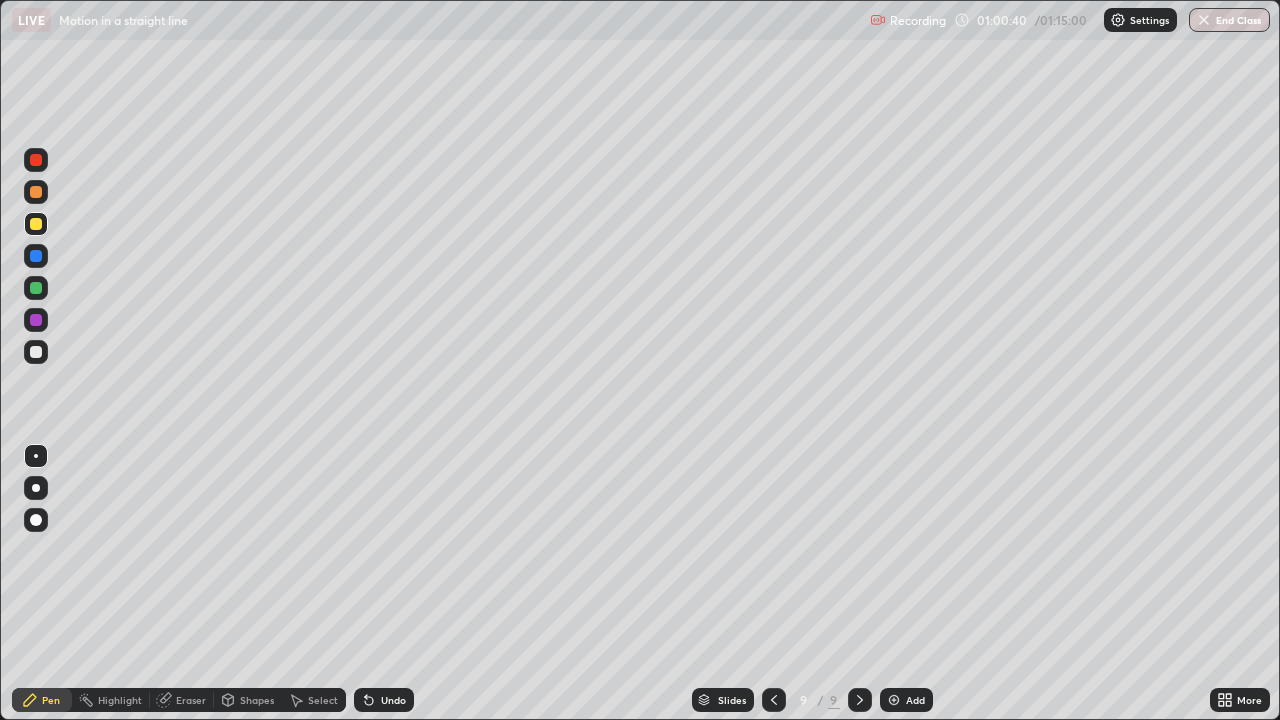 click at bounding box center [36, 352] 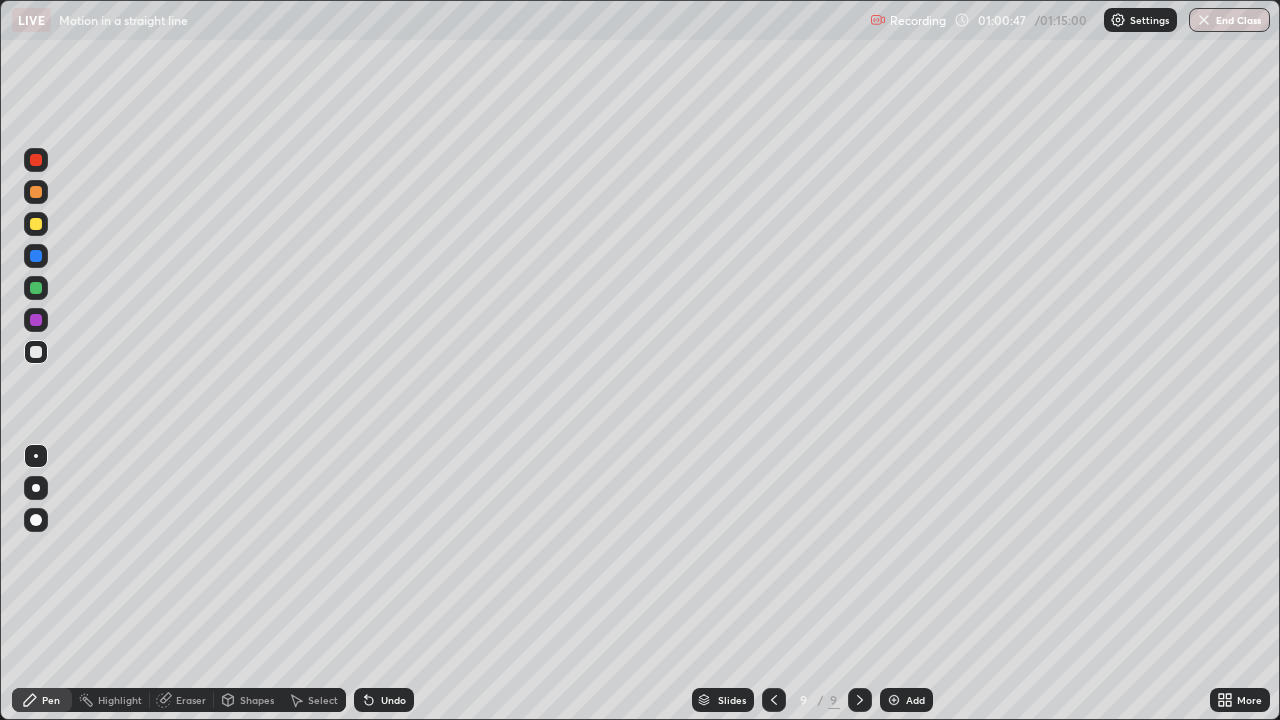 click on "Undo" at bounding box center (393, 700) 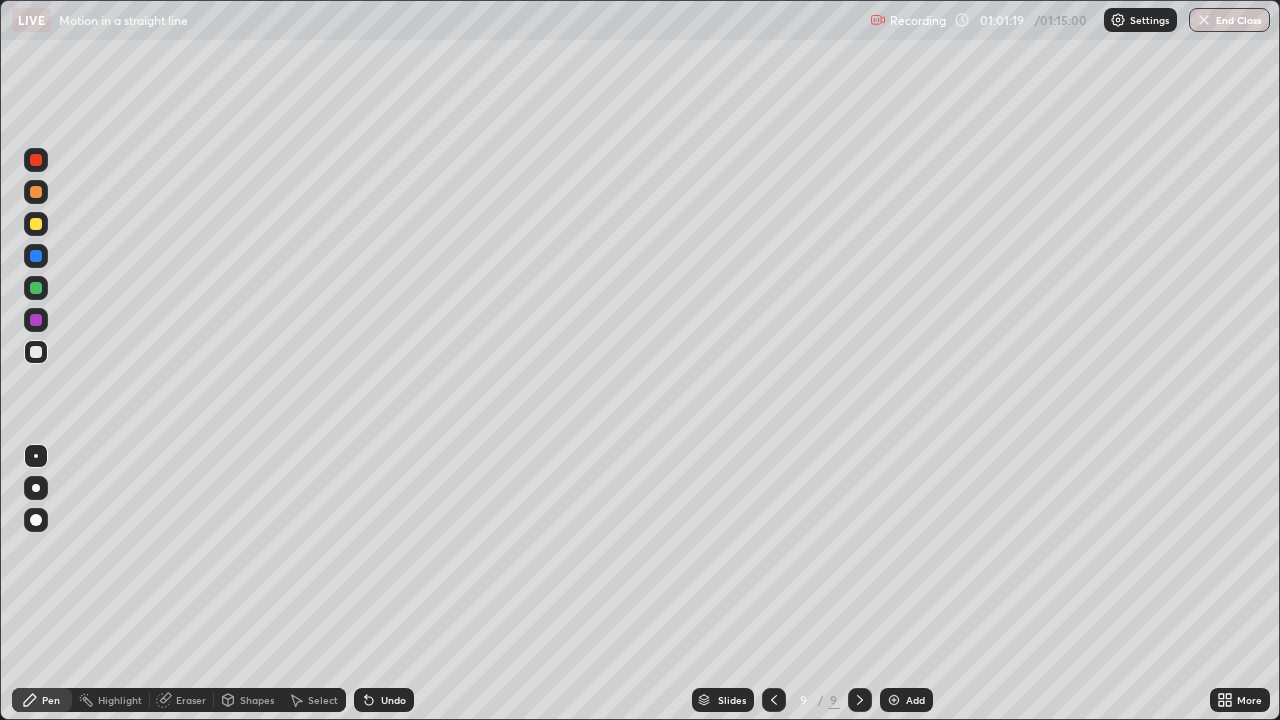 click at bounding box center [36, 224] 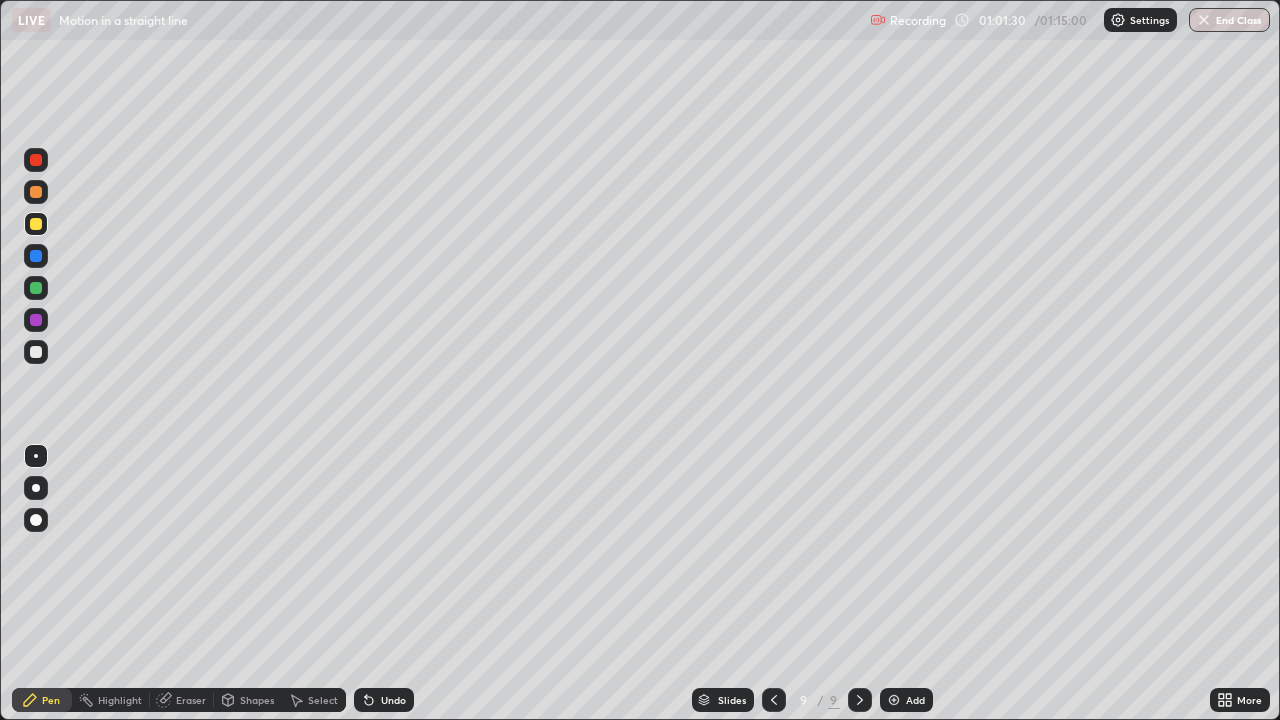 click at bounding box center (36, 352) 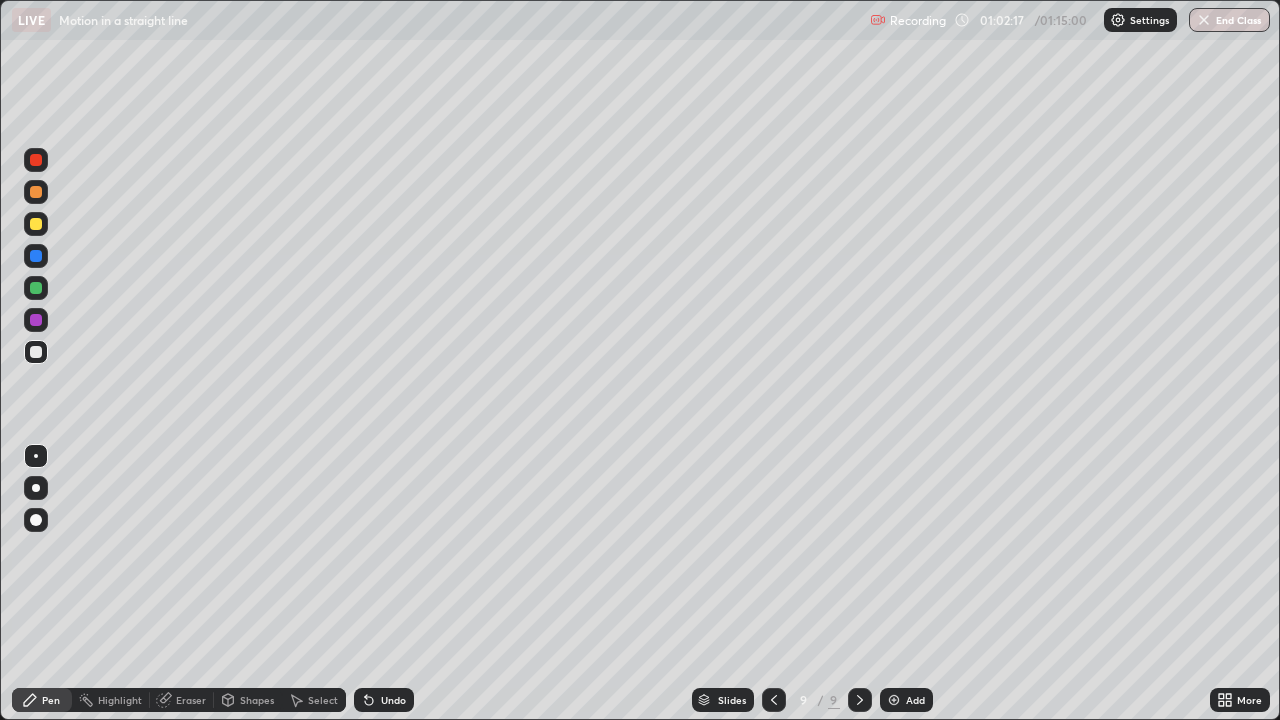 click on "Eraser" at bounding box center [191, 700] 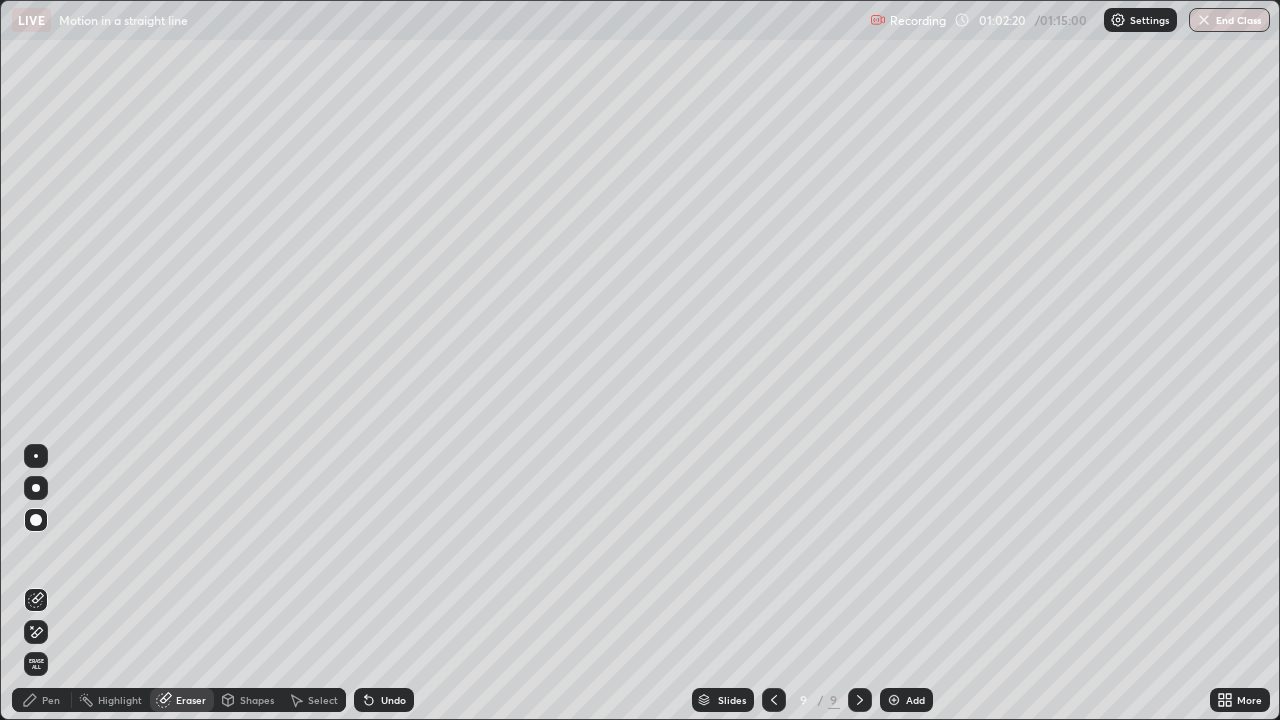 click on "Pen" at bounding box center (51, 700) 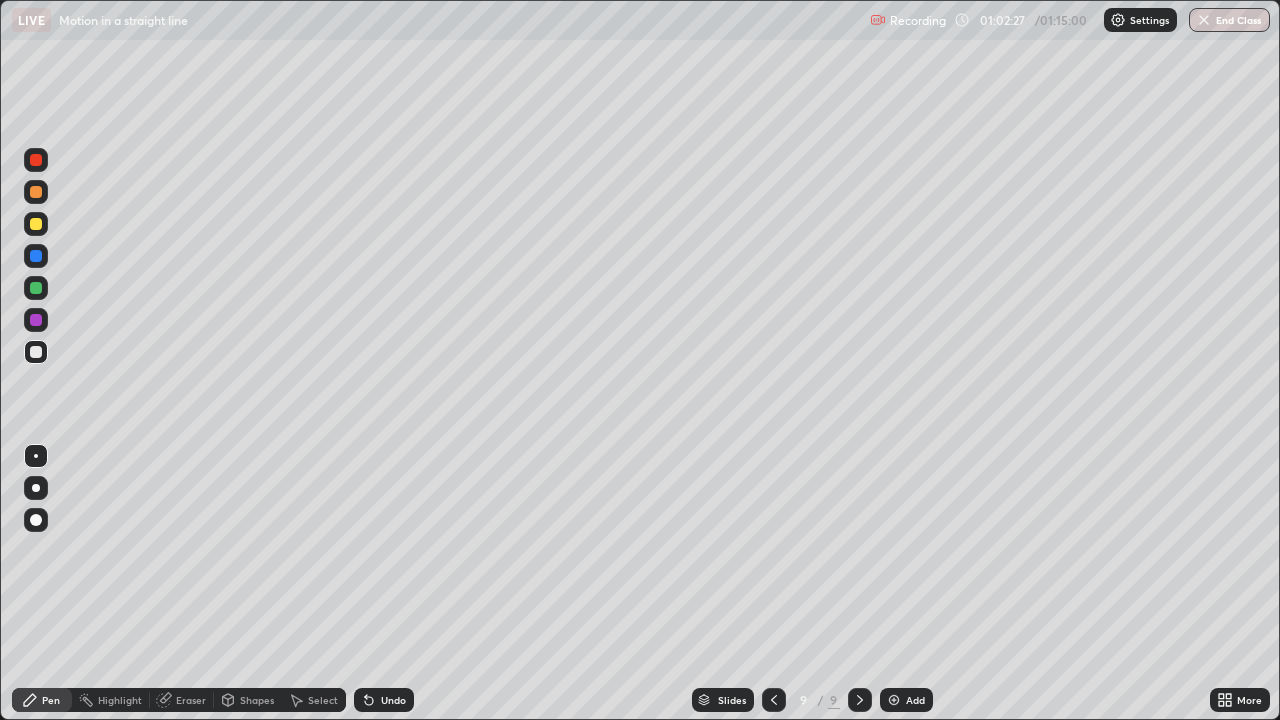 click on "Eraser" at bounding box center [191, 700] 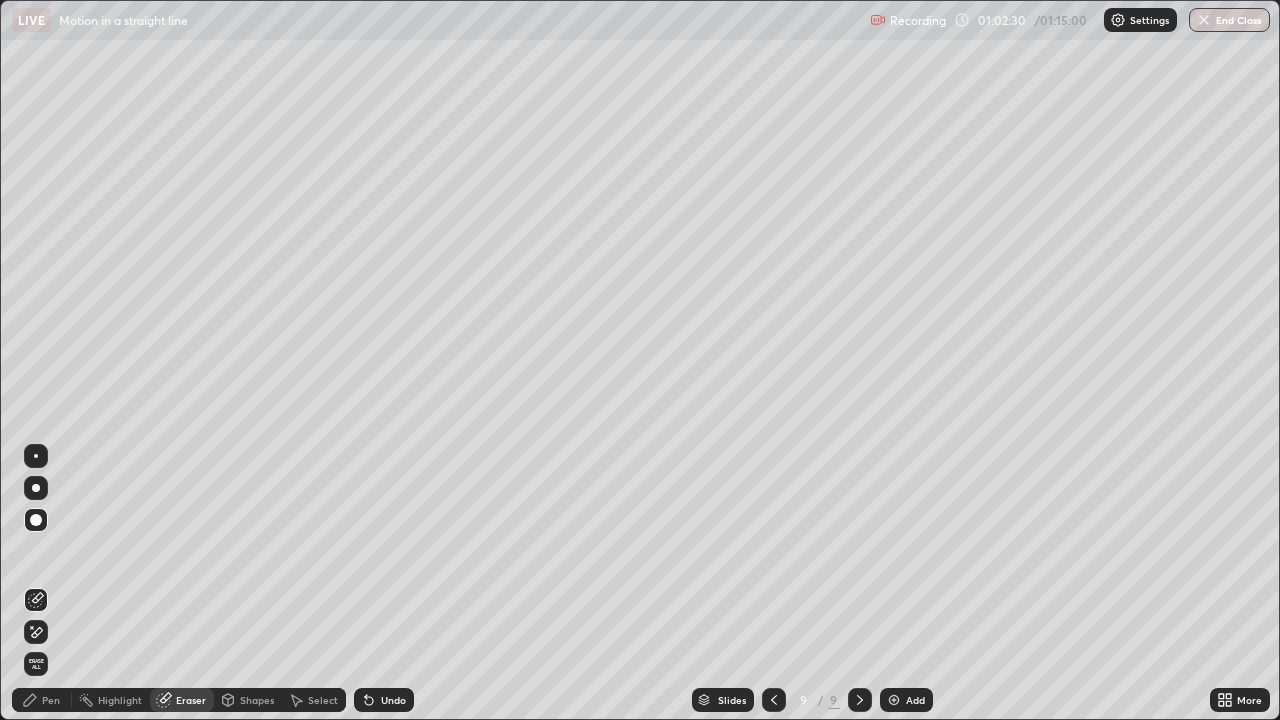 click on "Pen" at bounding box center (51, 700) 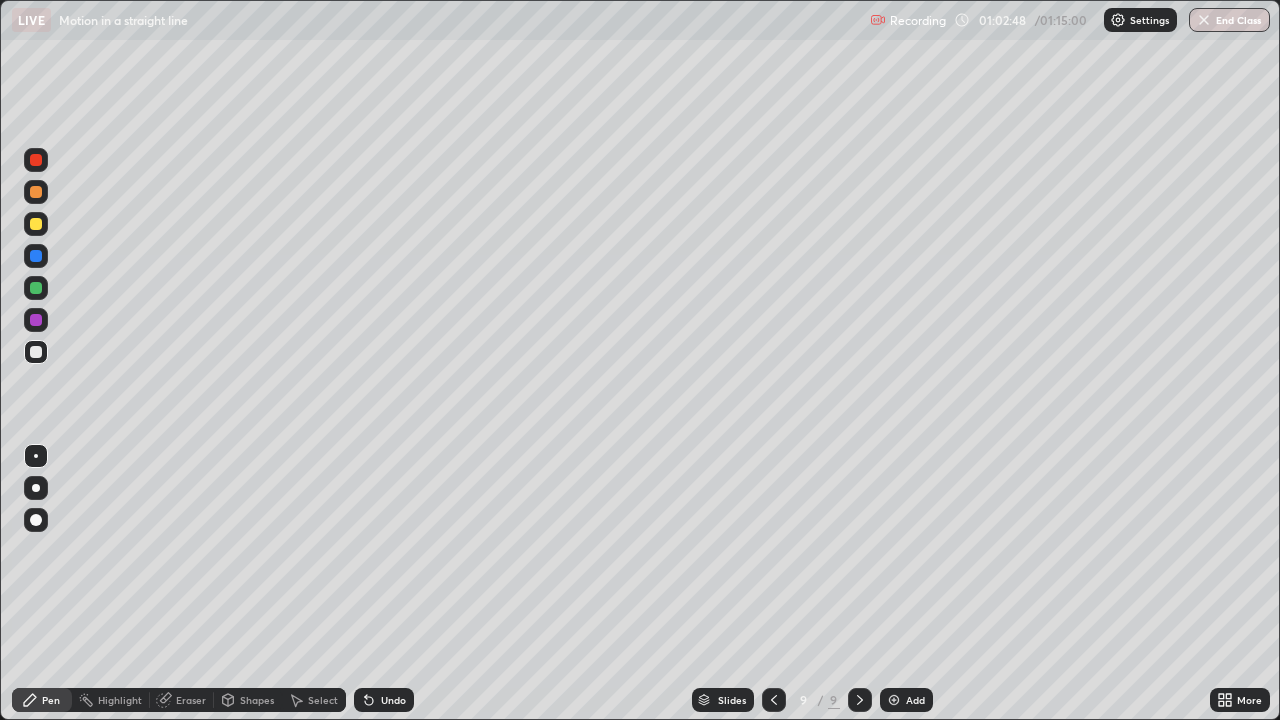 click on "Undo" at bounding box center (393, 700) 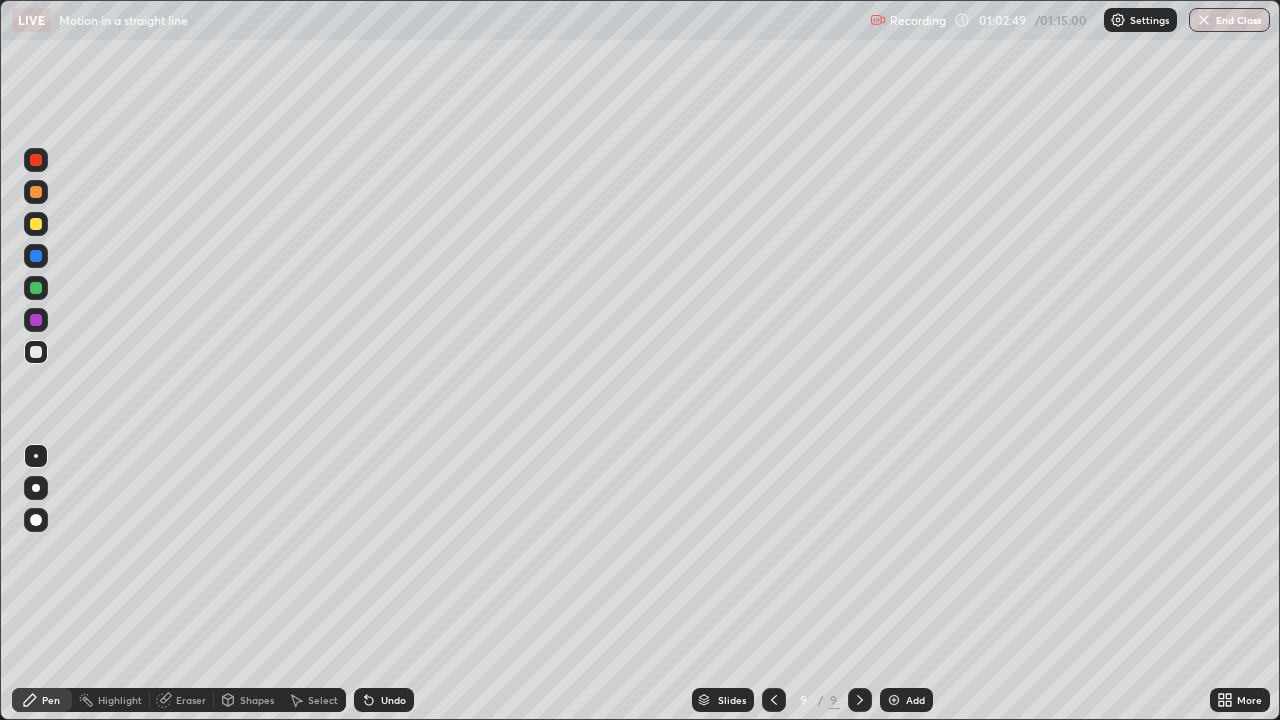 click on "Undo" at bounding box center (384, 700) 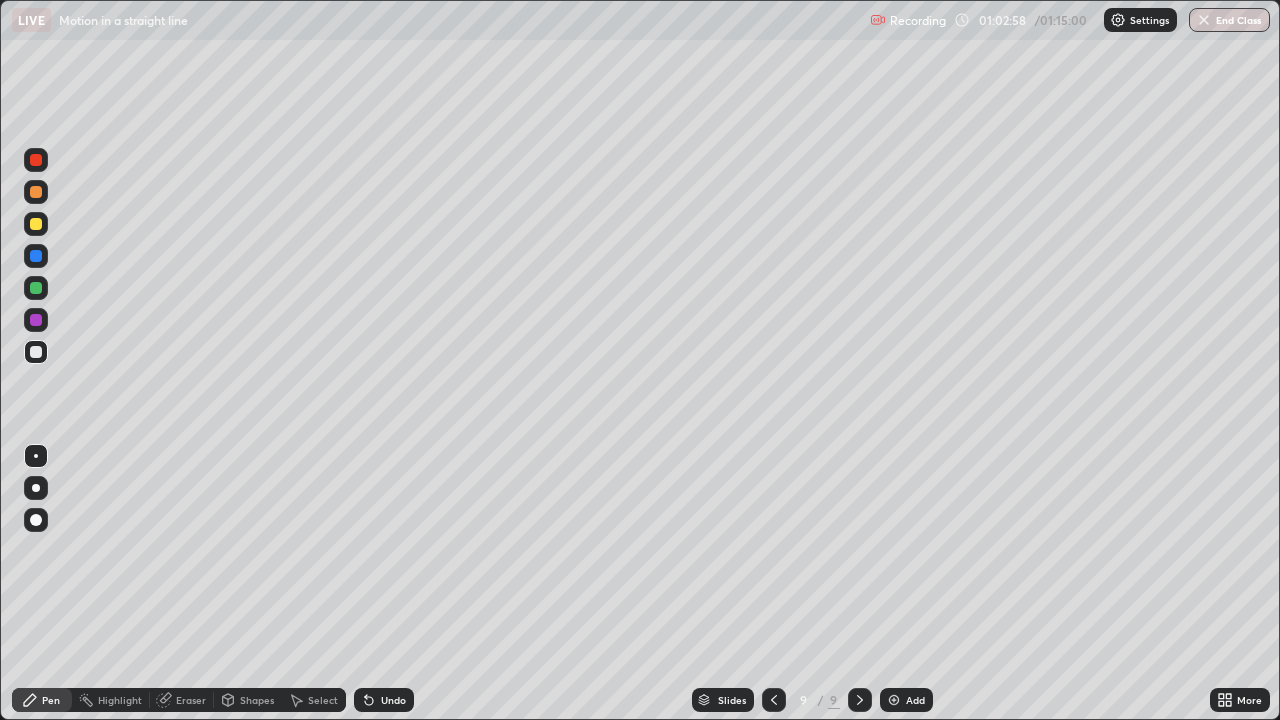 click on "Undo" at bounding box center [393, 700] 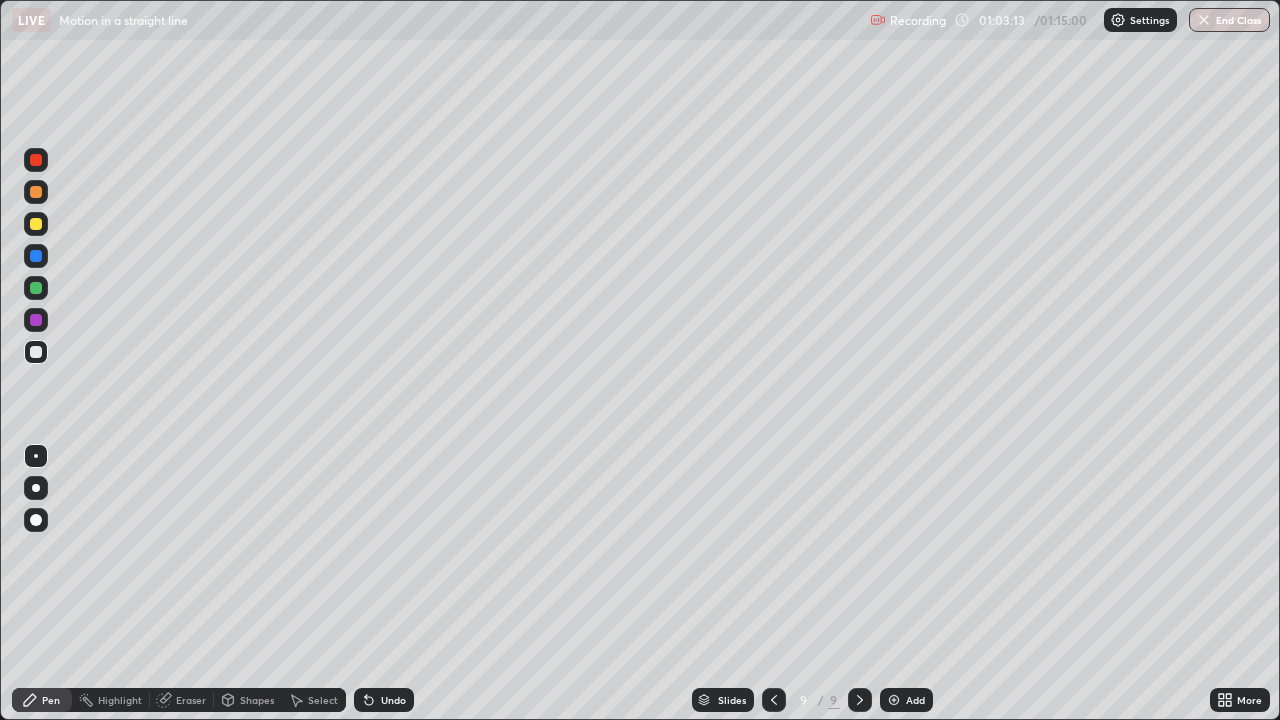 click at bounding box center [36, 160] 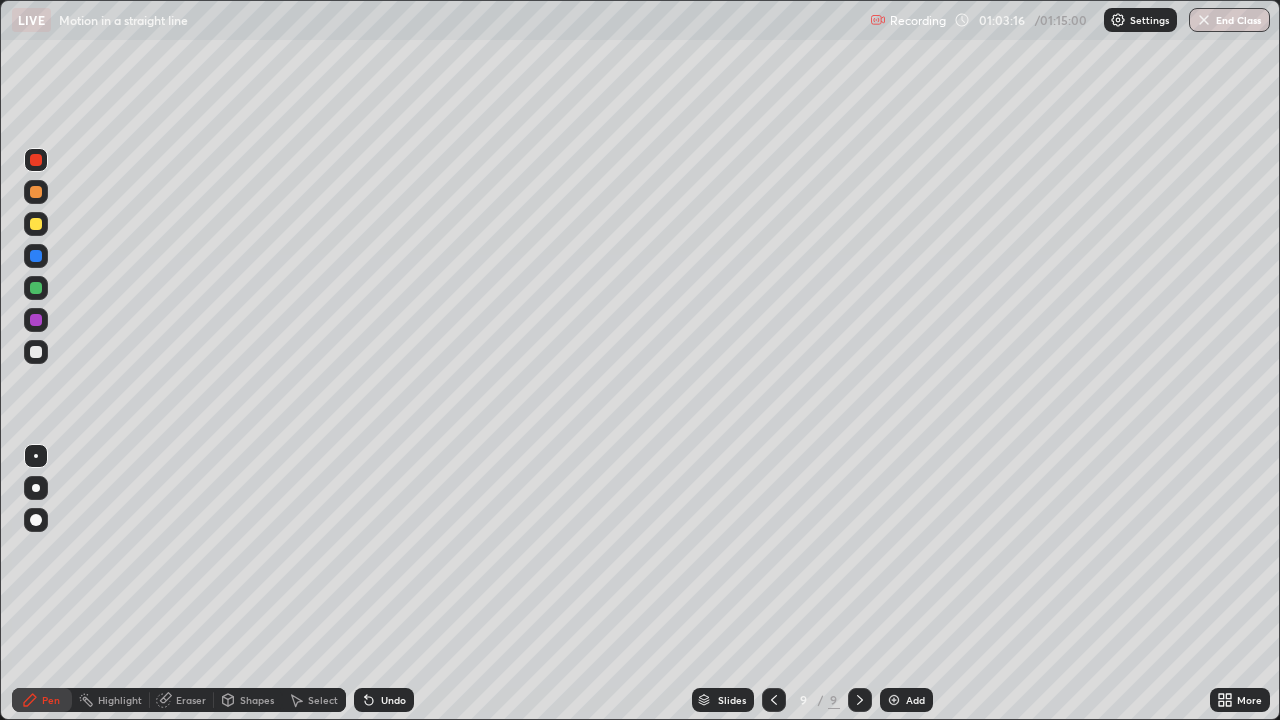 click on "Undo" at bounding box center (384, 700) 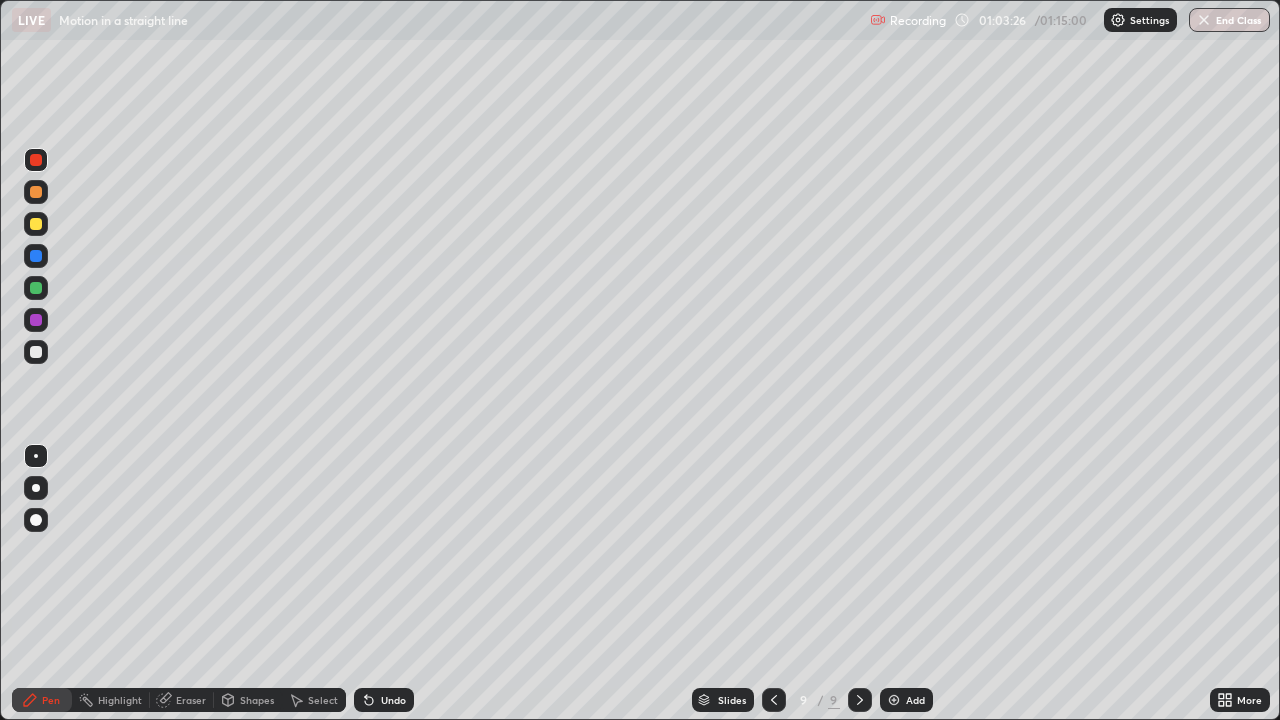 click at bounding box center (36, 320) 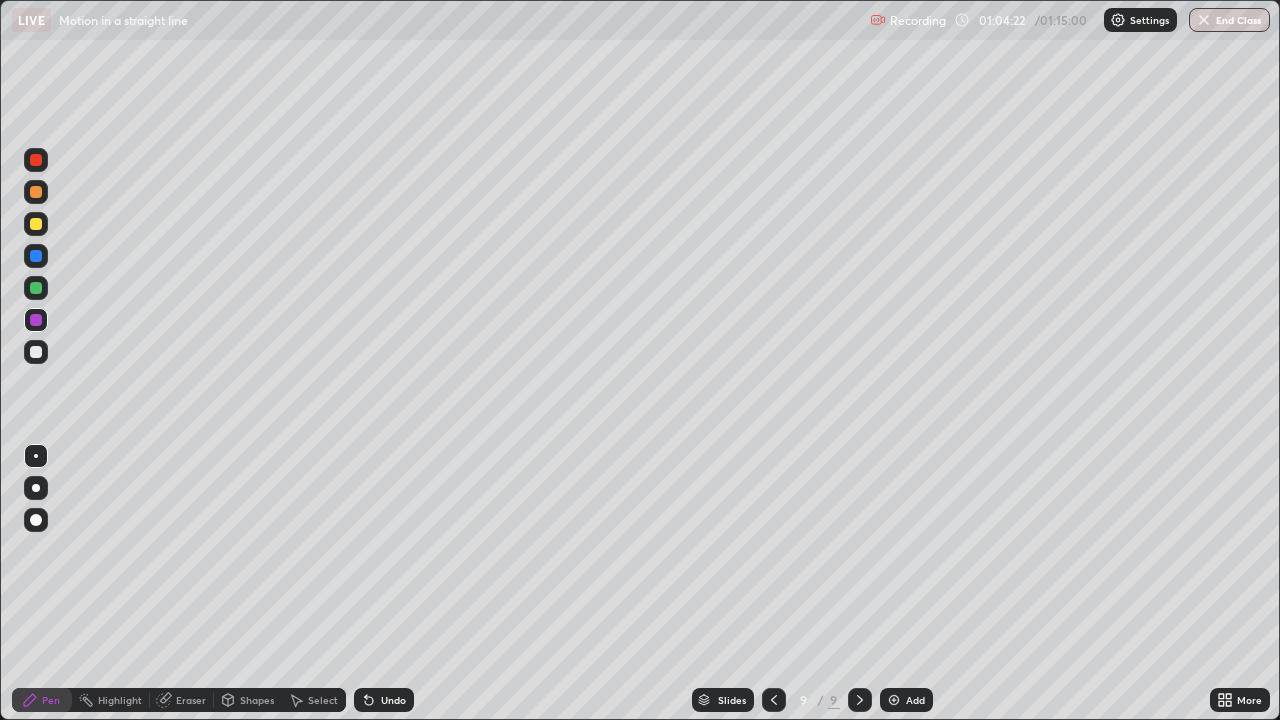 click at bounding box center [36, 352] 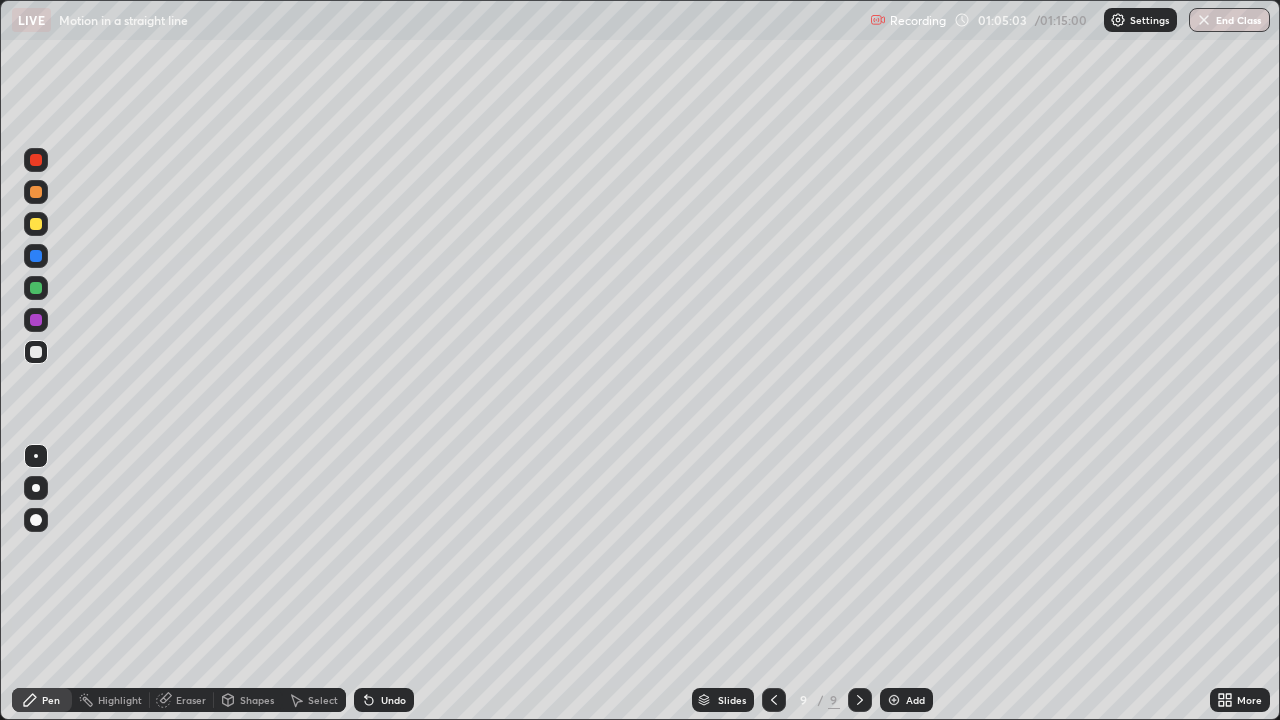 click on "Add" at bounding box center (906, 700) 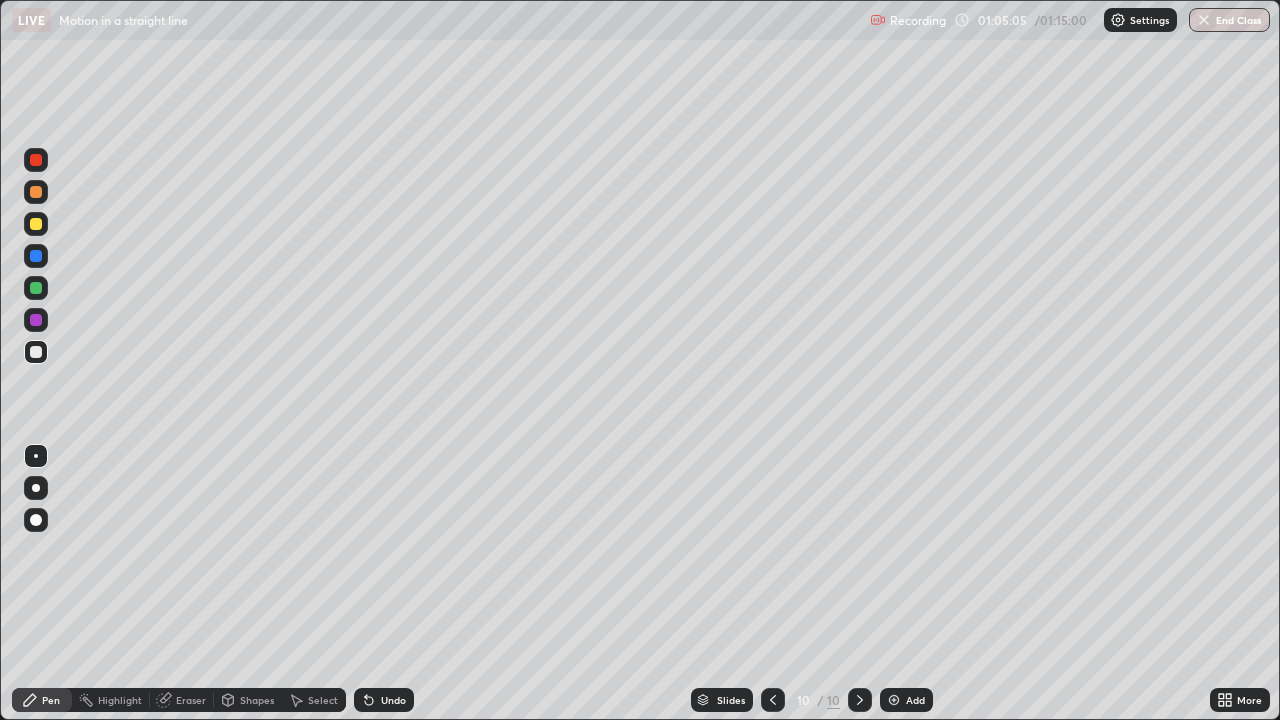 click at bounding box center (36, 192) 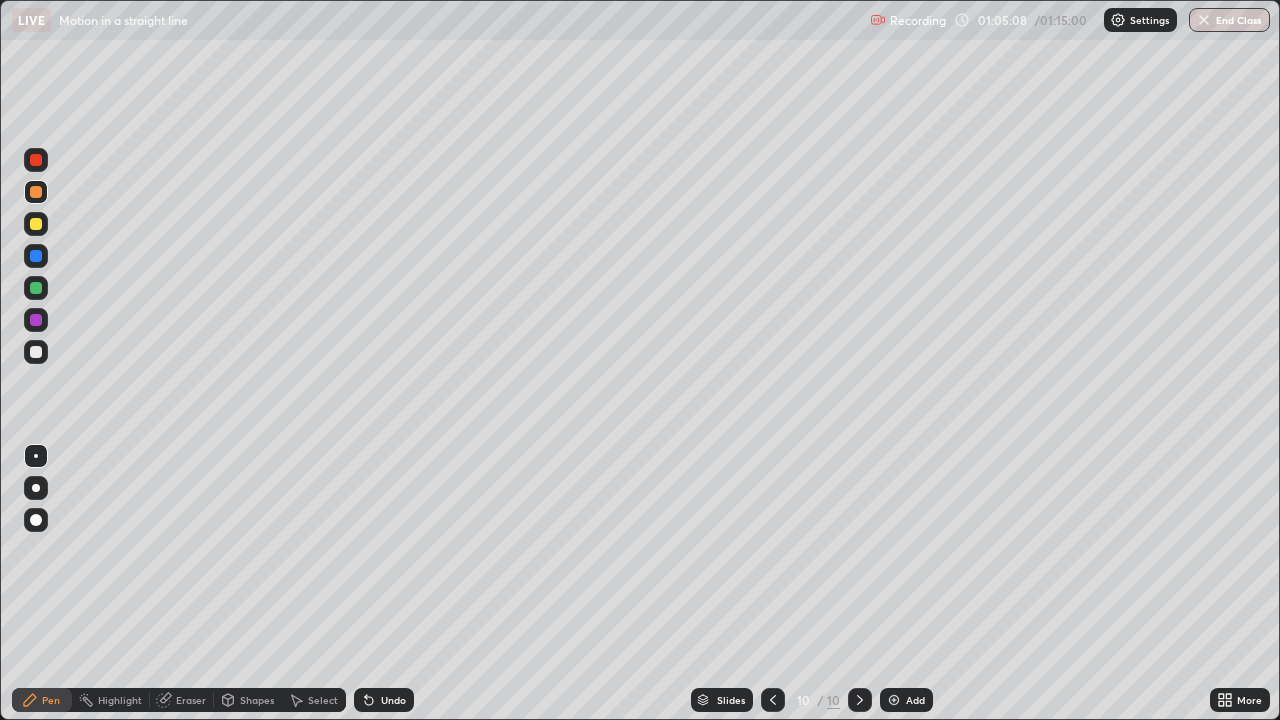click at bounding box center [36, 352] 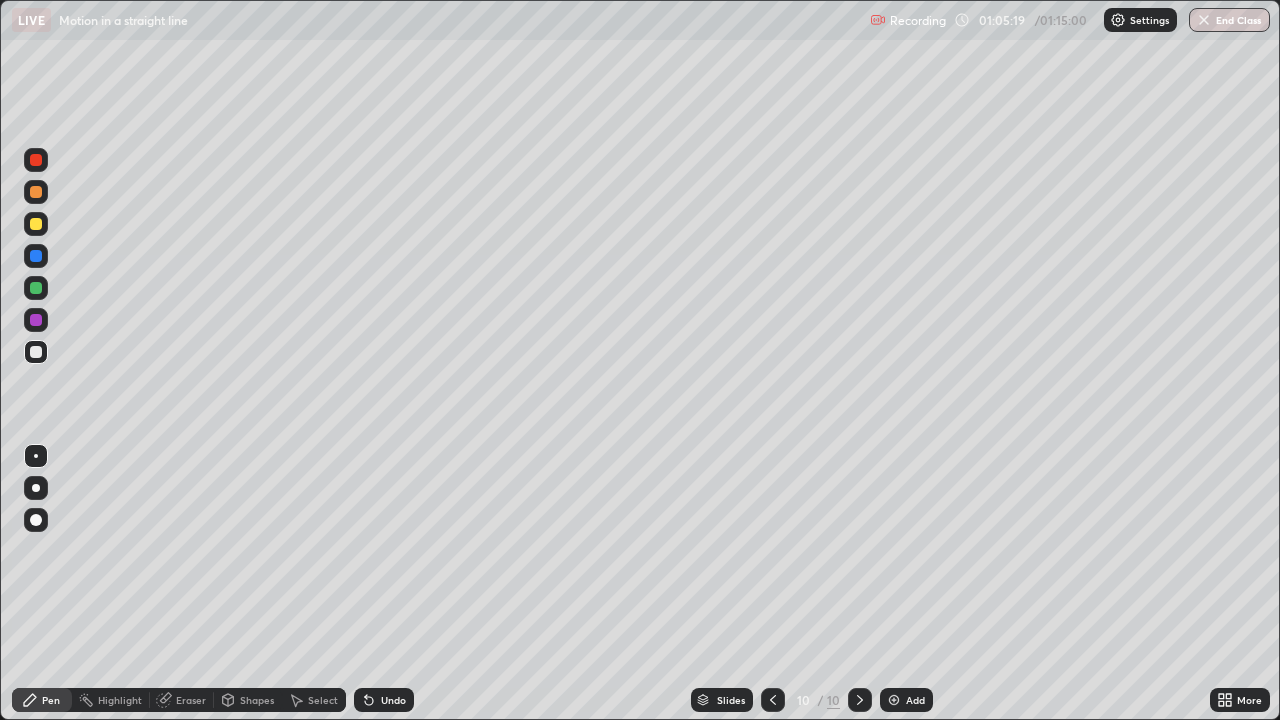 click at bounding box center [36, 224] 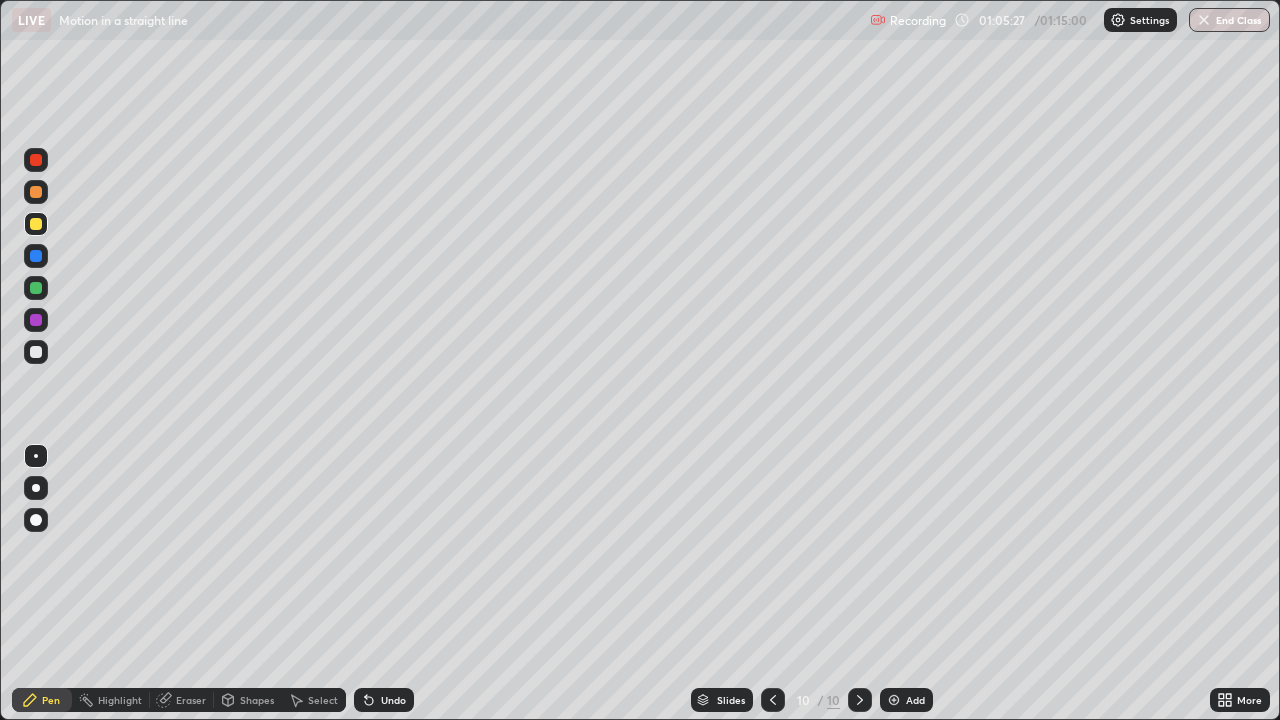 click at bounding box center (36, 352) 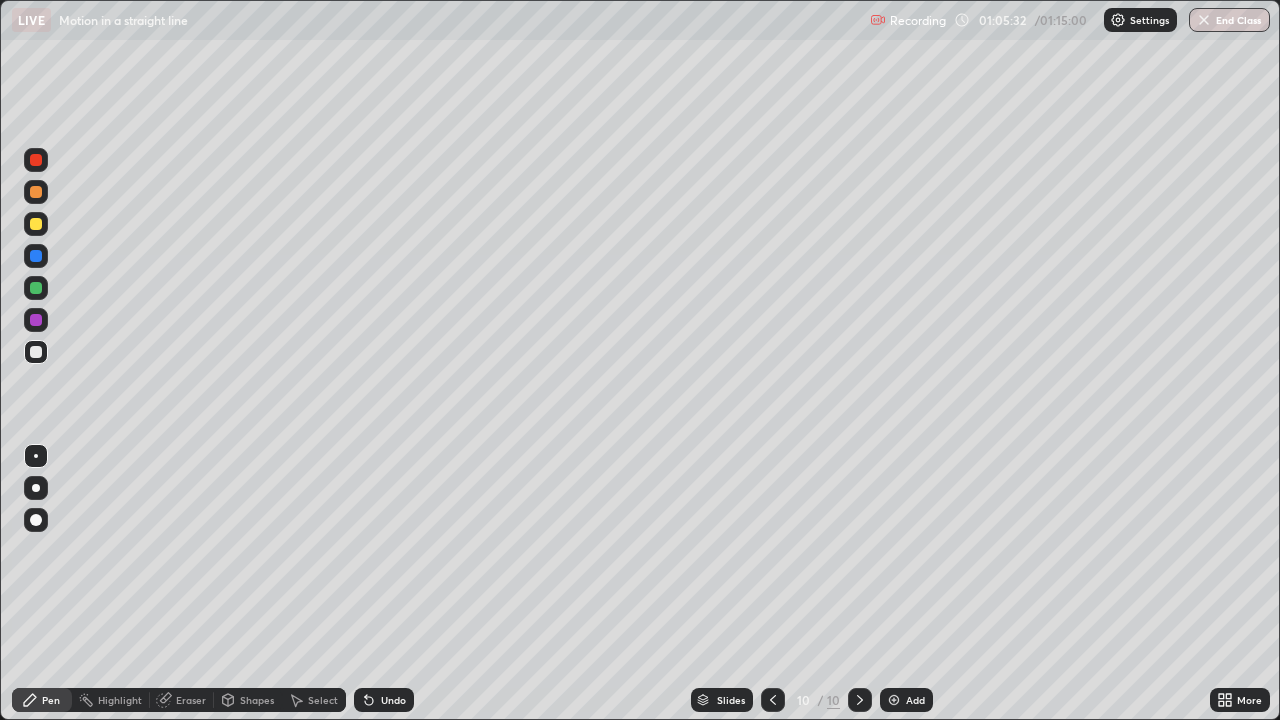 click at bounding box center (36, 224) 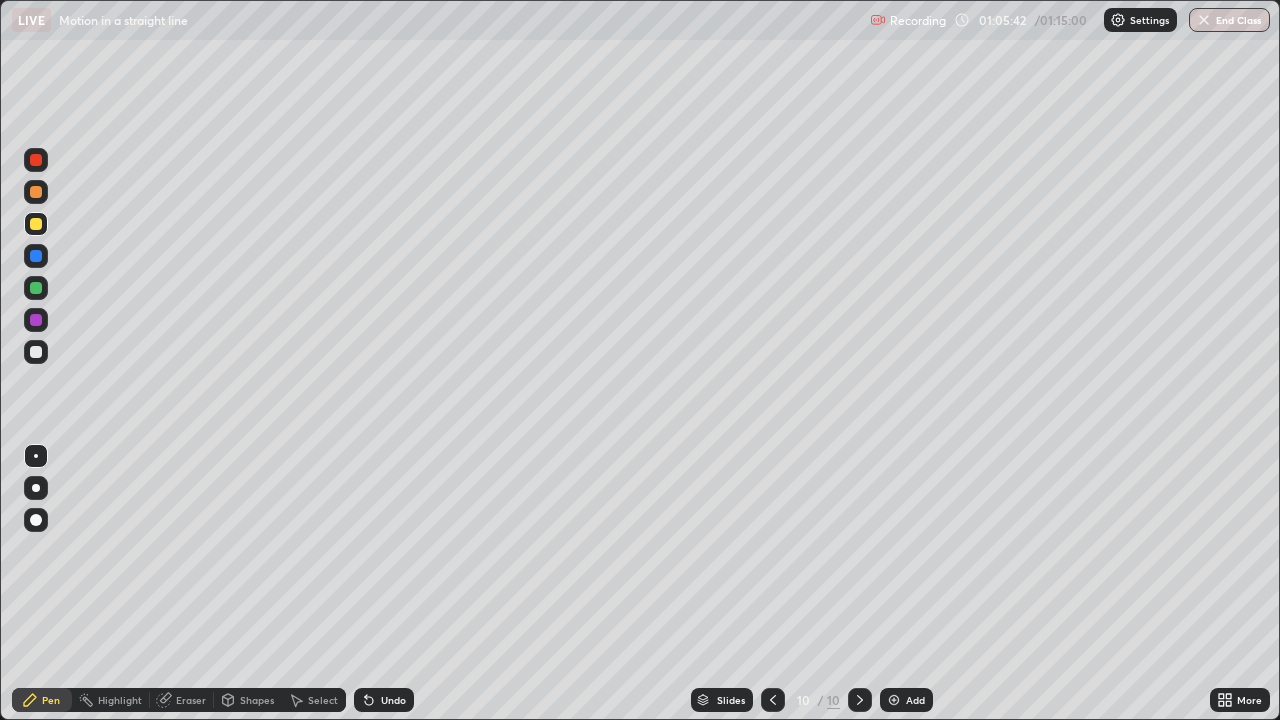 click at bounding box center [36, 352] 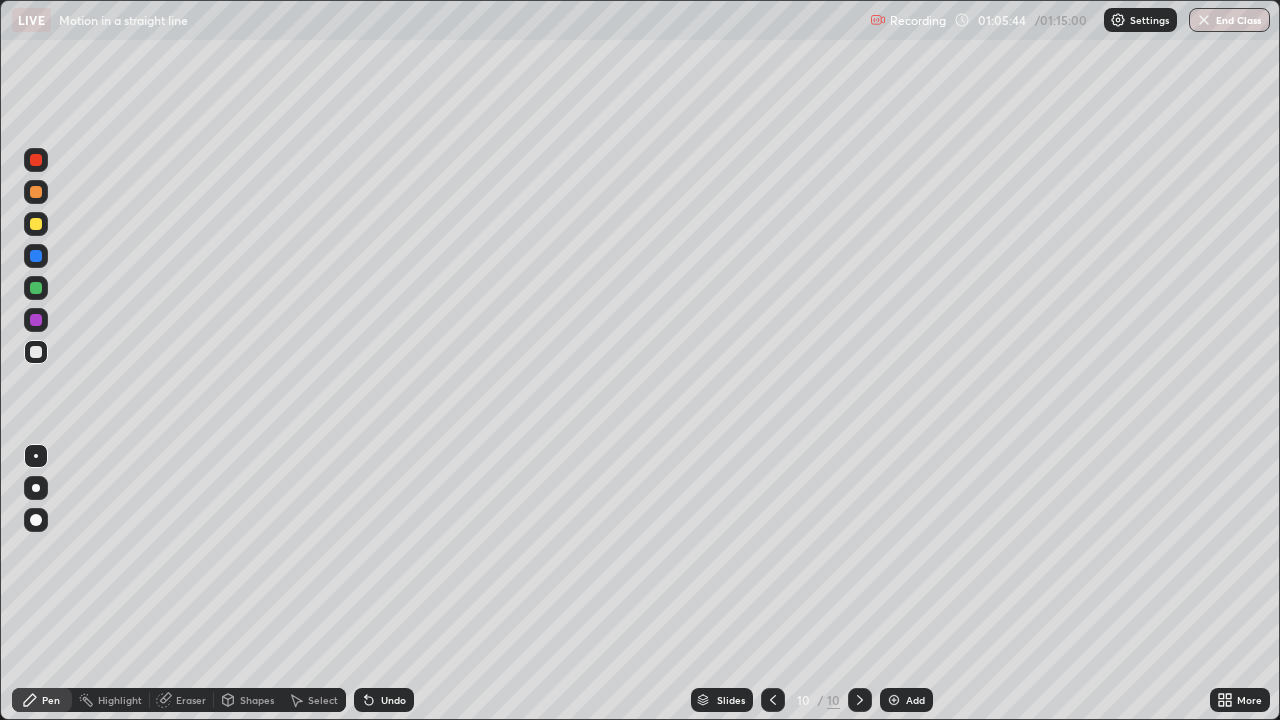 click at bounding box center [36, 224] 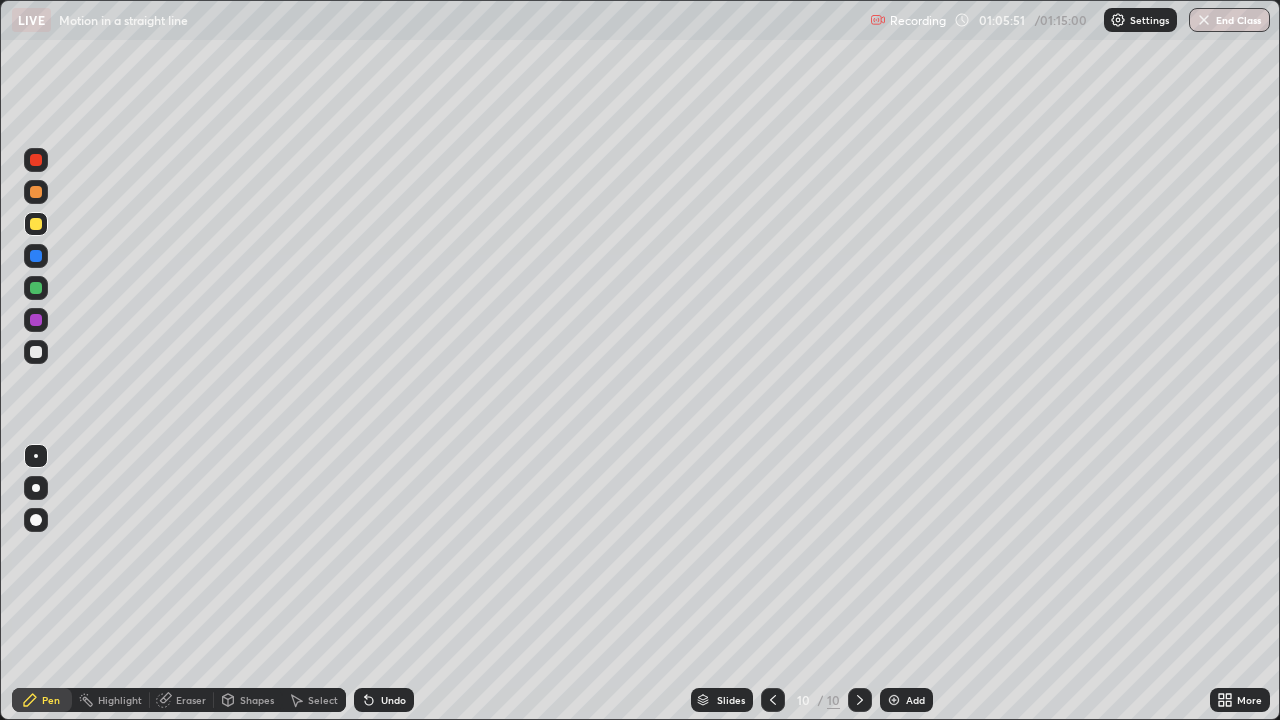 click at bounding box center [36, 320] 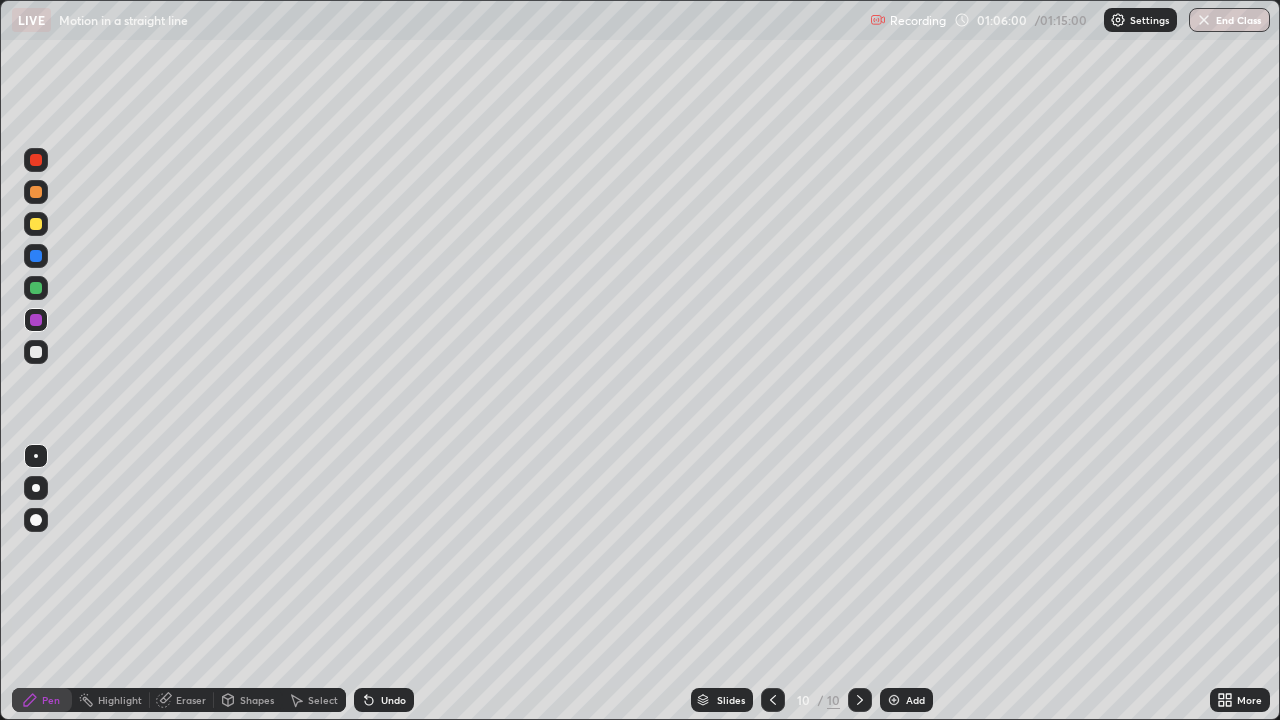 click at bounding box center [36, 352] 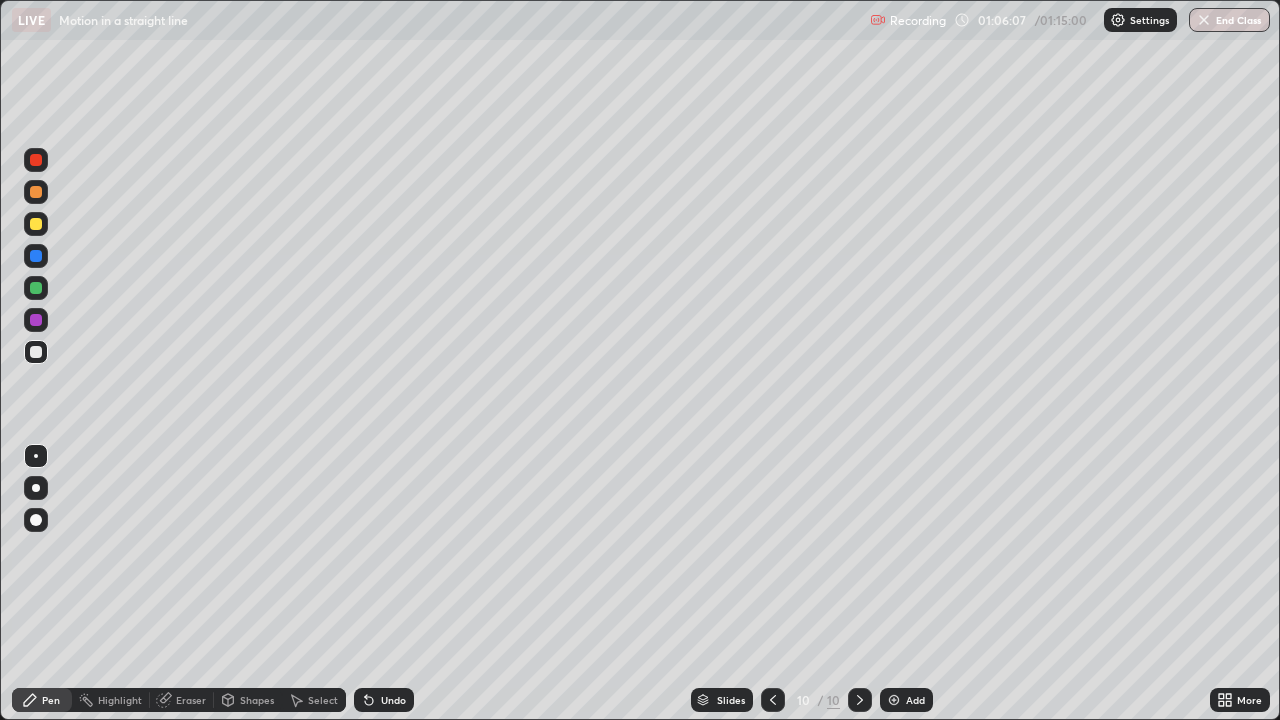 click at bounding box center (36, 192) 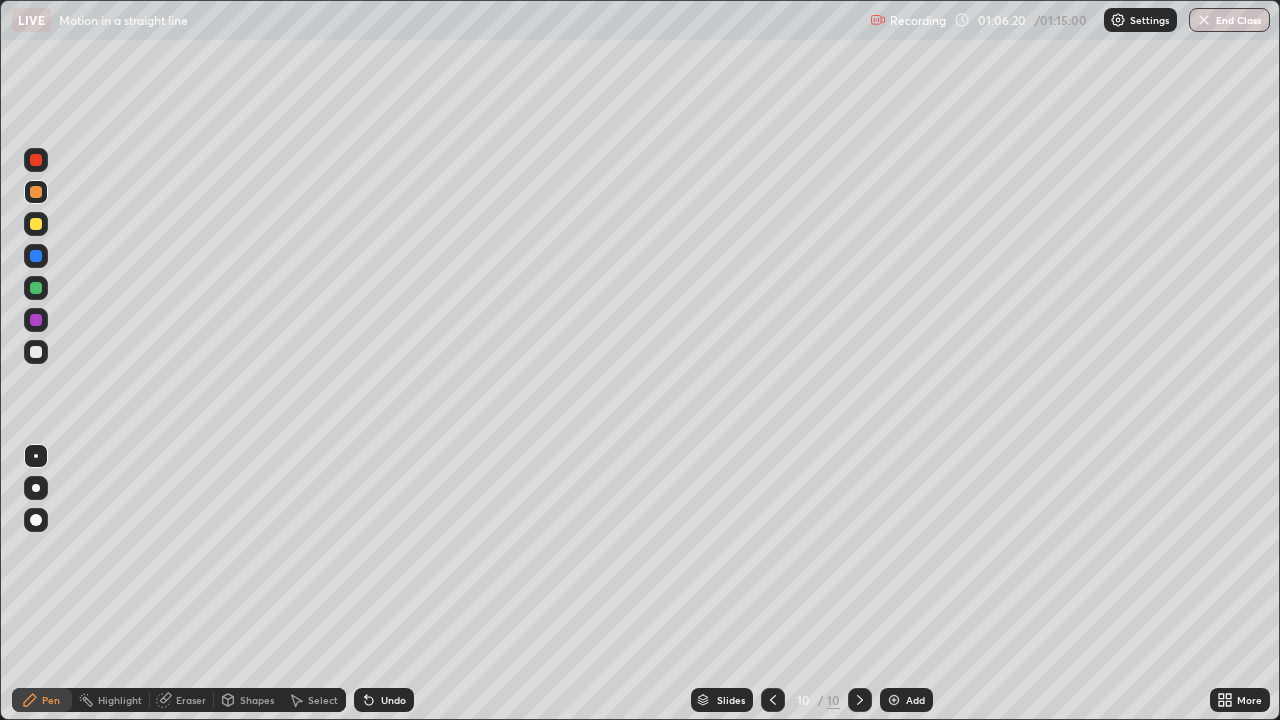 click at bounding box center (36, 224) 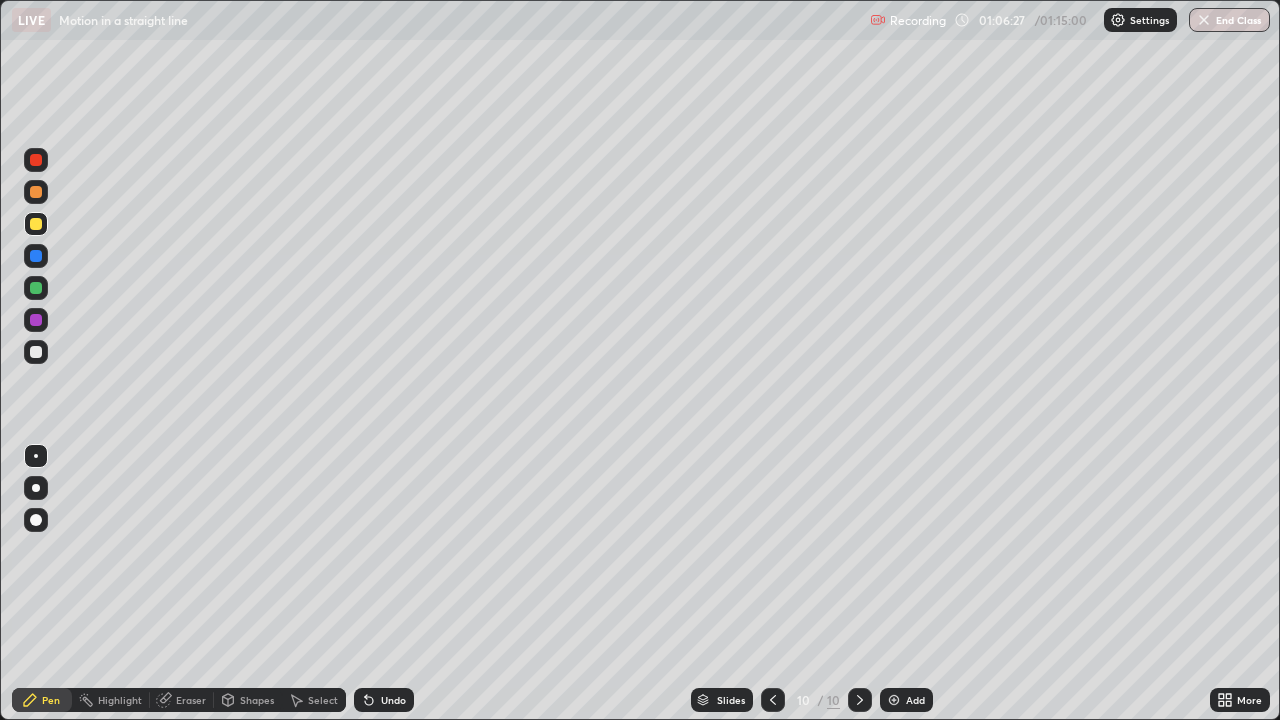 click at bounding box center (36, 352) 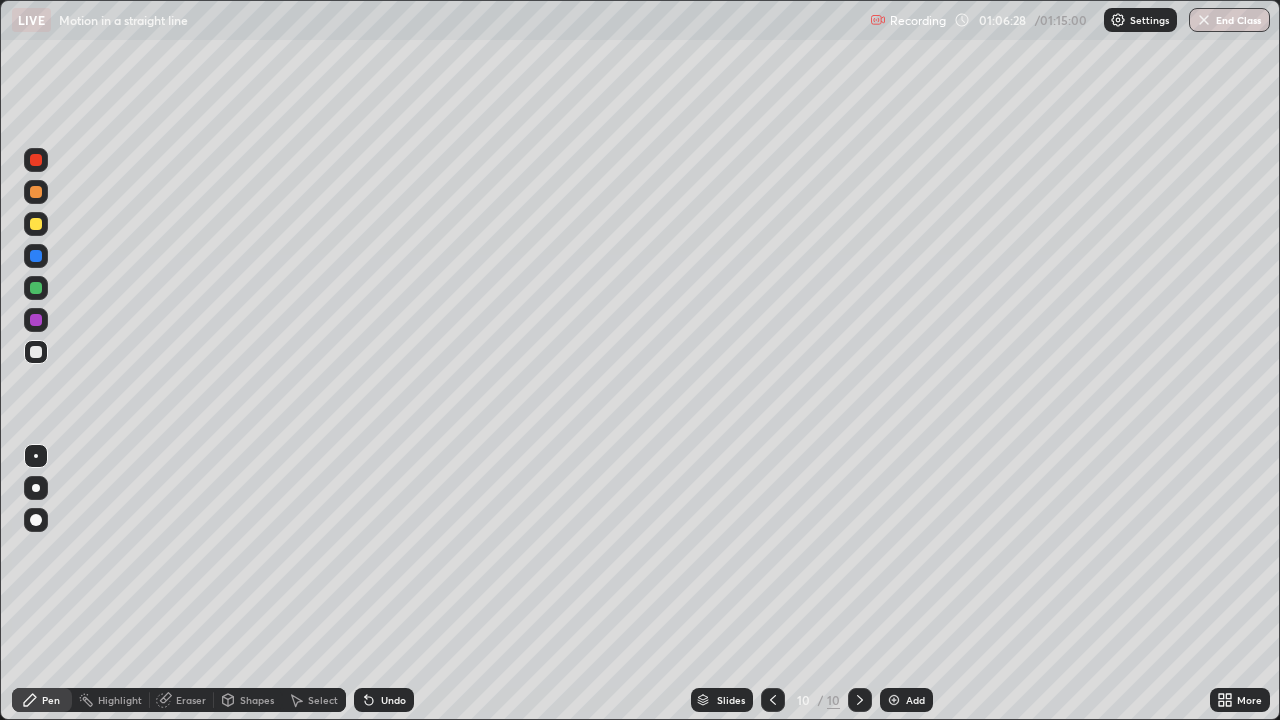 click at bounding box center (36, 192) 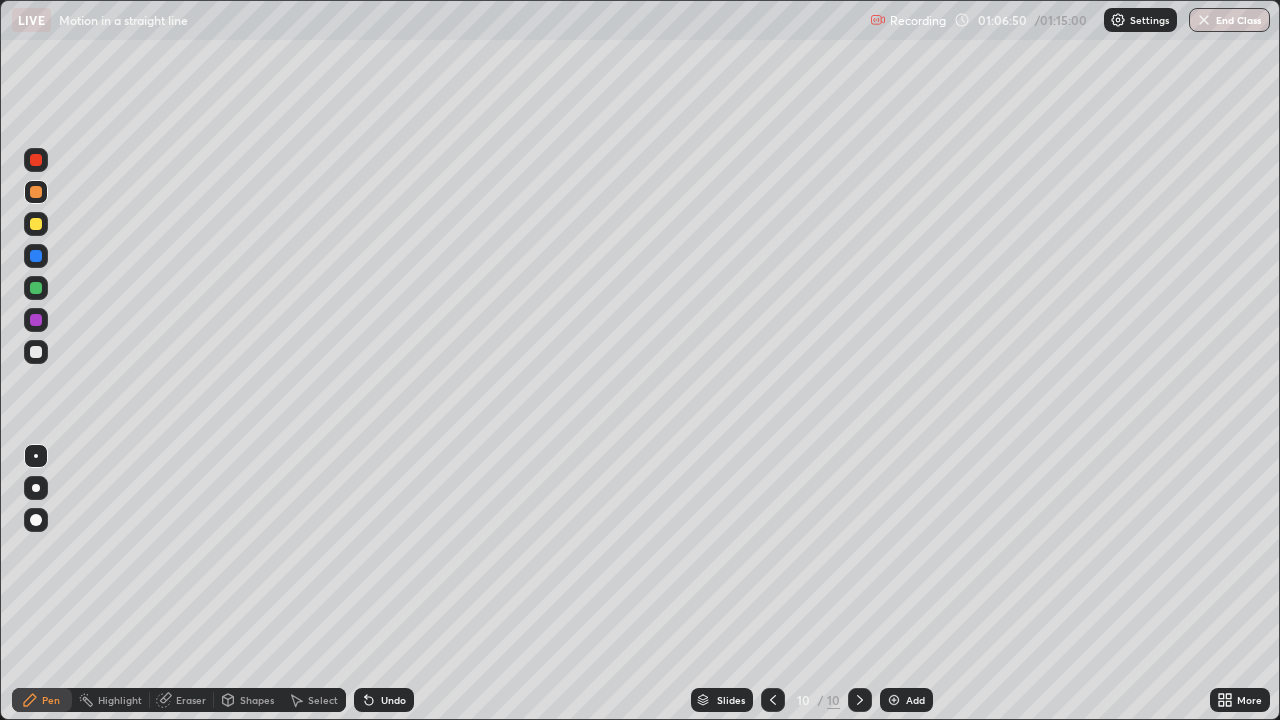 click at bounding box center (36, 224) 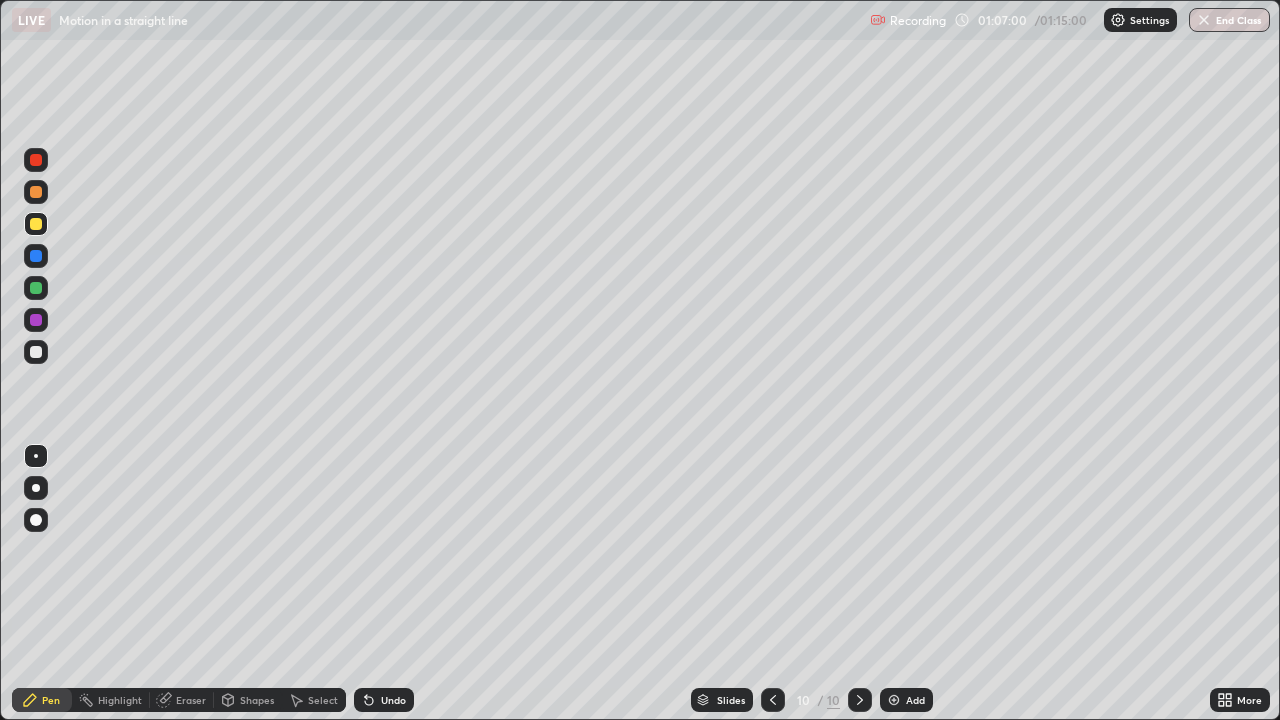 click at bounding box center [36, 192] 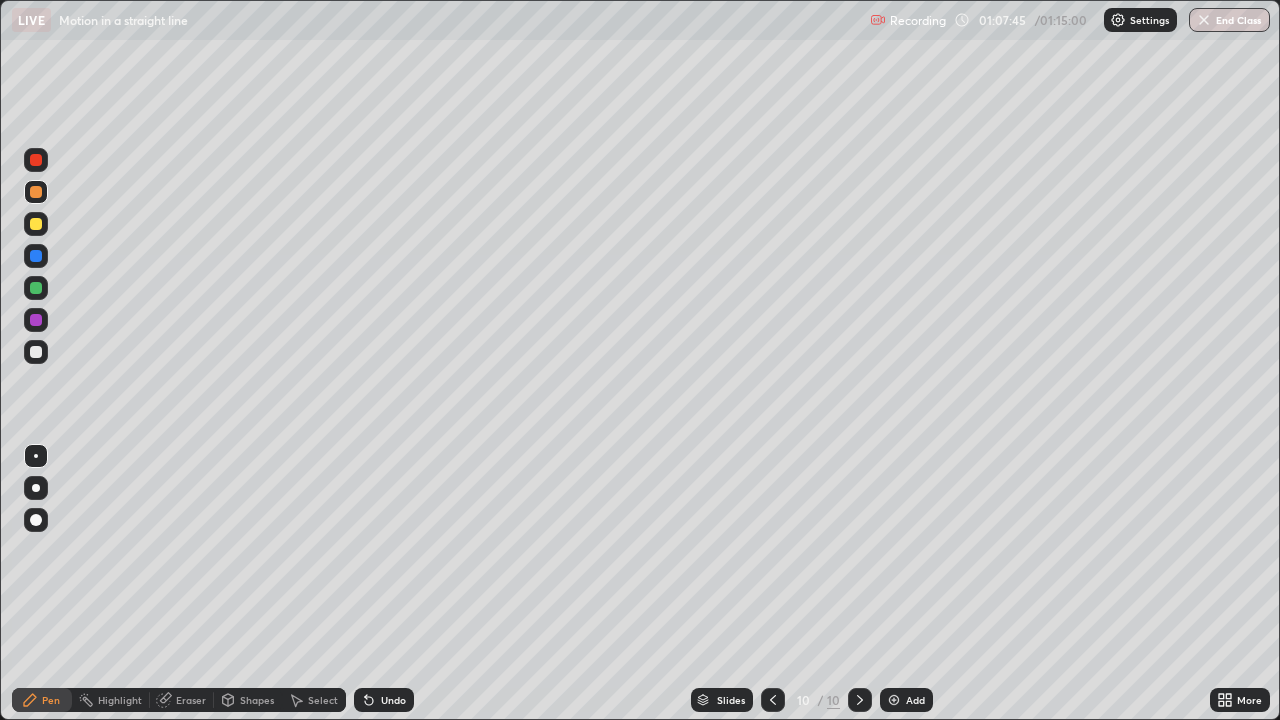 click at bounding box center [36, 352] 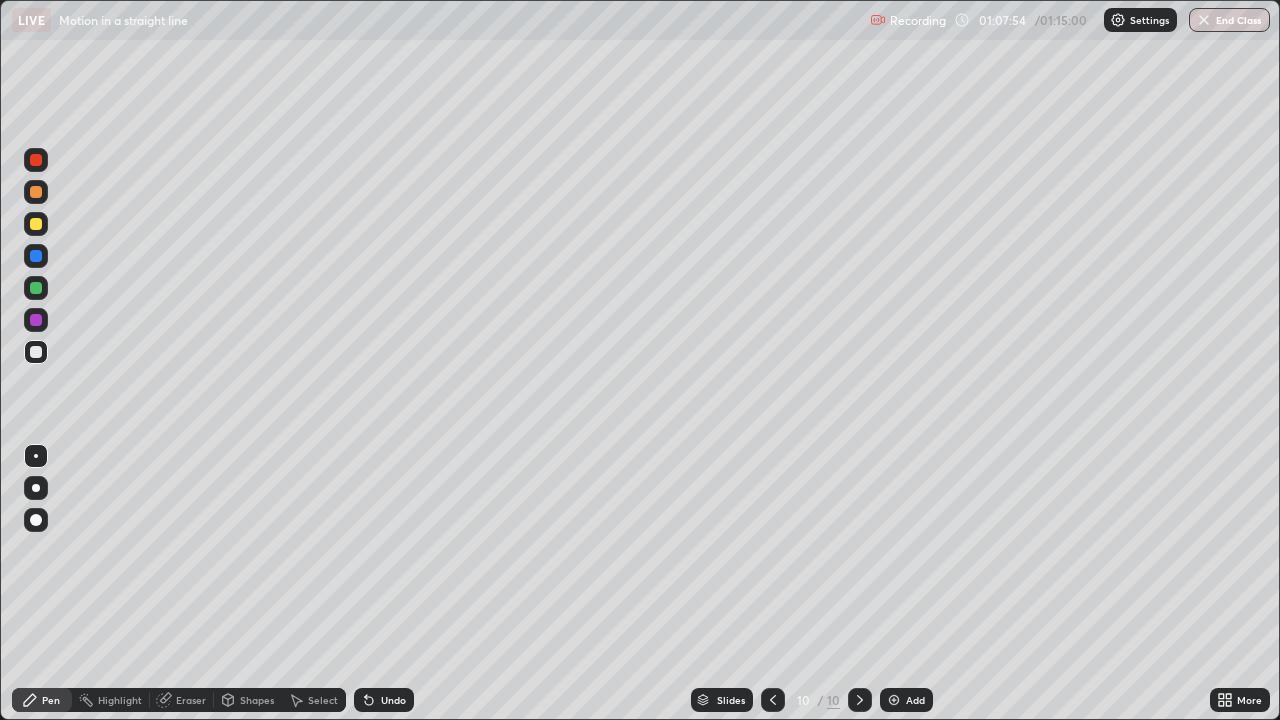 click at bounding box center [36, 192] 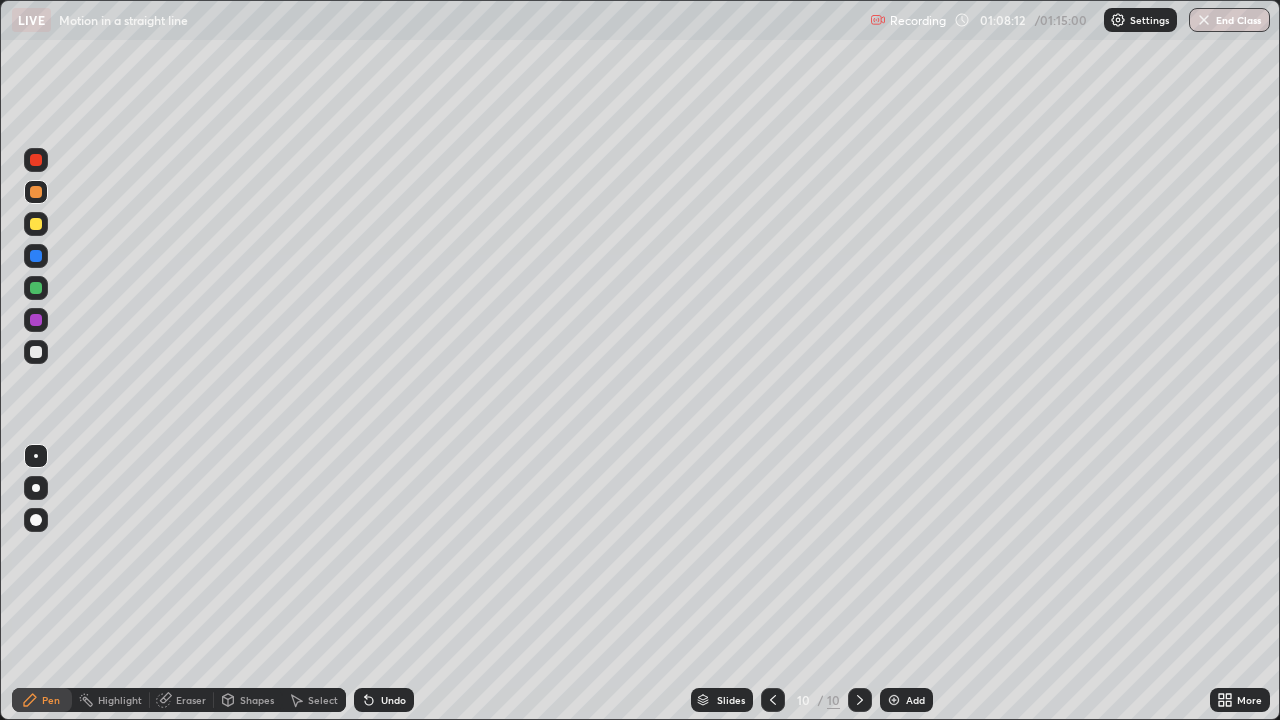 click at bounding box center [36, 352] 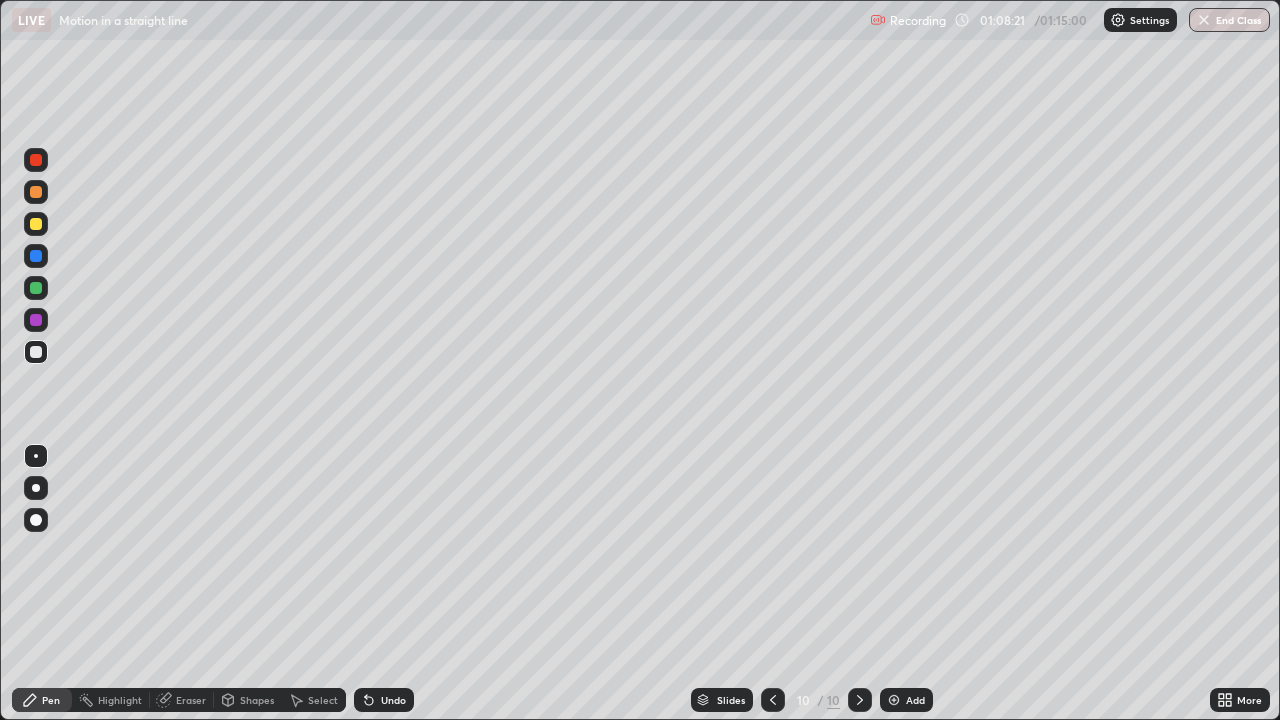 click at bounding box center (36, 352) 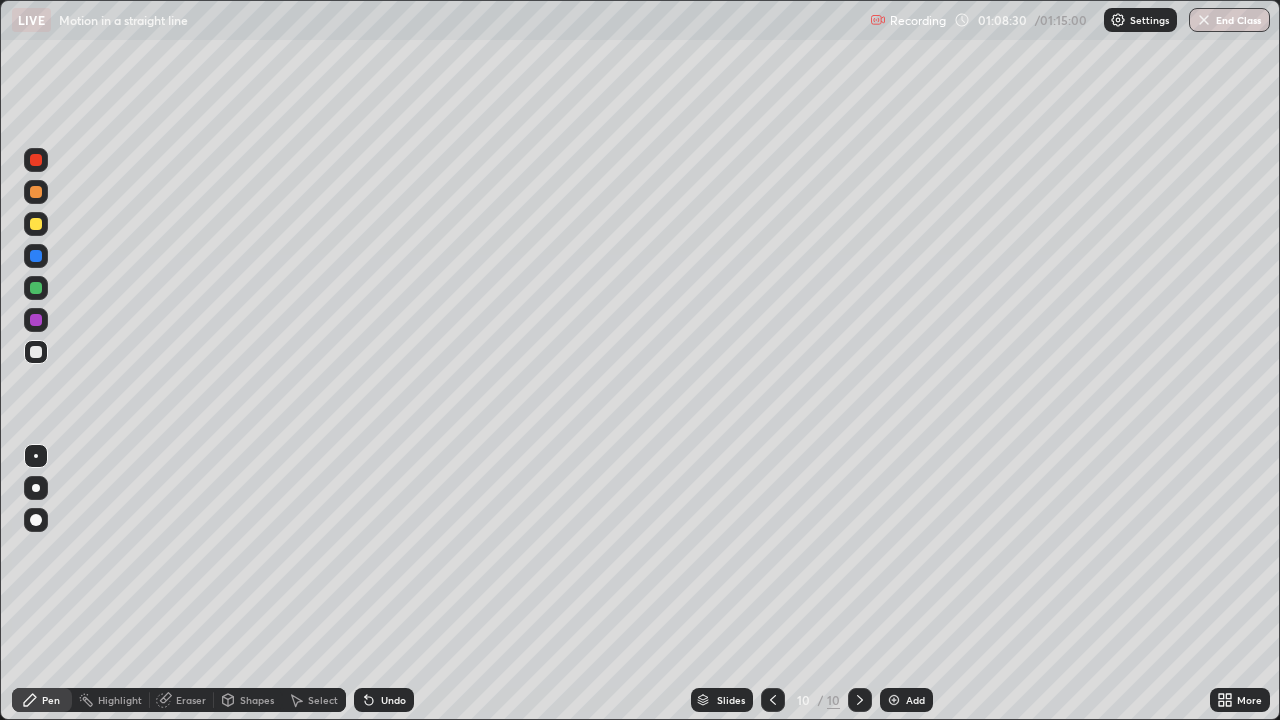 click at bounding box center [36, 352] 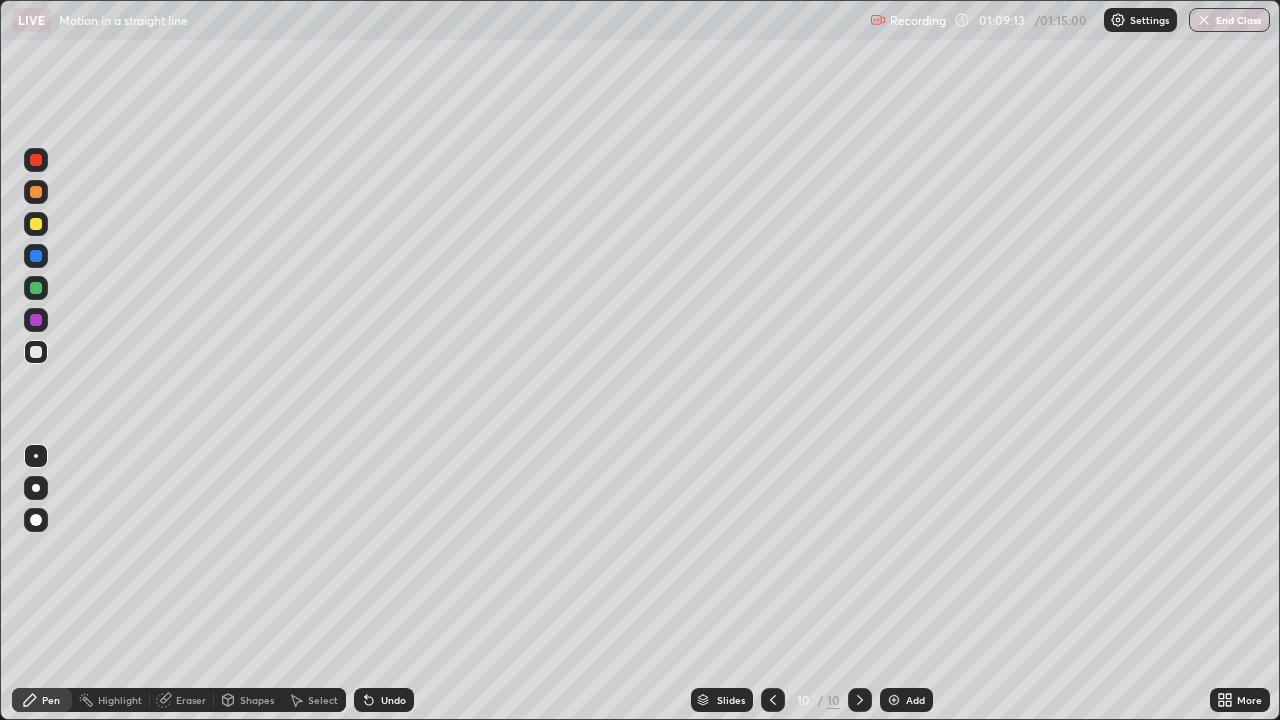 click on "Eraser" at bounding box center [191, 700] 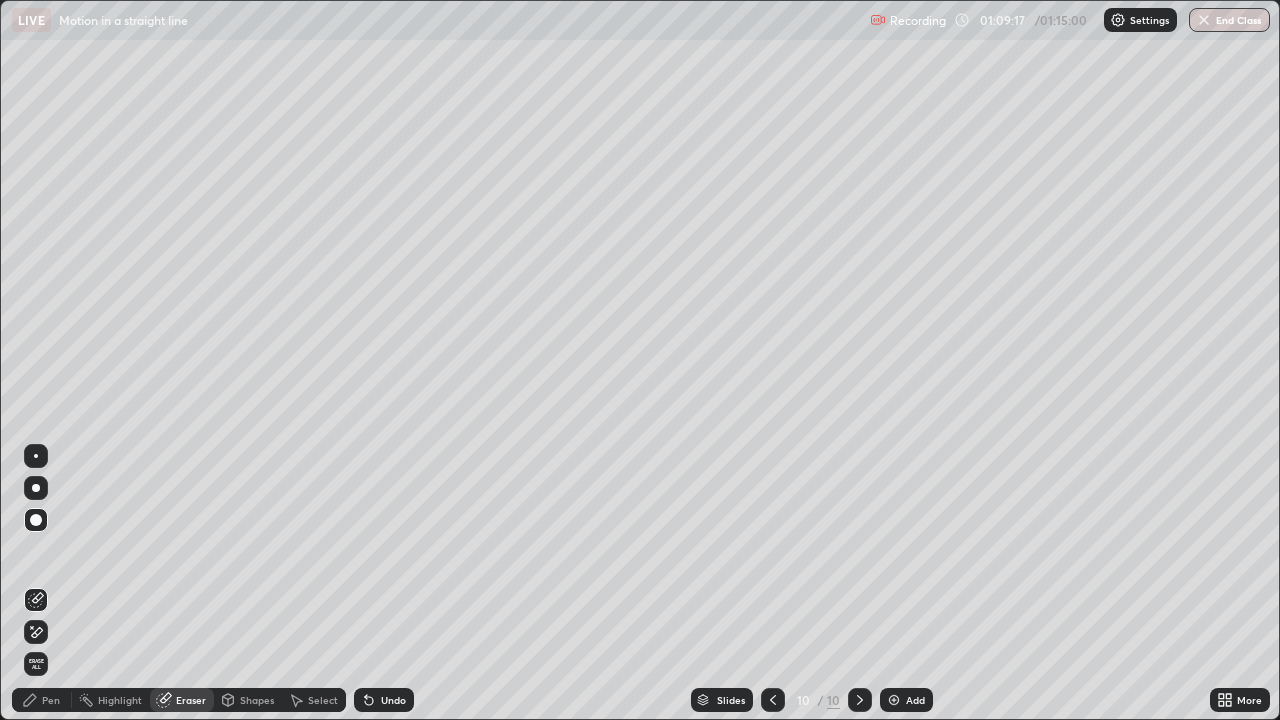 click on "Pen" at bounding box center (51, 700) 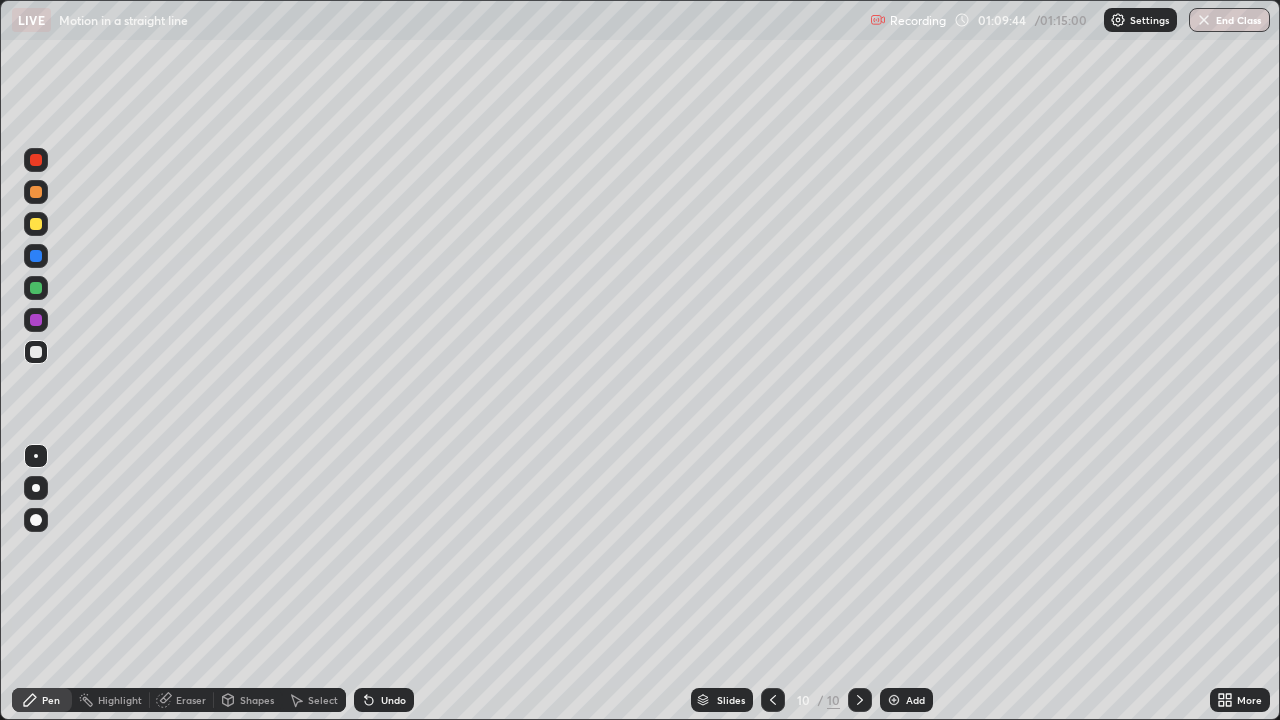 click on "Eraser" at bounding box center (191, 700) 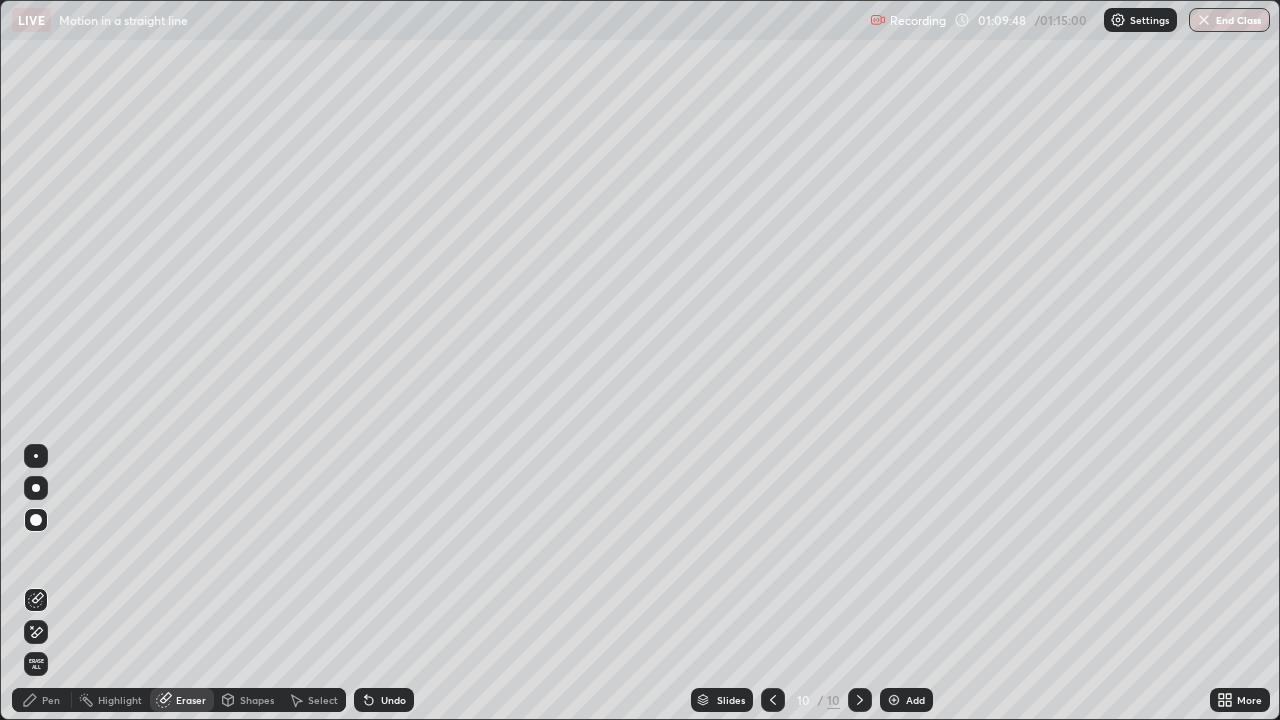 click on "Pen" at bounding box center (51, 700) 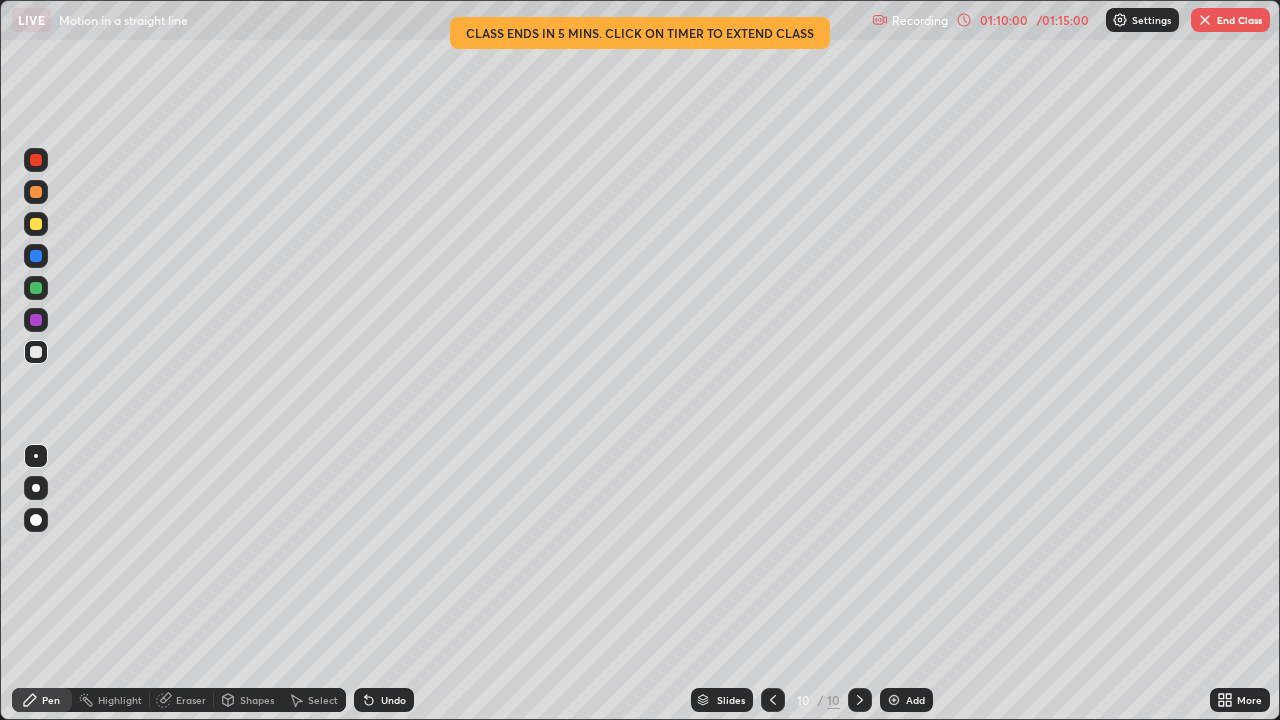 click at bounding box center [36, 224] 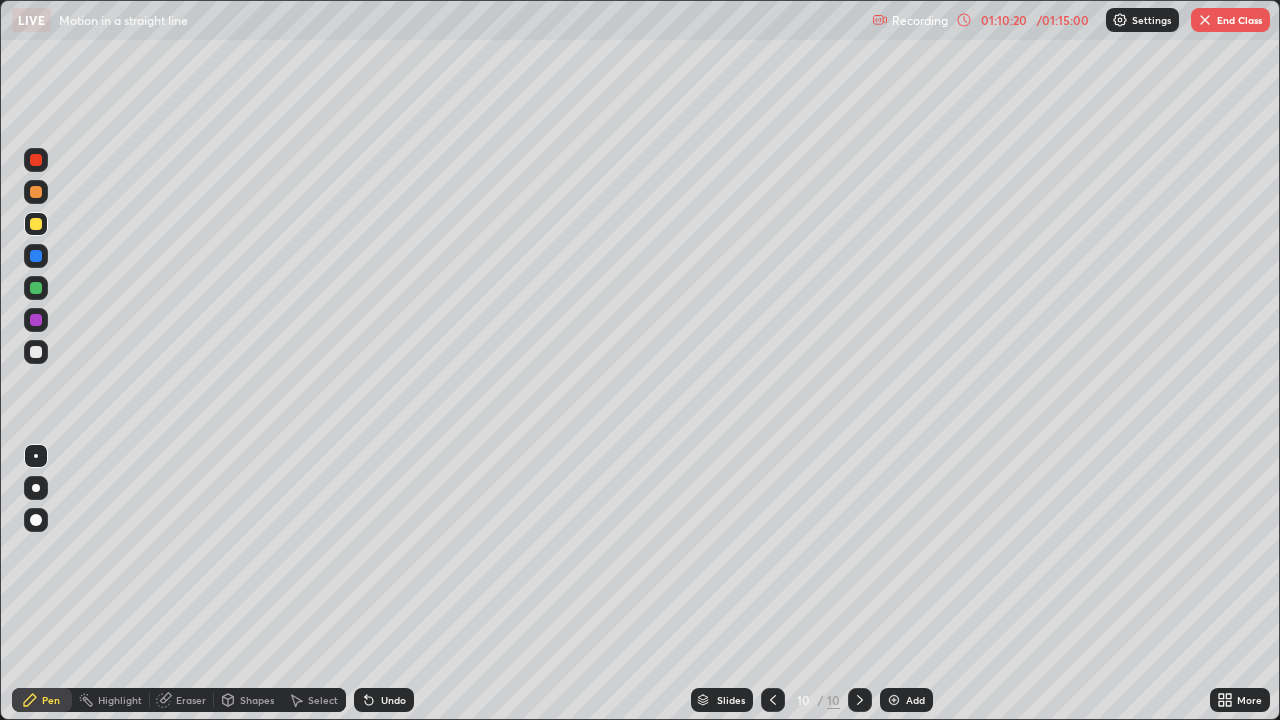 click at bounding box center (36, 352) 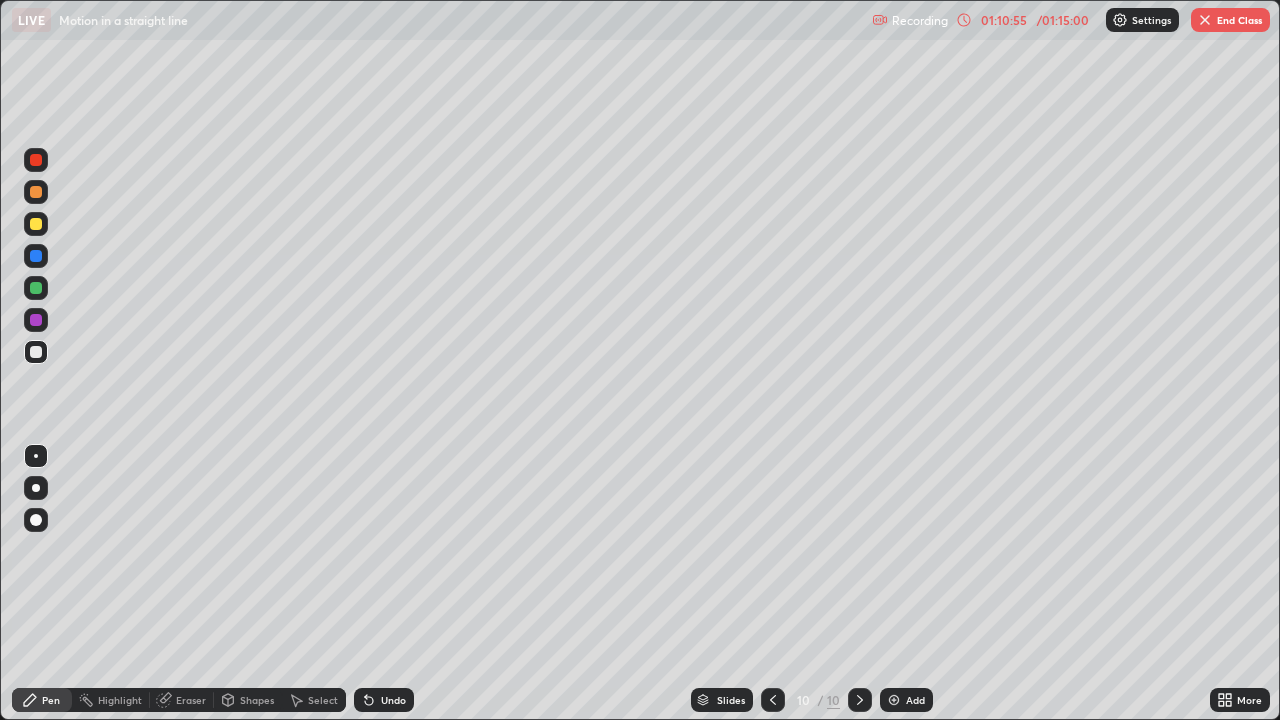 click at bounding box center [36, 160] 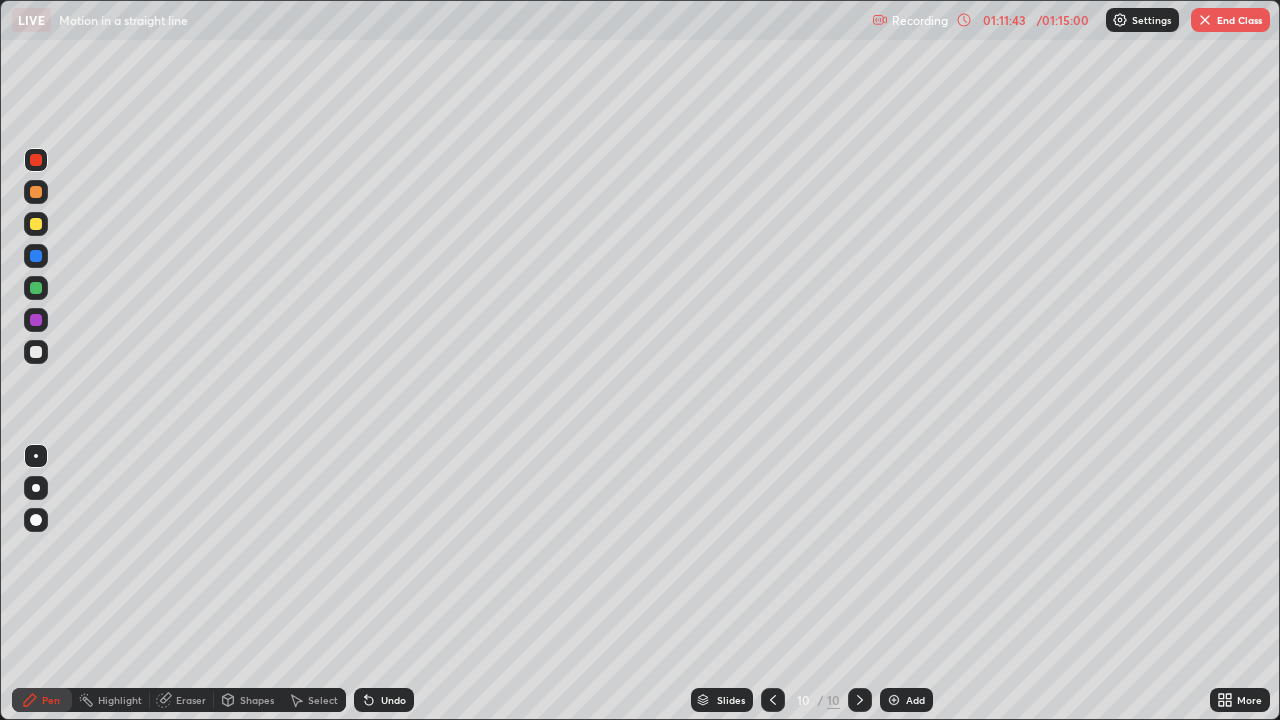 click on "End Class" at bounding box center [1230, 20] 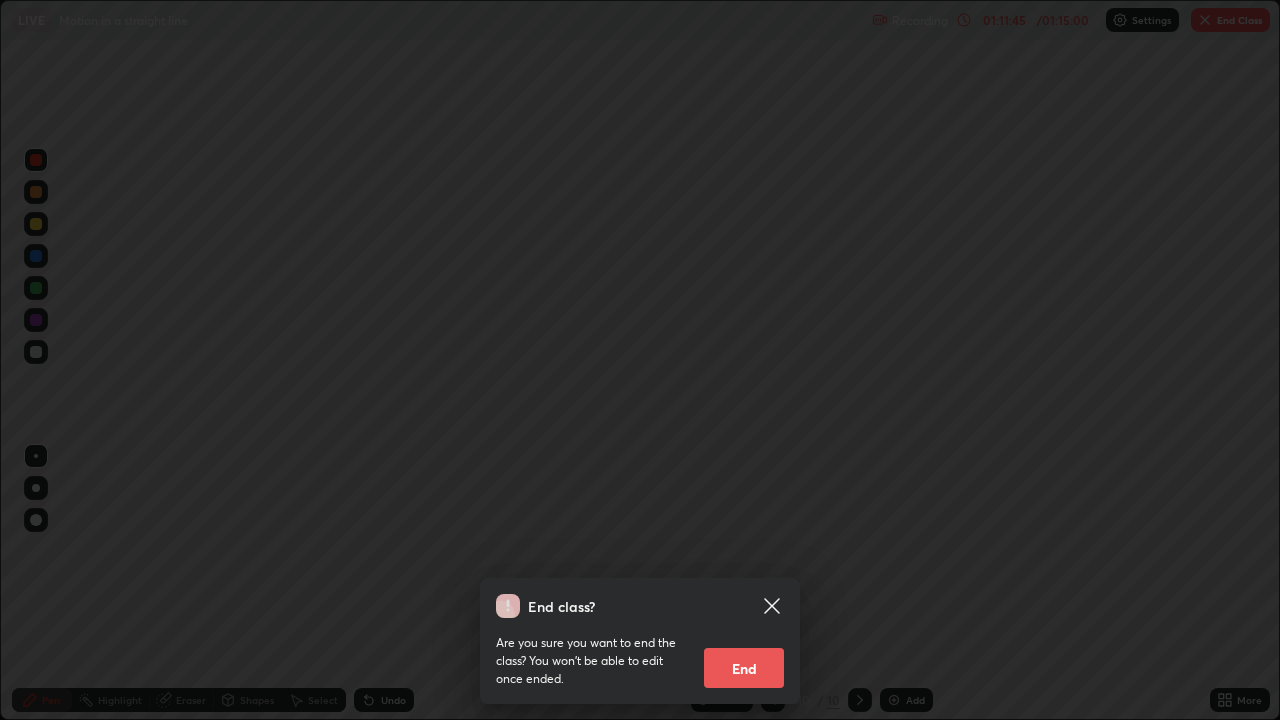 click on "End" at bounding box center (744, 668) 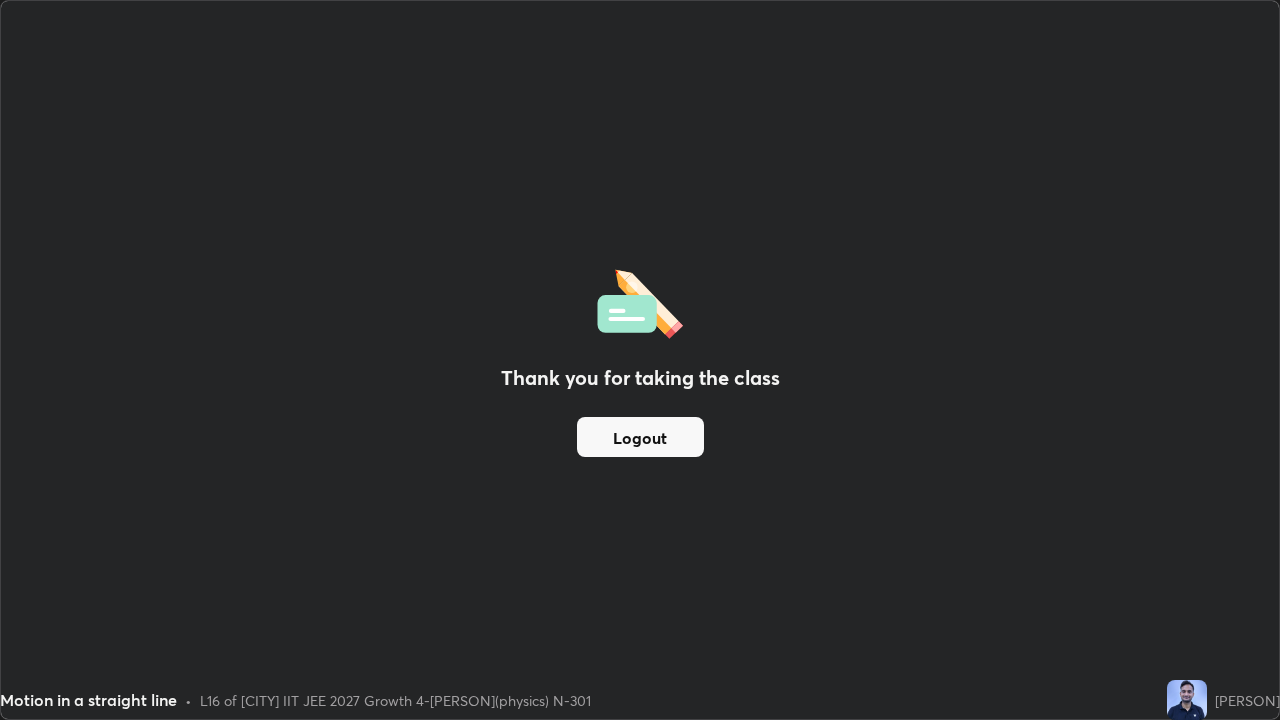 click on "Logout" at bounding box center (640, 437) 